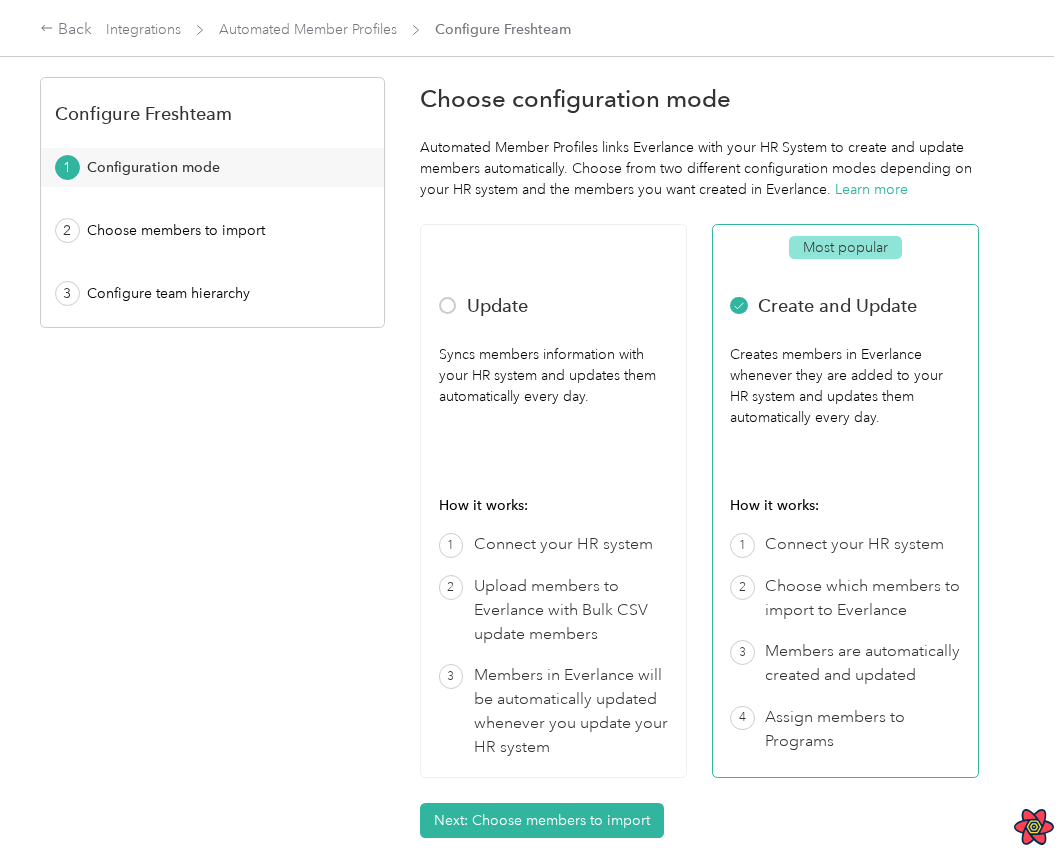 scroll, scrollTop: 0, scrollLeft: 0, axis: both 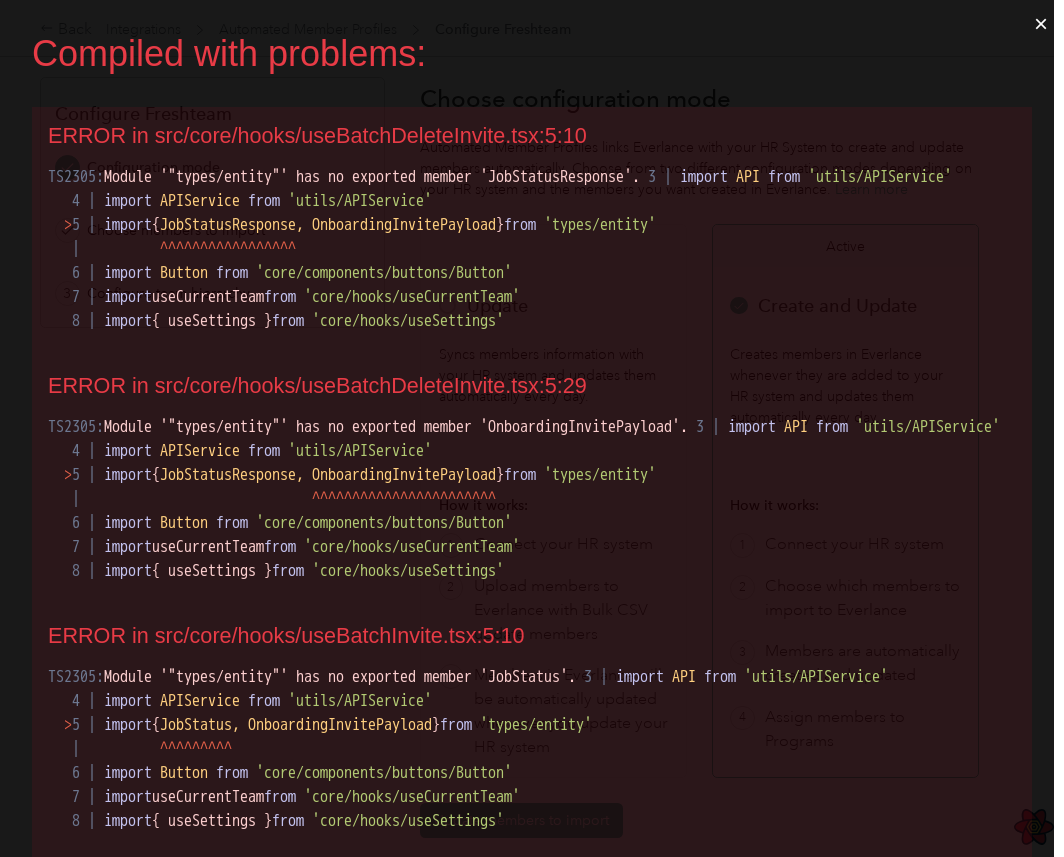 click on "ERROR in src/core/hooks/useBatchDeleteInvite.tsx:5:29" at bounding box center (532, 386) 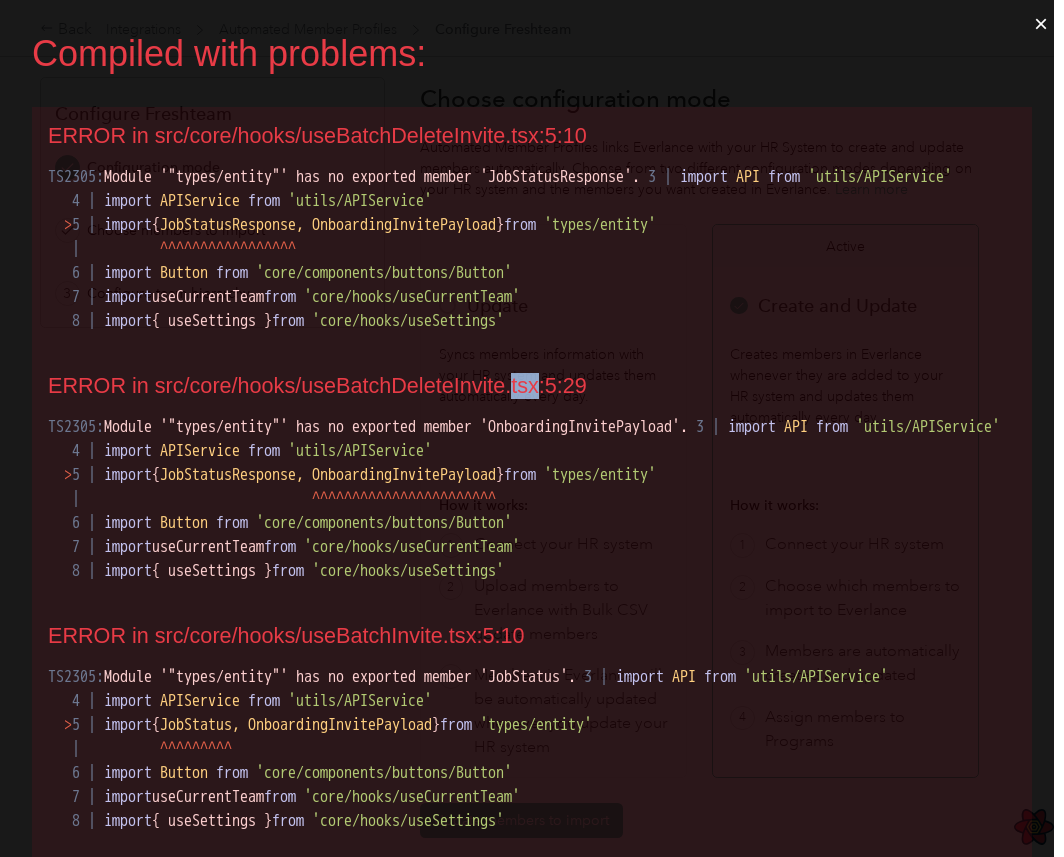 click on "ERROR in src/core/hooks/useBatchDeleteInvite.tsx:5:29" at bounding box center [532, 386] 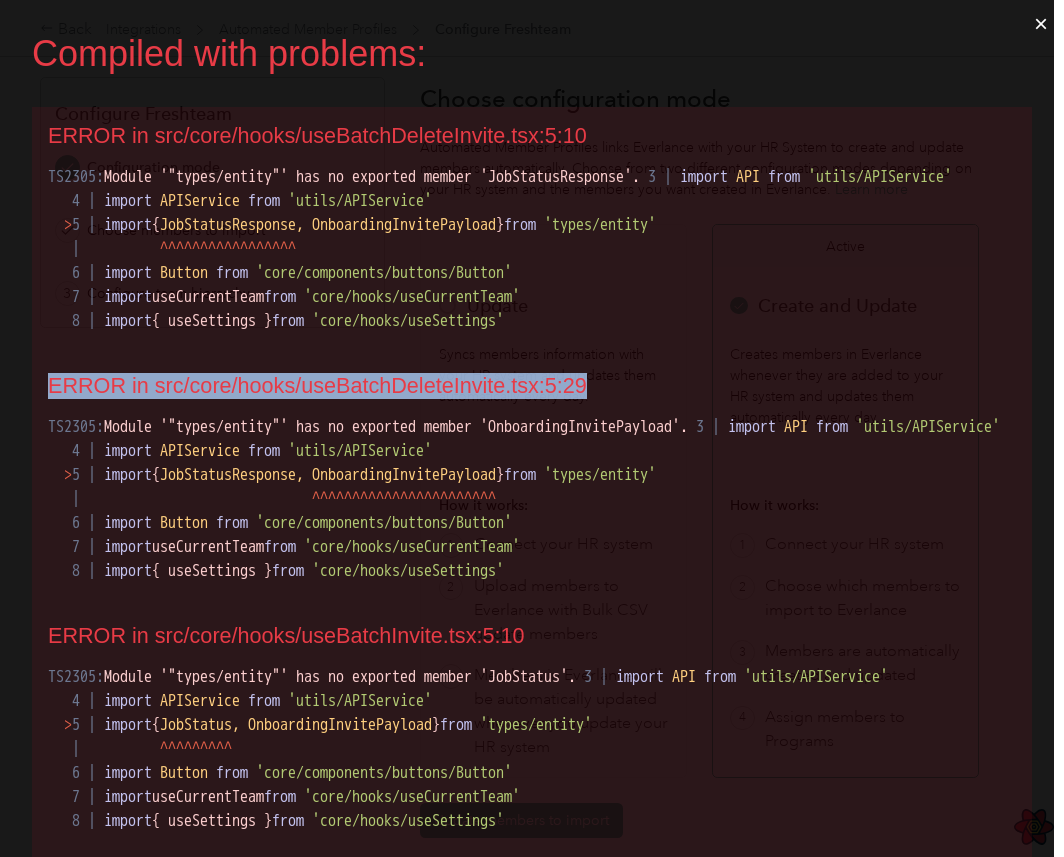click on "ERROR in src/core/hooks/useBatchDeleteInvite.tsx:5:10 TS2305:  Module '"types/entity"' has no exported member 'JobStatusResponse'.
3 |   import   API   from   'utils/APIService'
4 |   import   APIService   from   'utils/APIService'
>  5 |   import  {  JobStatusResponse ,   OnboardingInvitePayload  }  from   'types/entity'
|            ^ ^ ^ ^ ^ ^ ^ ^ ^ ^ ^ ^ ^ ^ ^ ^ ^
6 |   import   Button   from   'core/components/buttons/Button'
7 |   import  useCurrentTeam  from   'core/hooks/useCurrentTeam'
8 |   import  { useSettings }  from   'core/hooks/useSettings'" at bounding box center [532, 232] 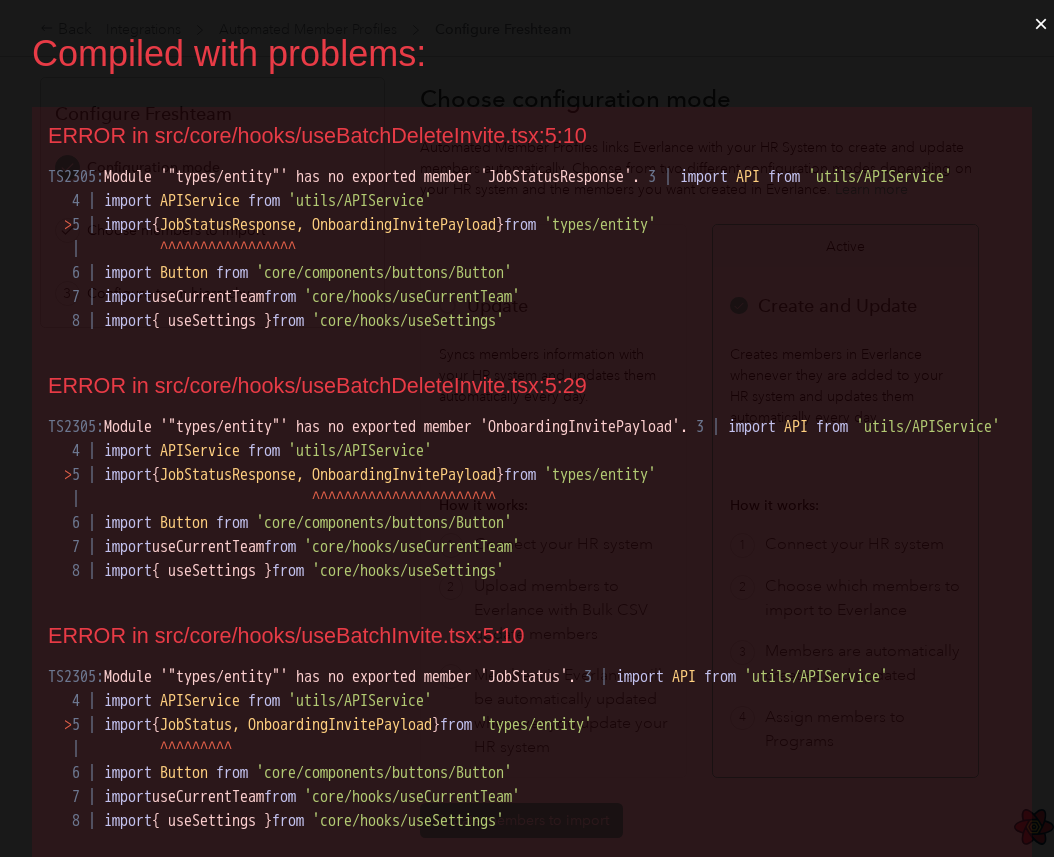 click on "×" at bounding box center [1041, 24] 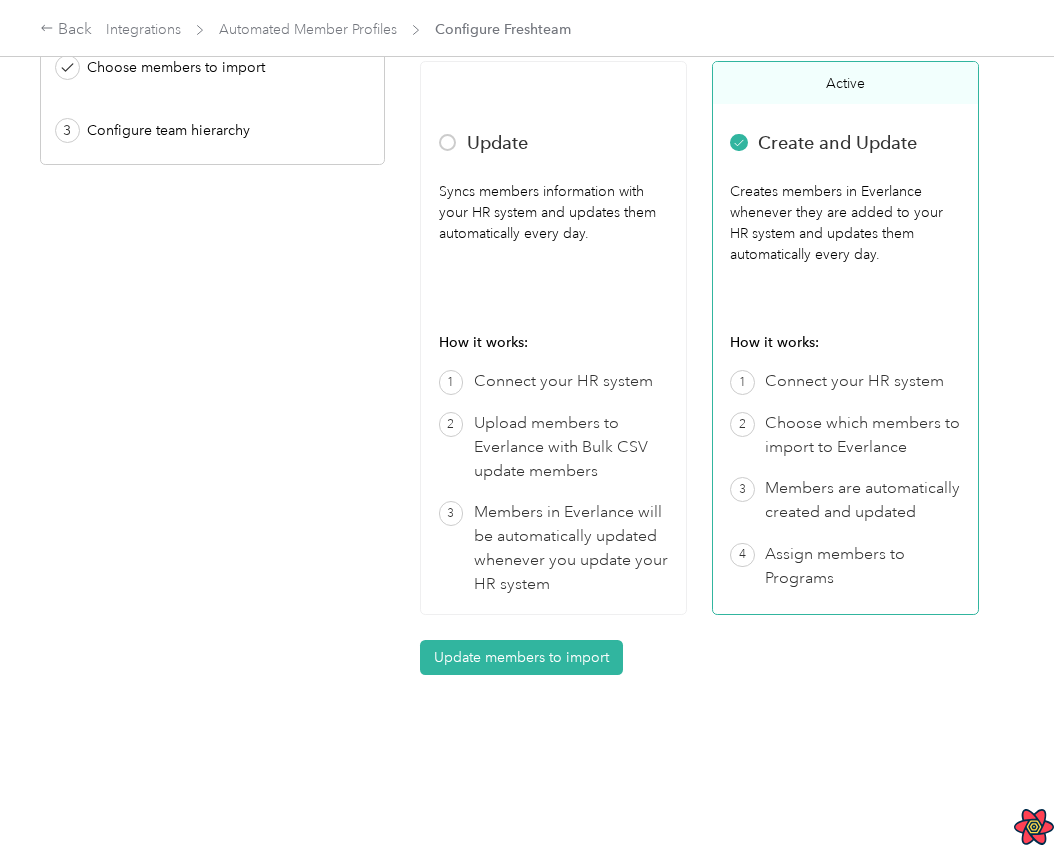 scroll, scrollTop: 0, scrollLeft: 0, axis: both 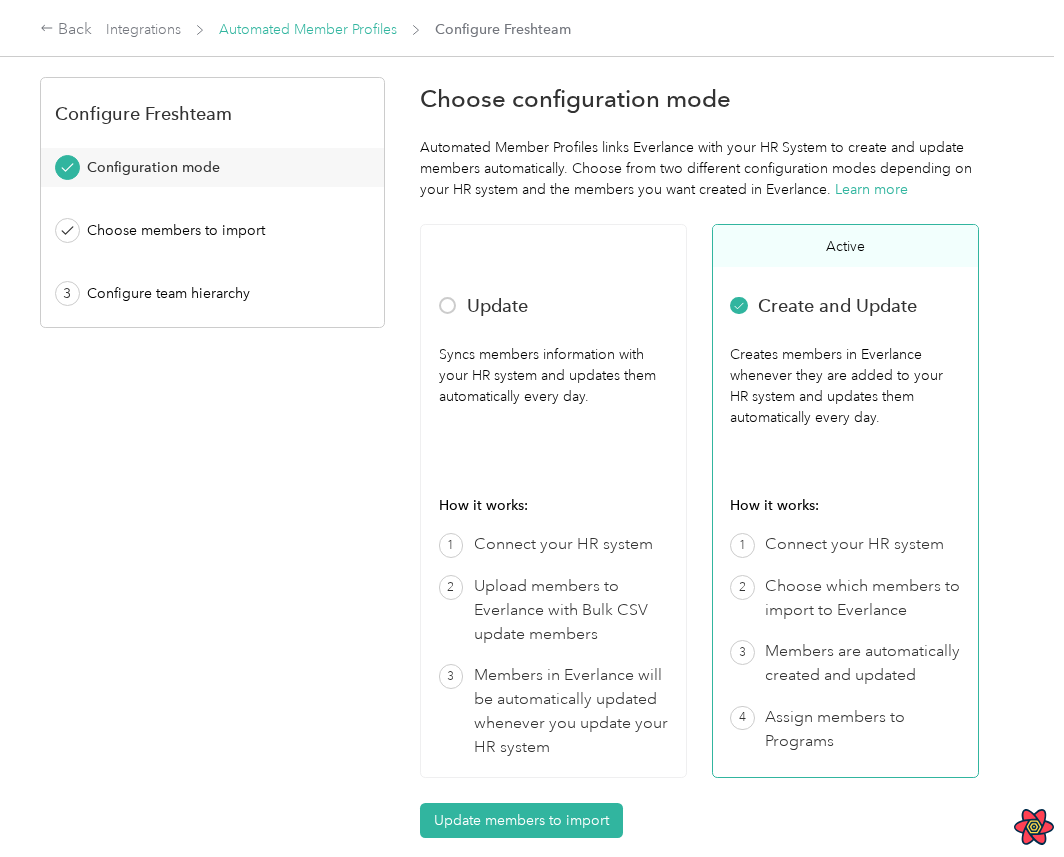 click on "Automated Member Profiles" at bounding box center [308, 29] 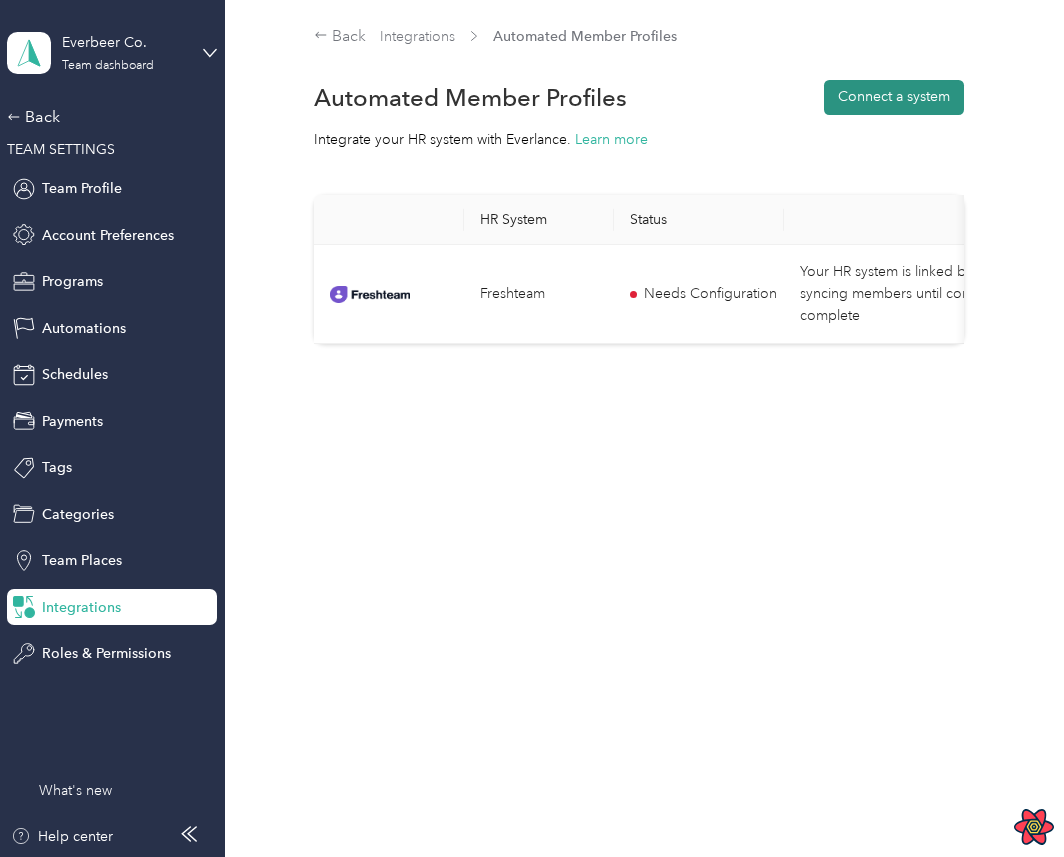 click on "Connect a system" at bounding box center (894, 97) 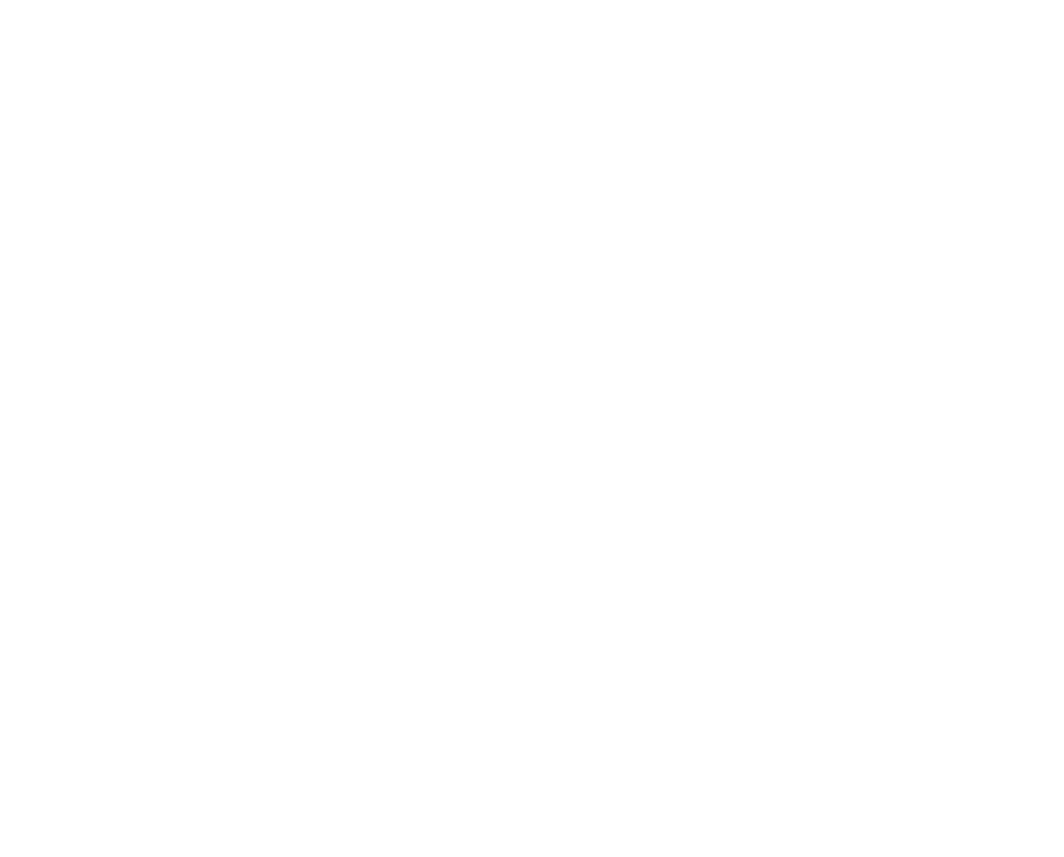 scroll, scrollTop: 0, scrollLeft: 0, axis: both 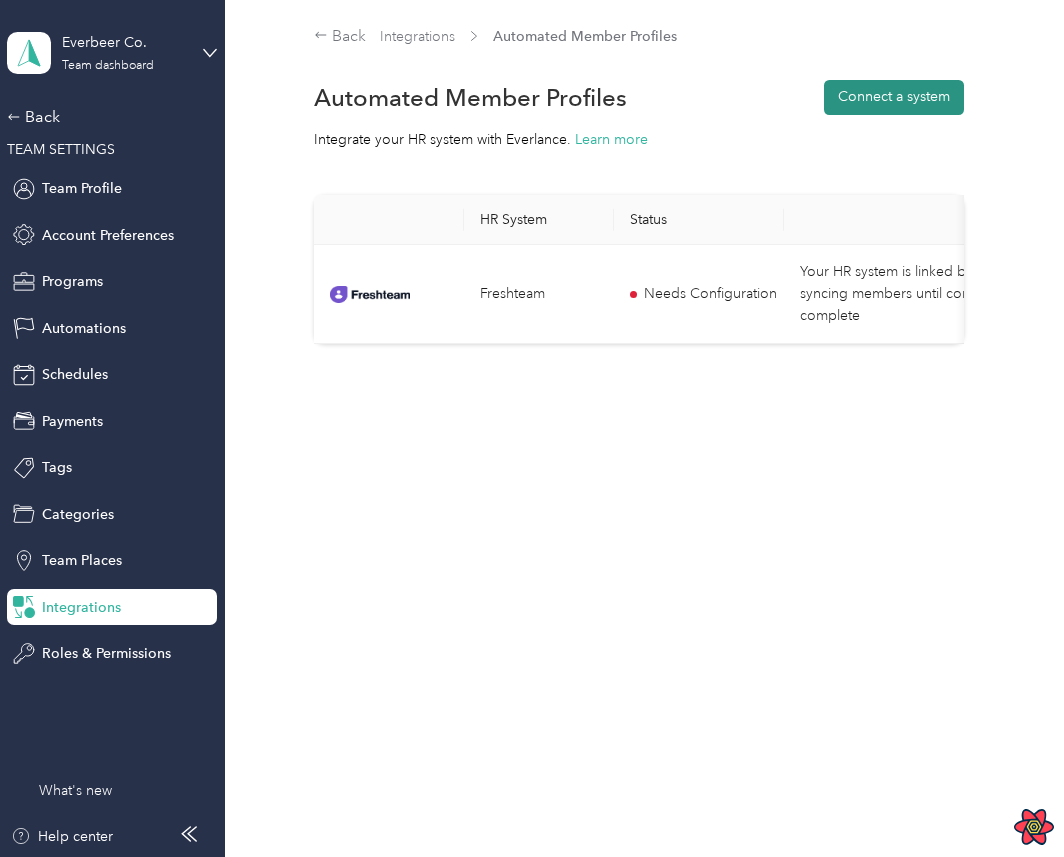 click on "Connect a system" at bounding box center [894, 97] 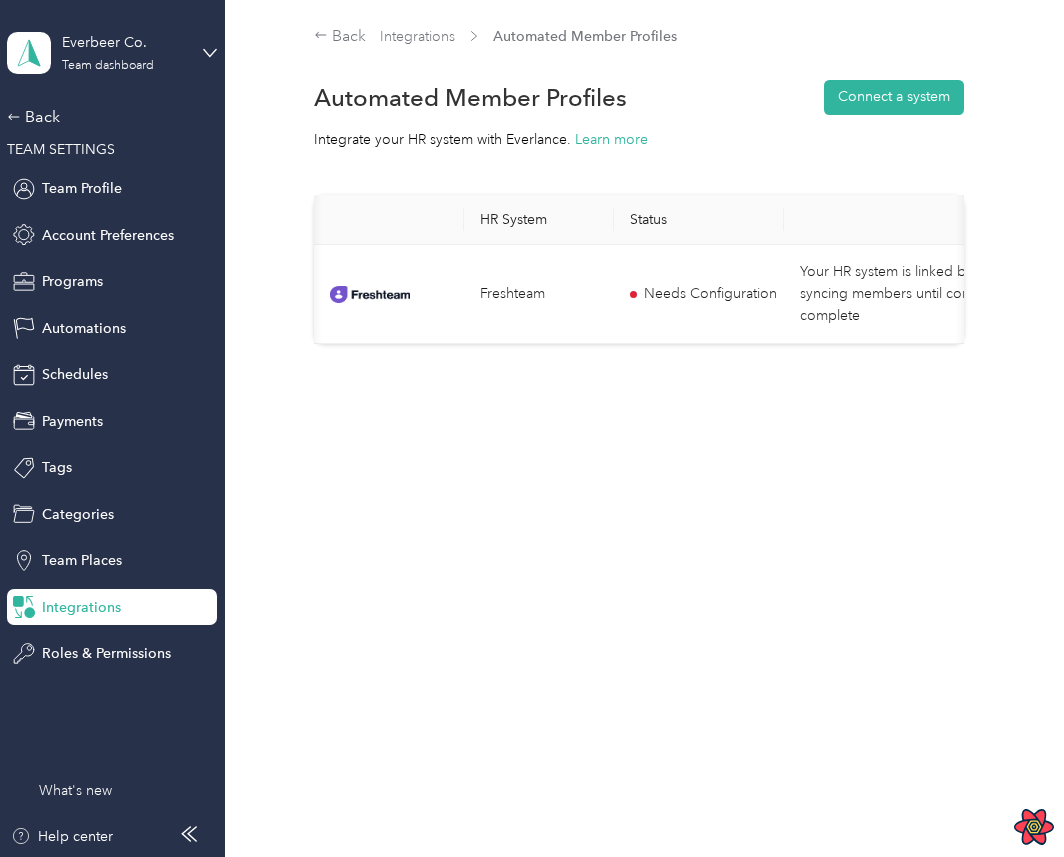scroll, scrollTop: 0, scrollLeft: 242, axis: horizontal 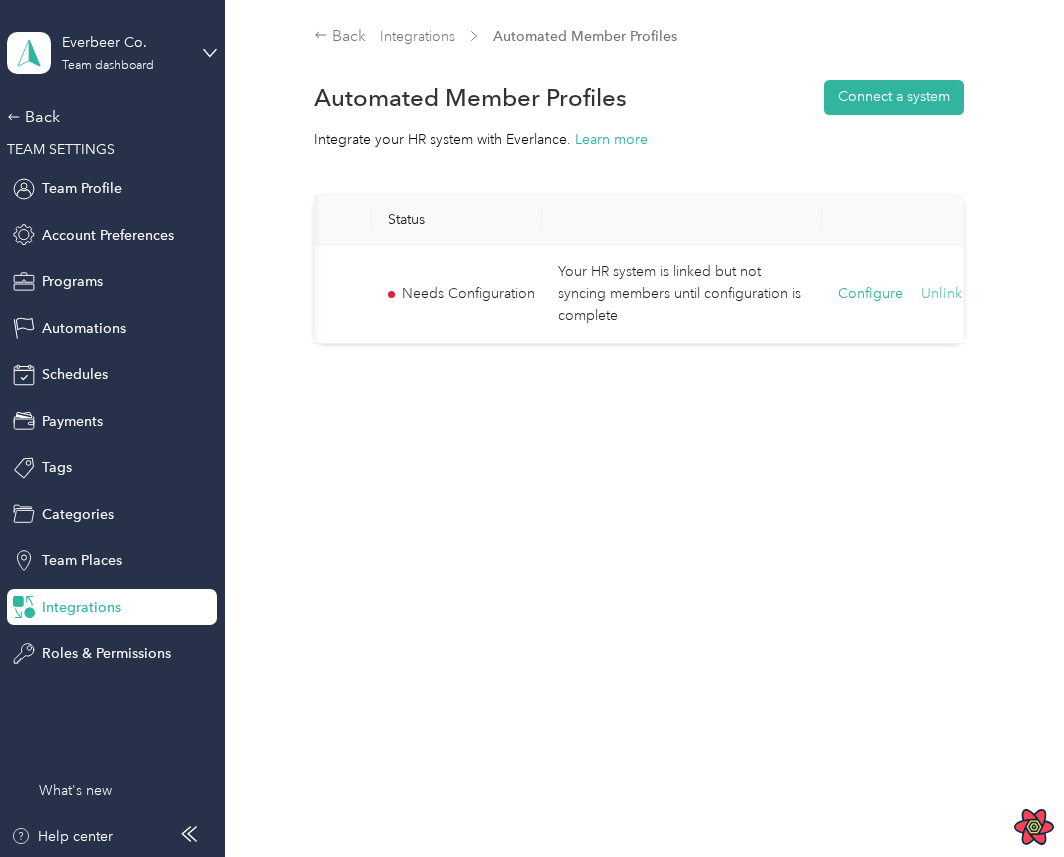click on "Unlink" at bounding box center (941, 294) 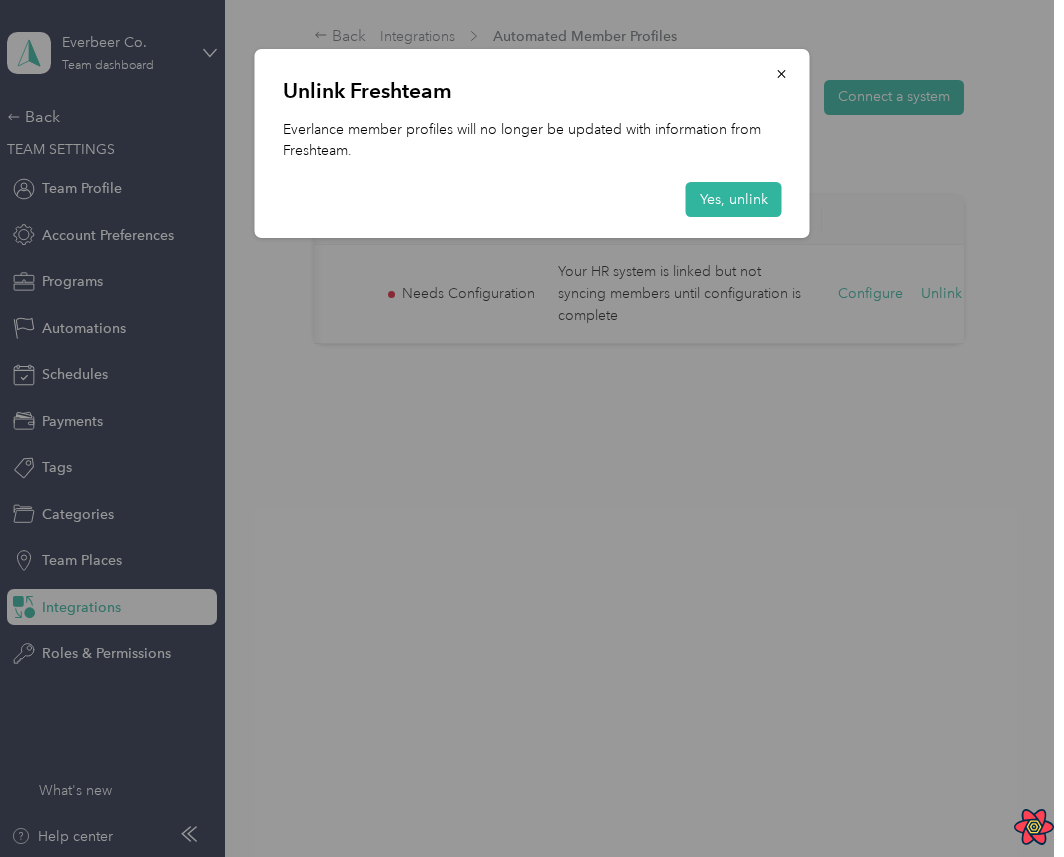 click on "Unlink Freshteam Everlance member profiles will no longer be updated with information from Freshteam. Yes, unlink" at bounding box center [532, 143] 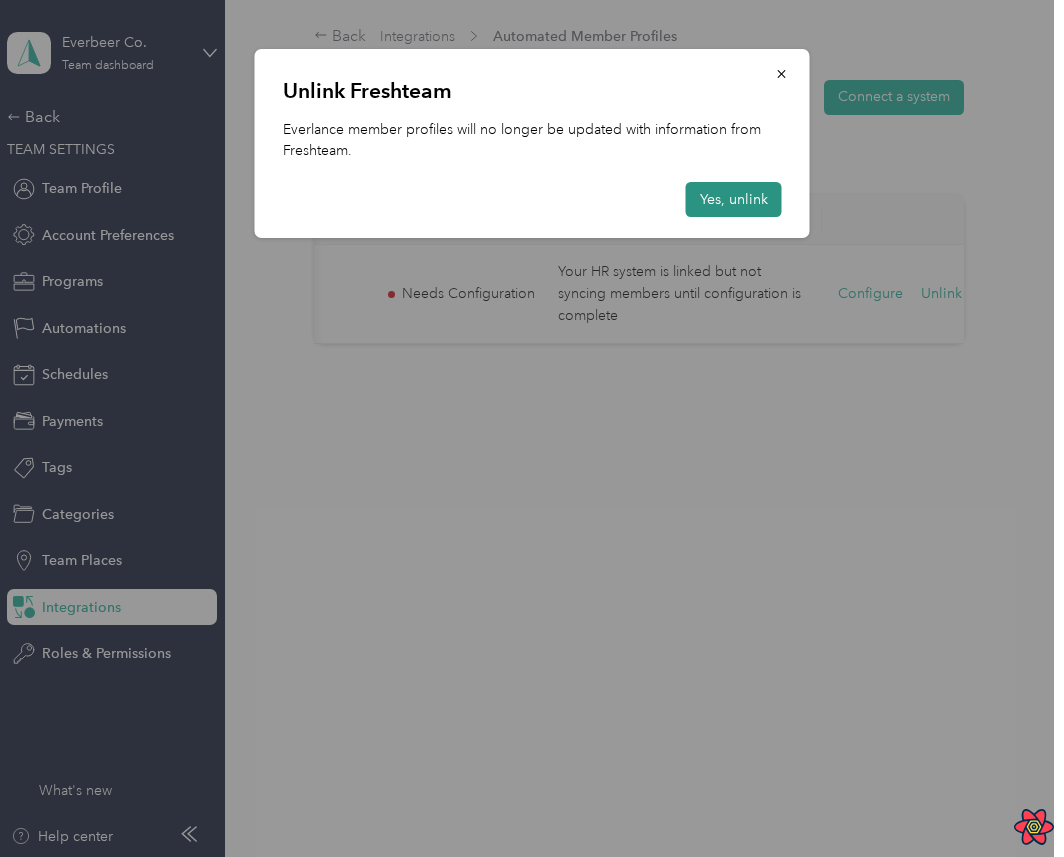 click on "Yes, unlink" at bounding box center [734, 199] 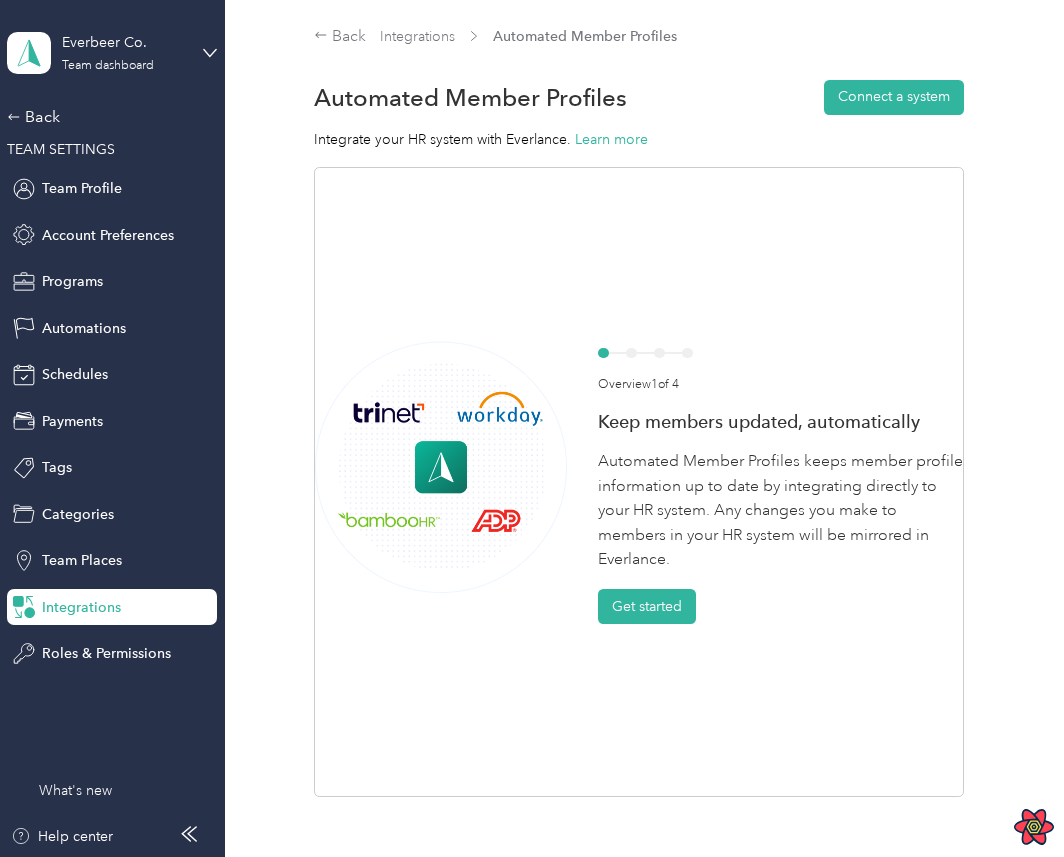 click on "Automated Member Profiles Connect a system" at bounding box center [639, 97] 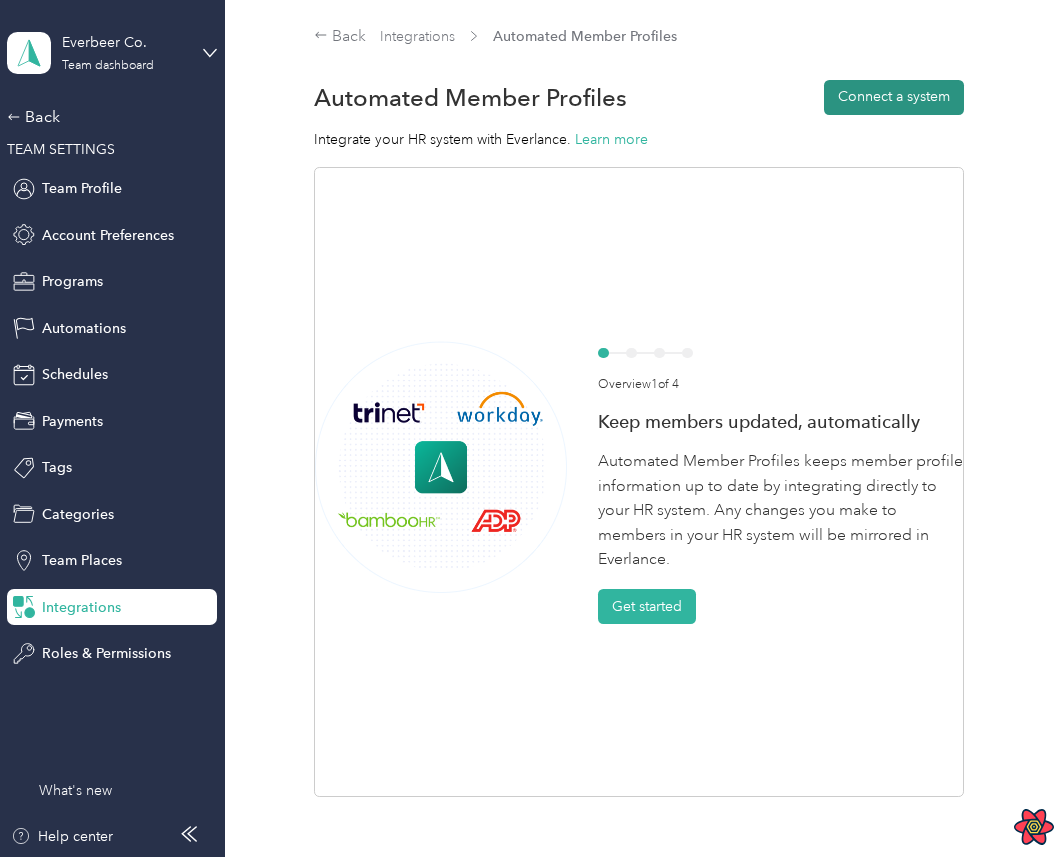 click on "Connect a system" at bounding box center [894, 97] 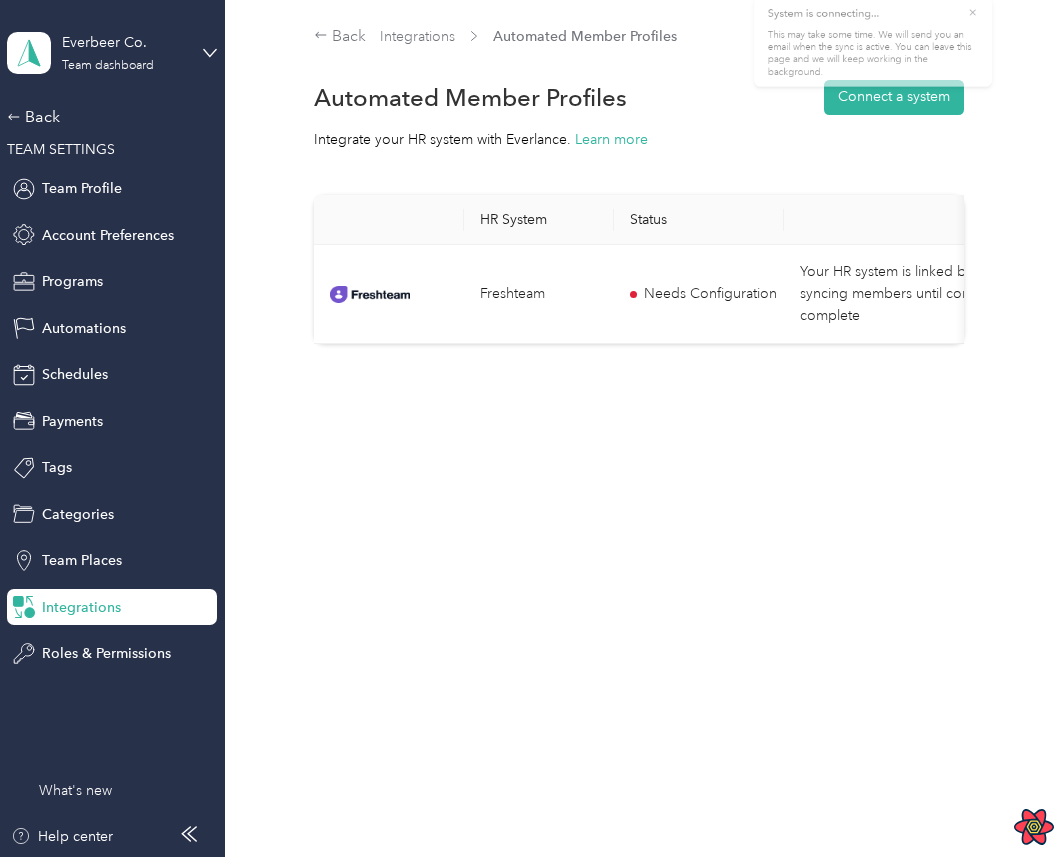 click 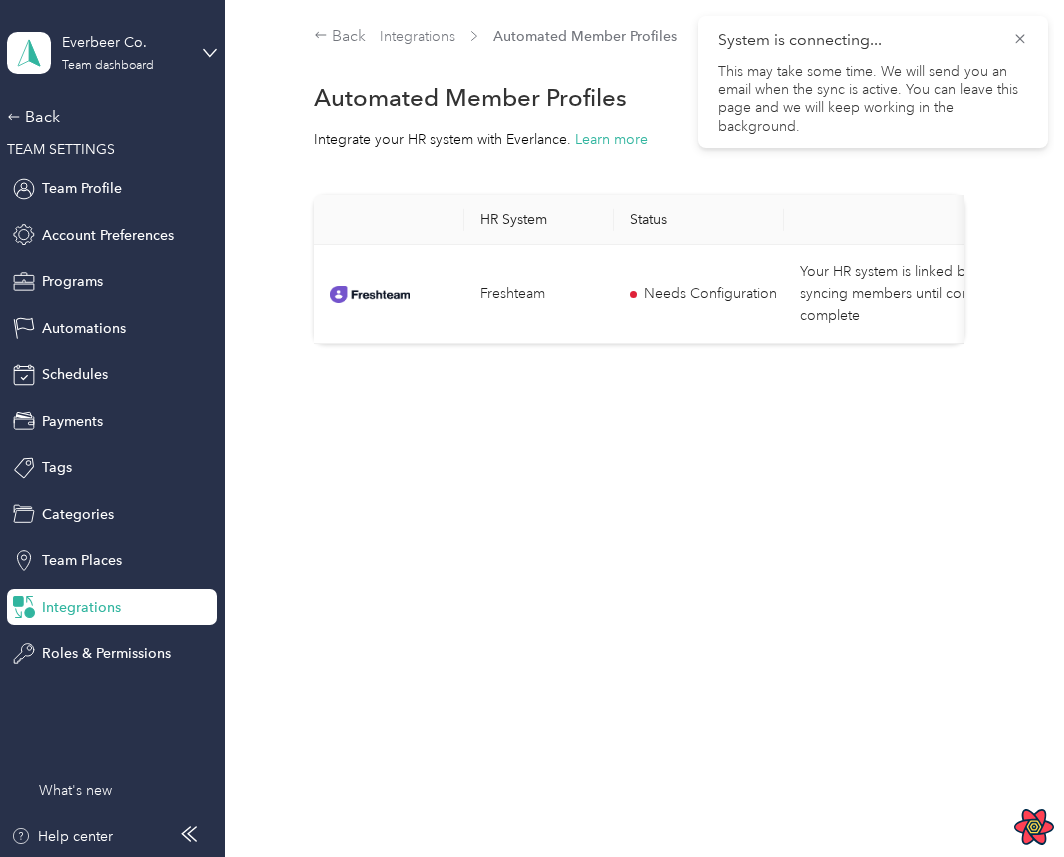 click 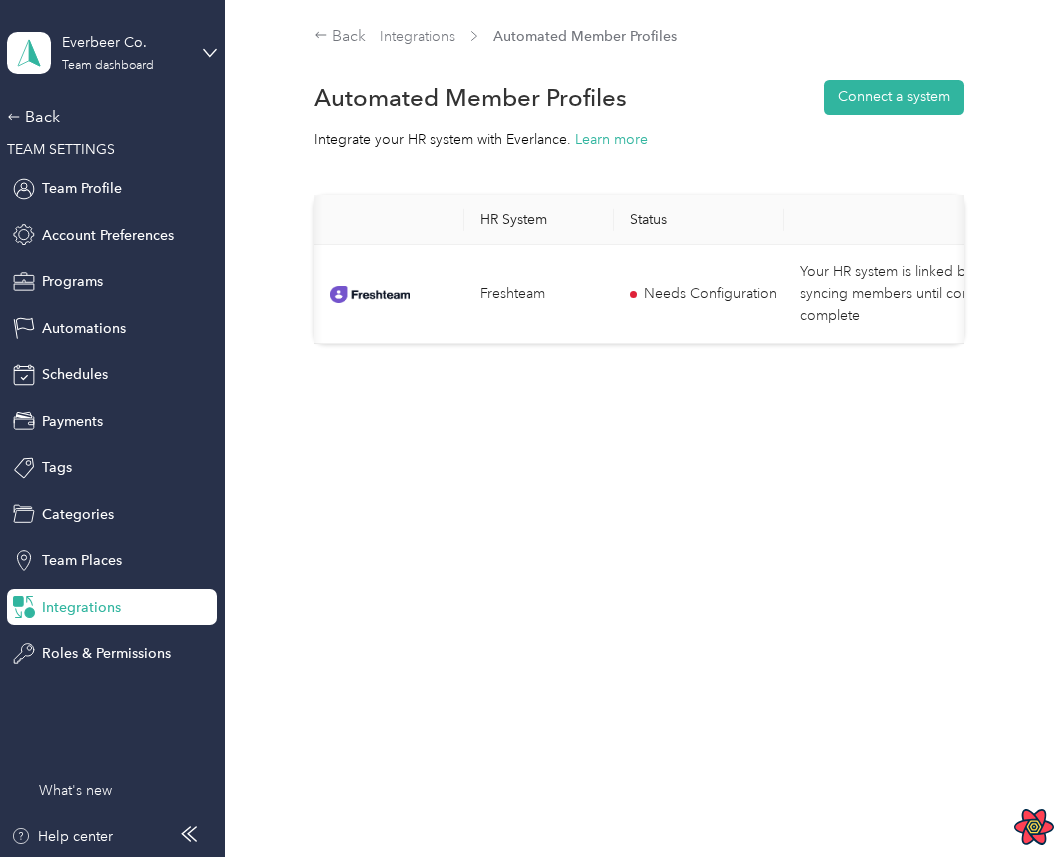 scroll, scrollTop: 0, scrollLeft: 242, axis: horizontal 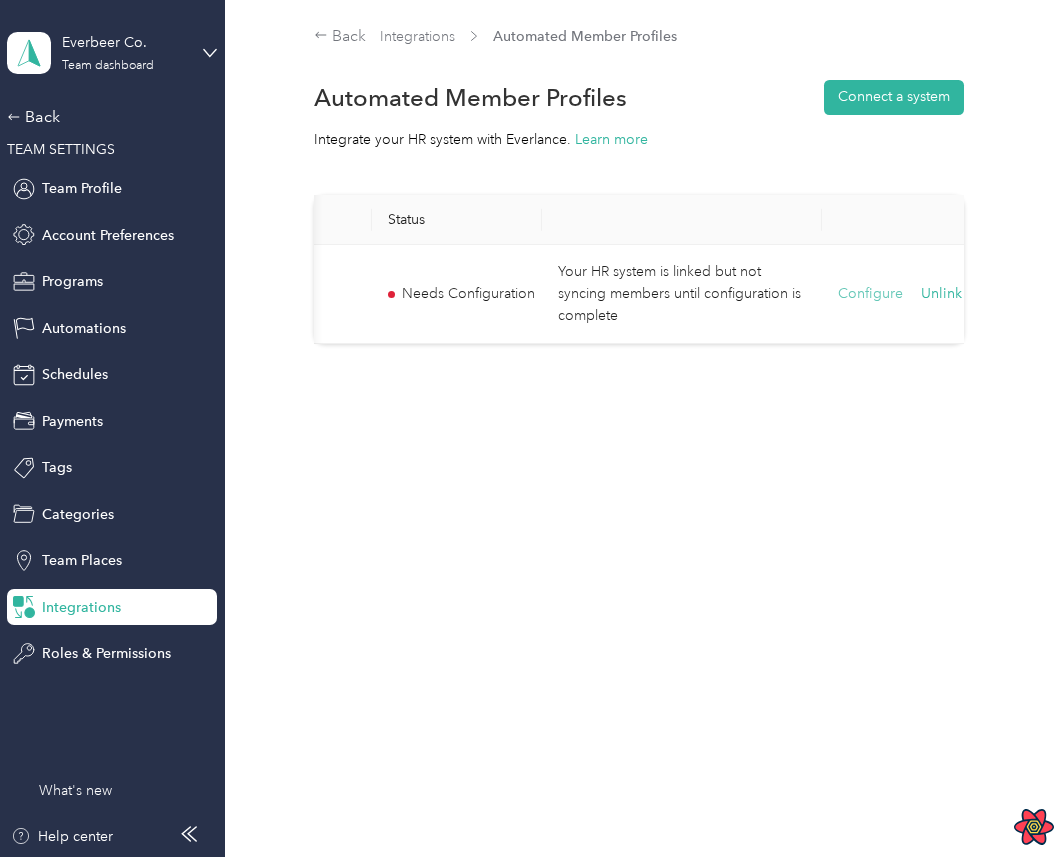 click on "Configure" at bounding box center (870, 294) 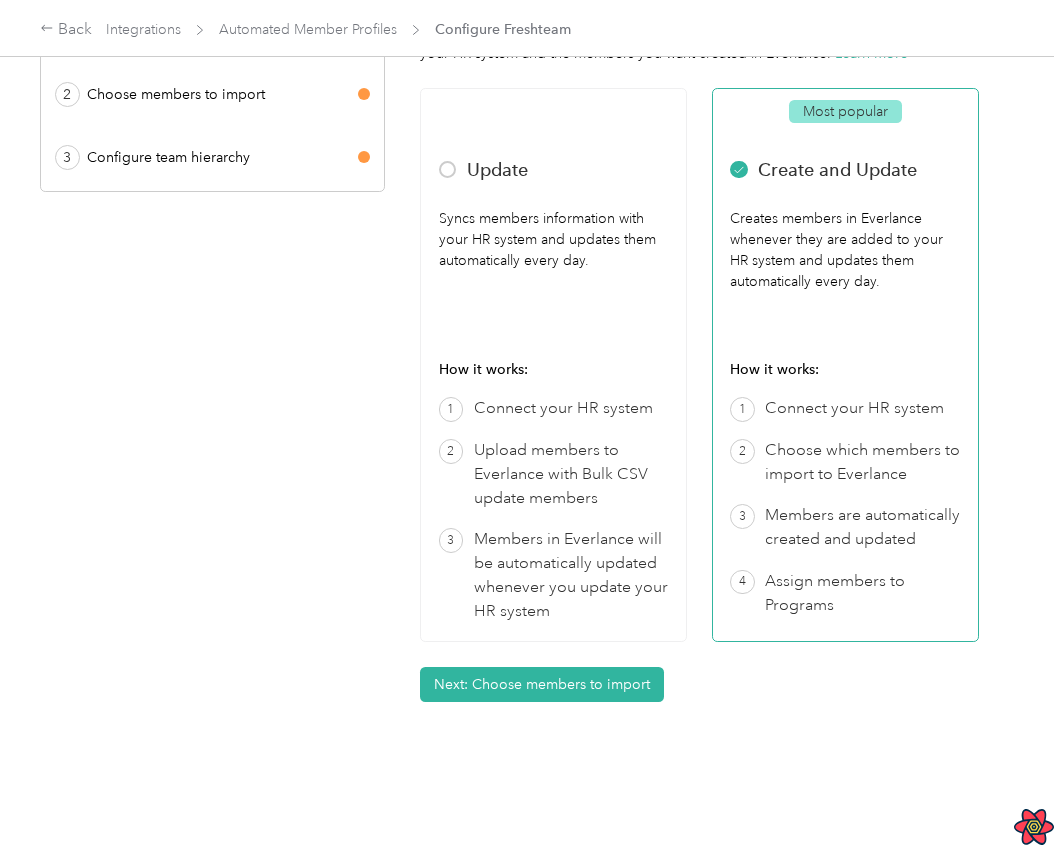 scroll, scrollTop: 145, scrollLeft: 0, axis: vertical 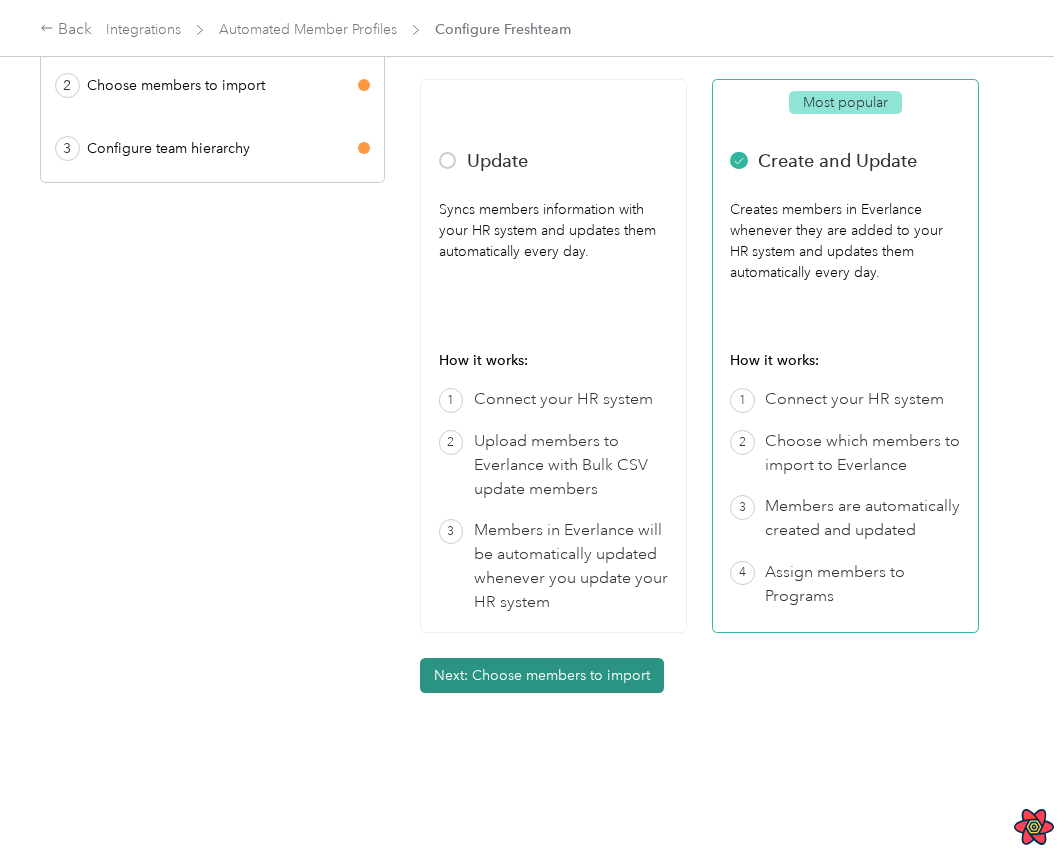 click on "Next: Choose members to import" at bounding box center [542, 675] 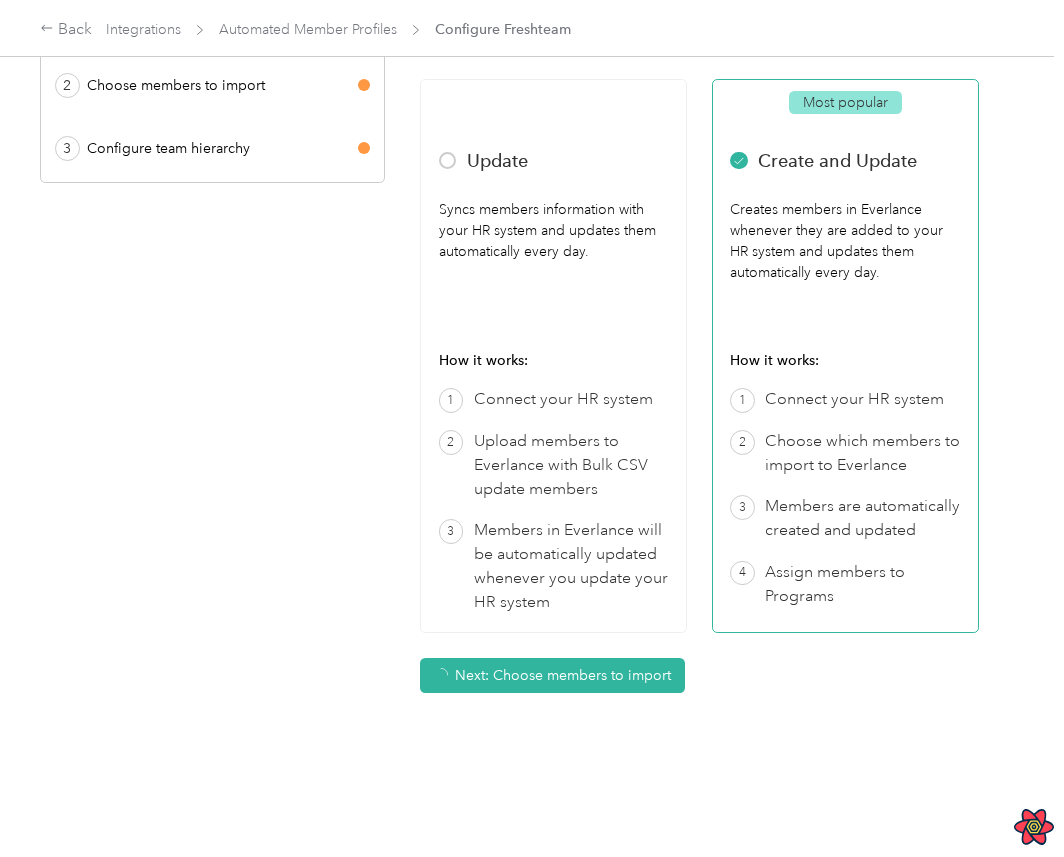 scroll, scrollTop: 0, scrollLeft: 0, axis: both 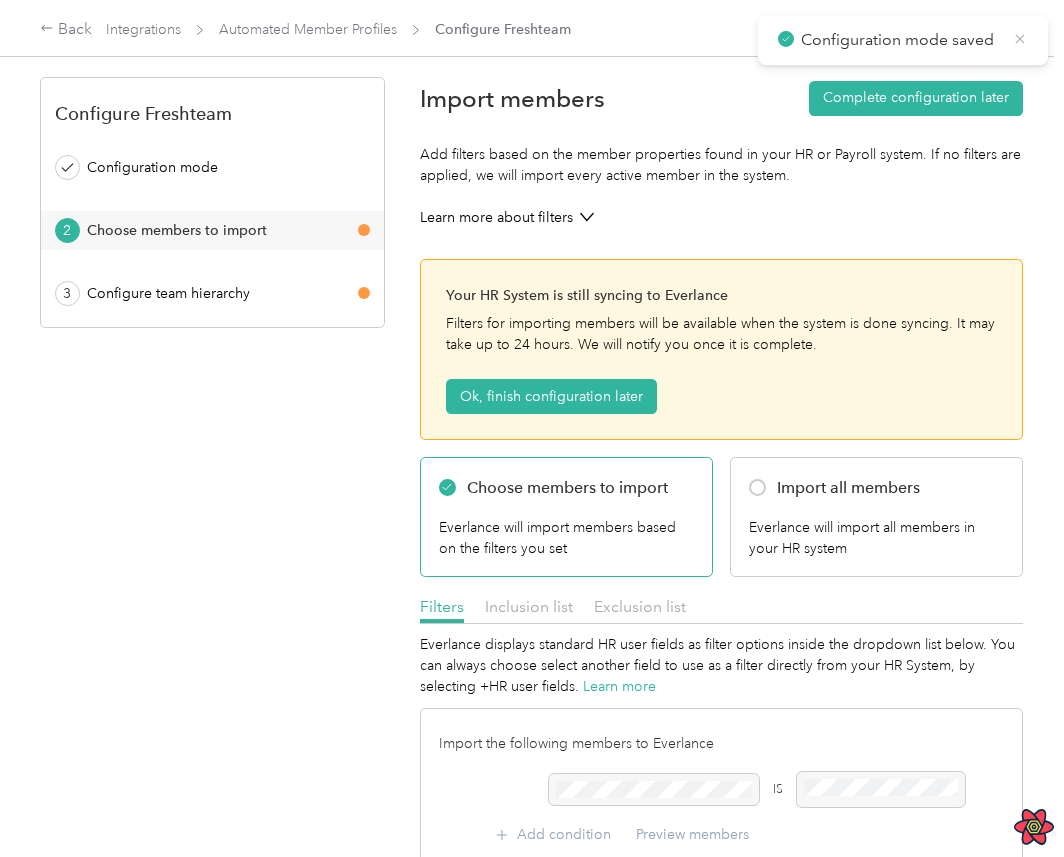 click 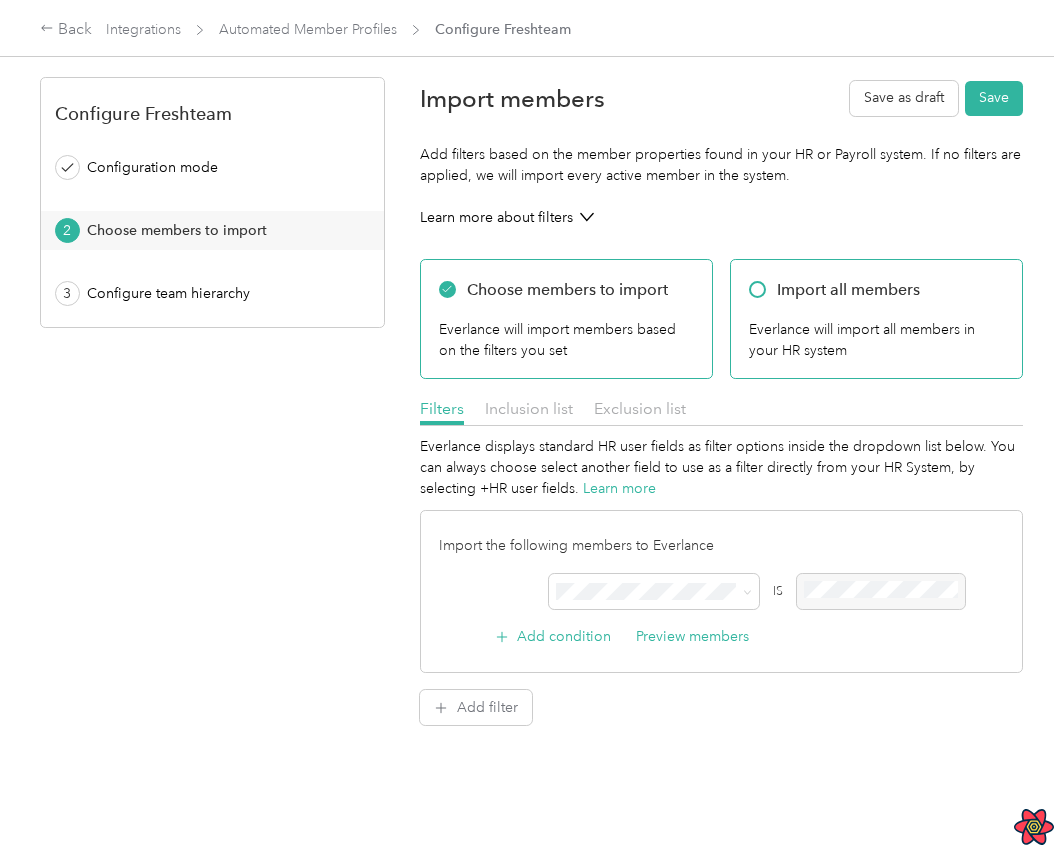 click on "Everlance will import all members in your HR system" at bounding box center (877, 340) 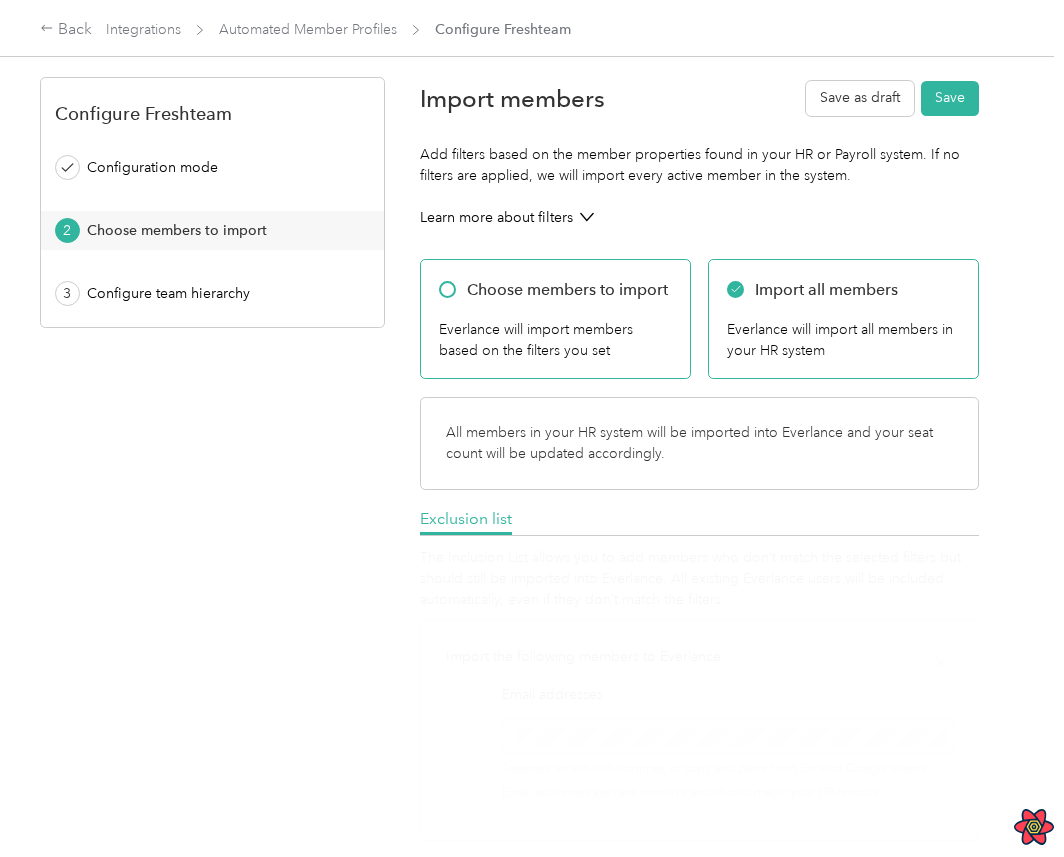 click on "Everlance will import members based on the filters you set" at bounding box center (556, 340) 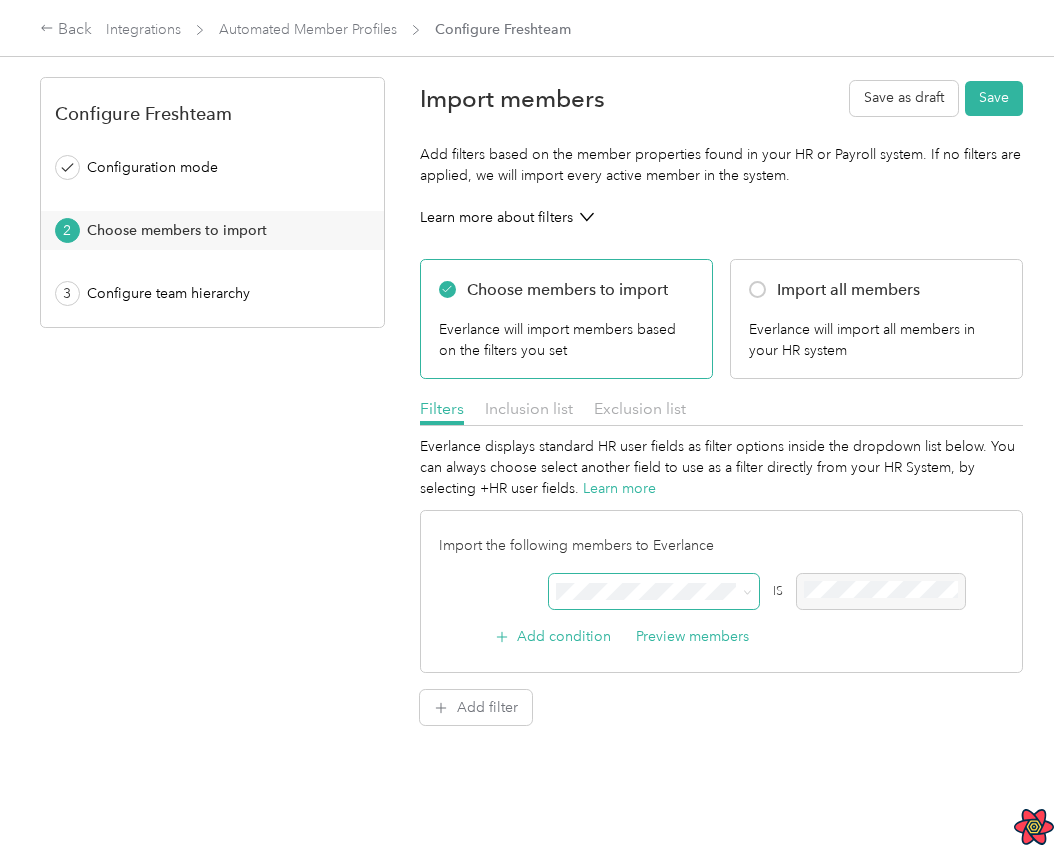 click at bounding box center (654, 591) 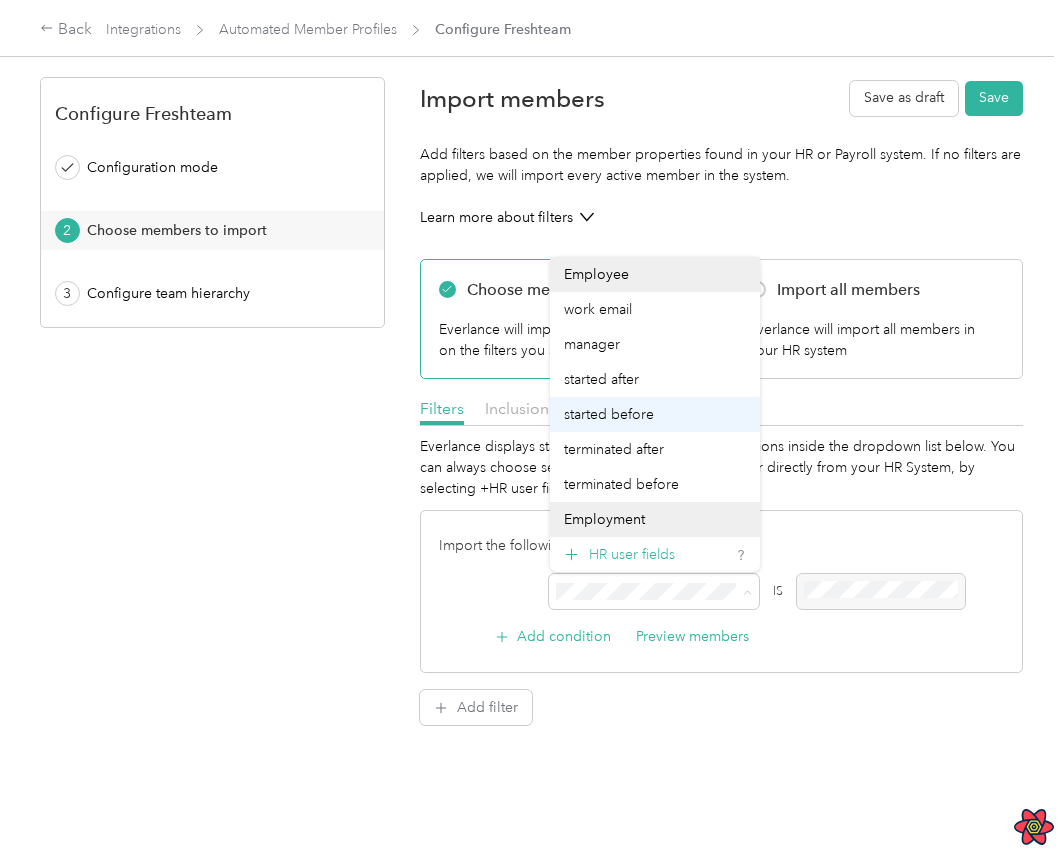 click on "started before" at bounding box center [655, 414] 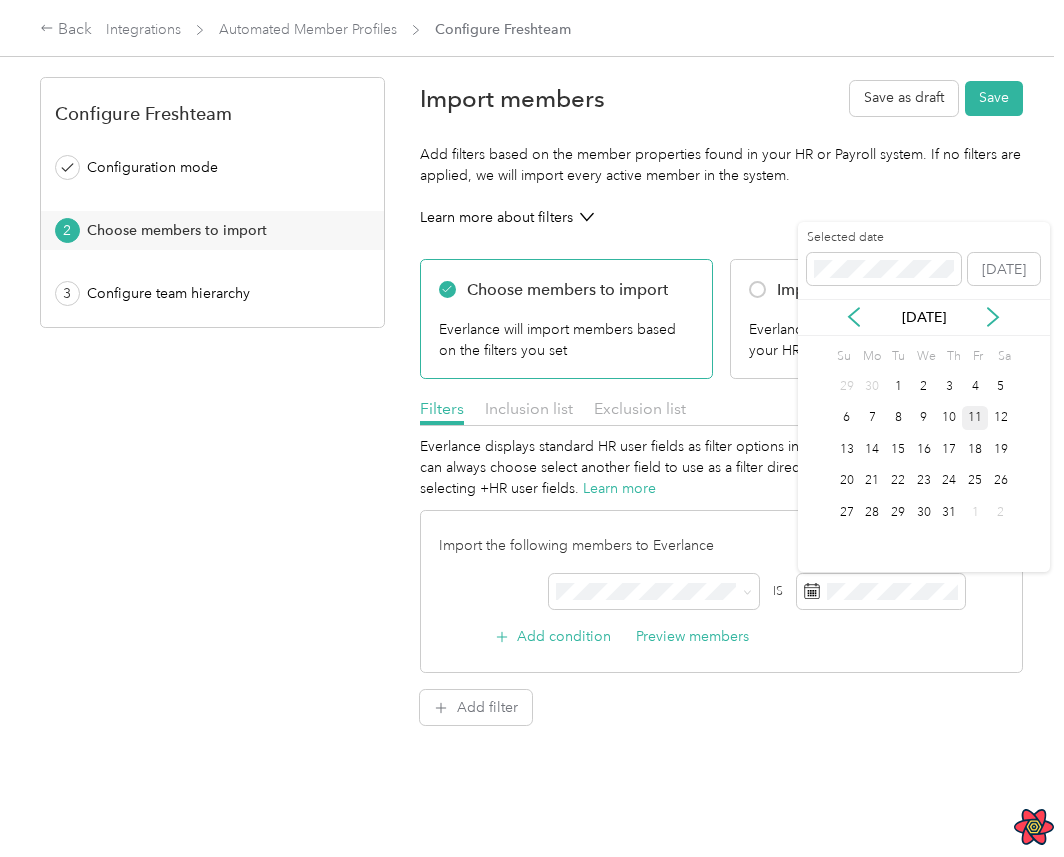 click on "11" at bounding box center (975, 418) 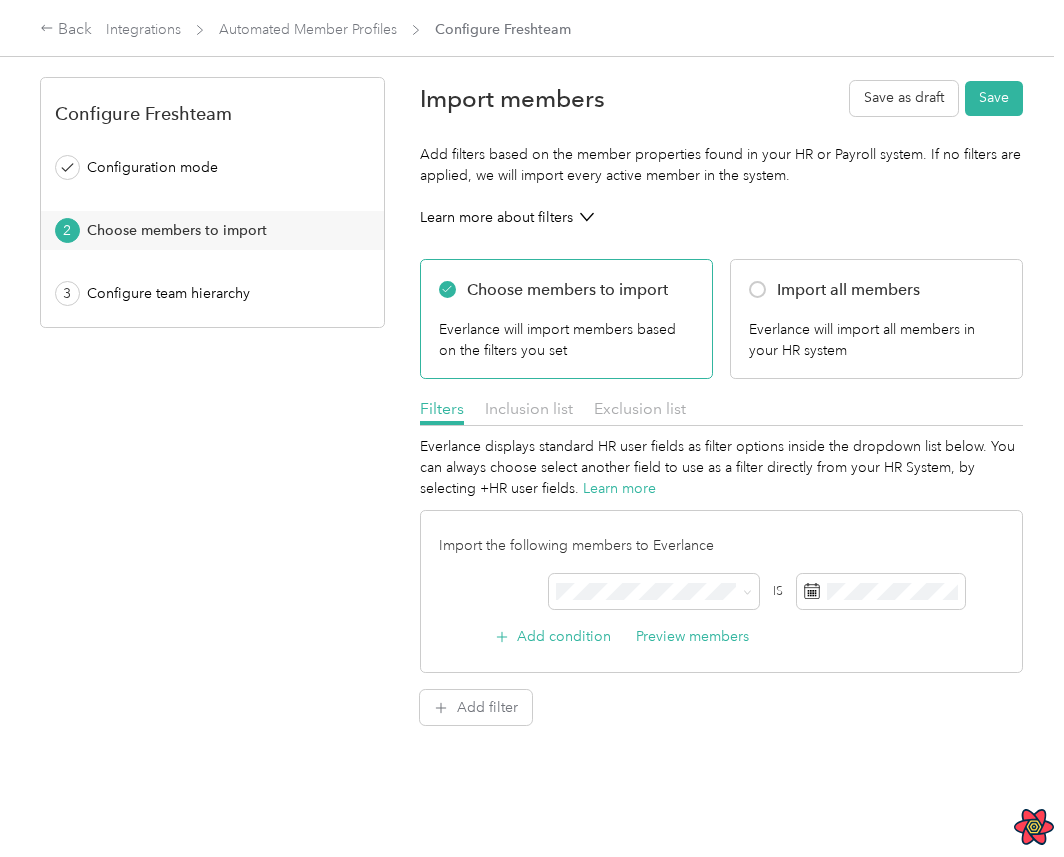 click on "Import members Save as draft Save" at bounding box center (721, 98) 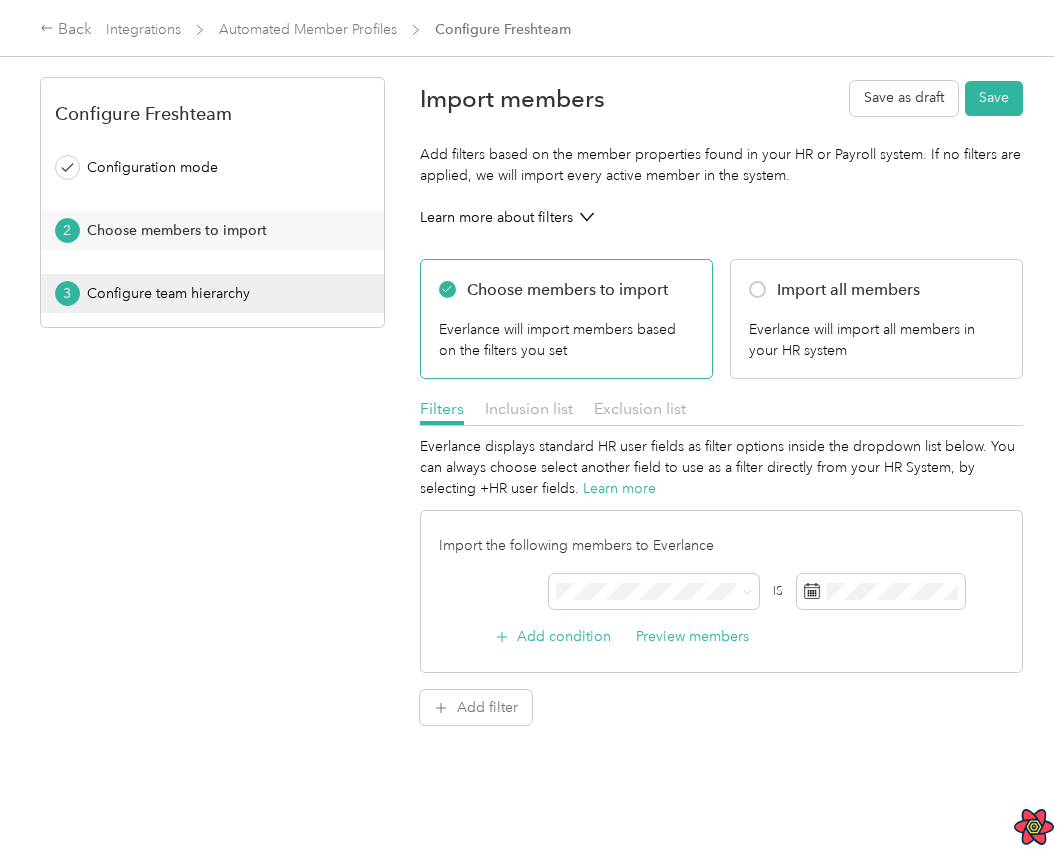 click on "3 Configure team hierarchy" at bounding box center [212, 293] 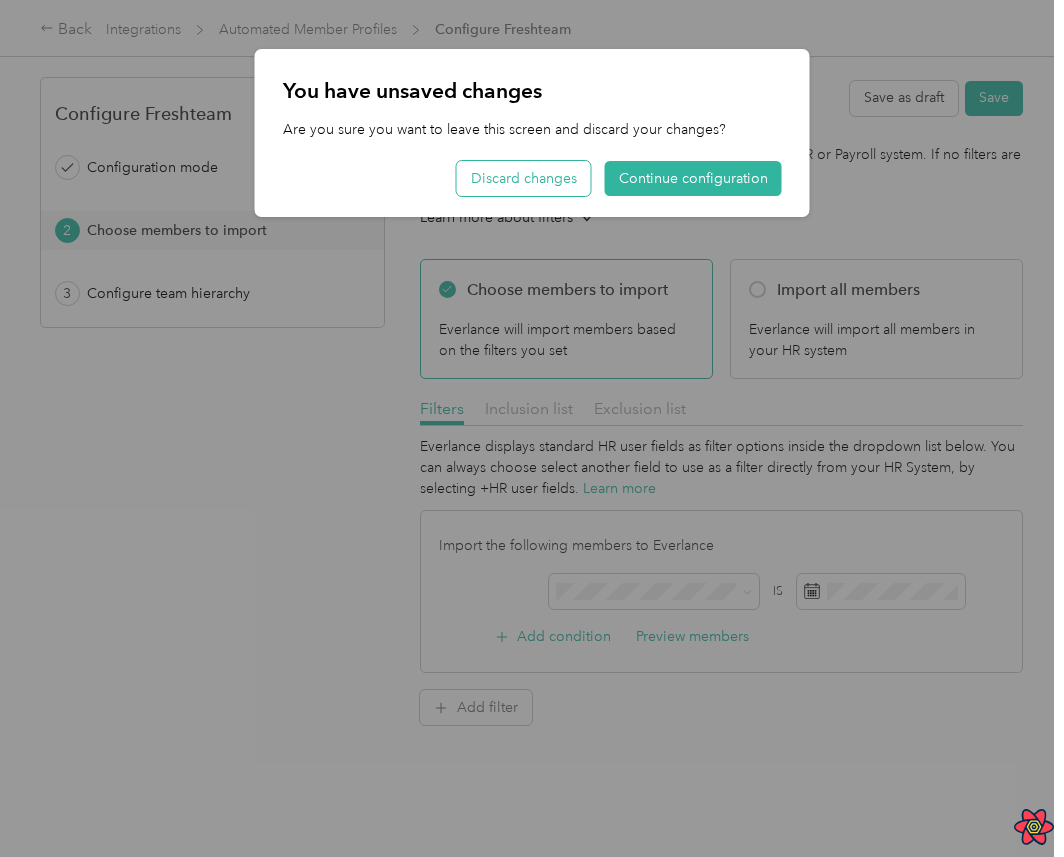 click on "Discard changes" at bounding box center (524, 178) 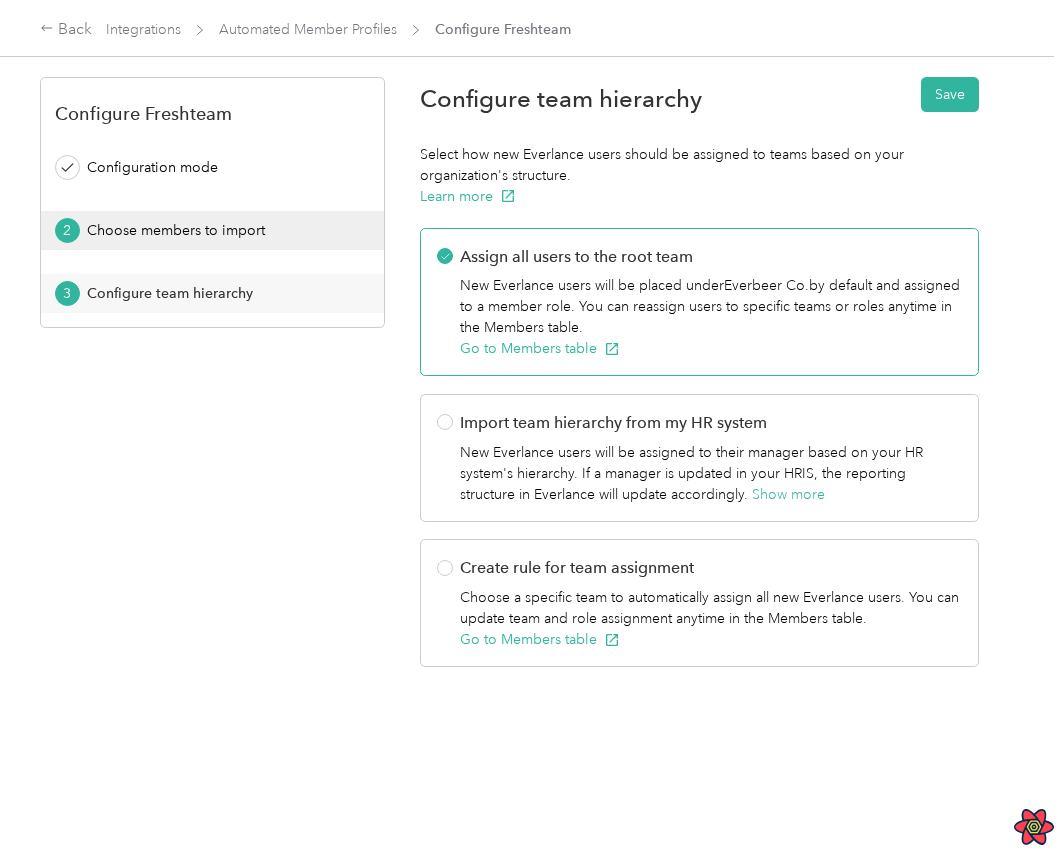 click on "Choose members to import" at bounding box center [219, 230] 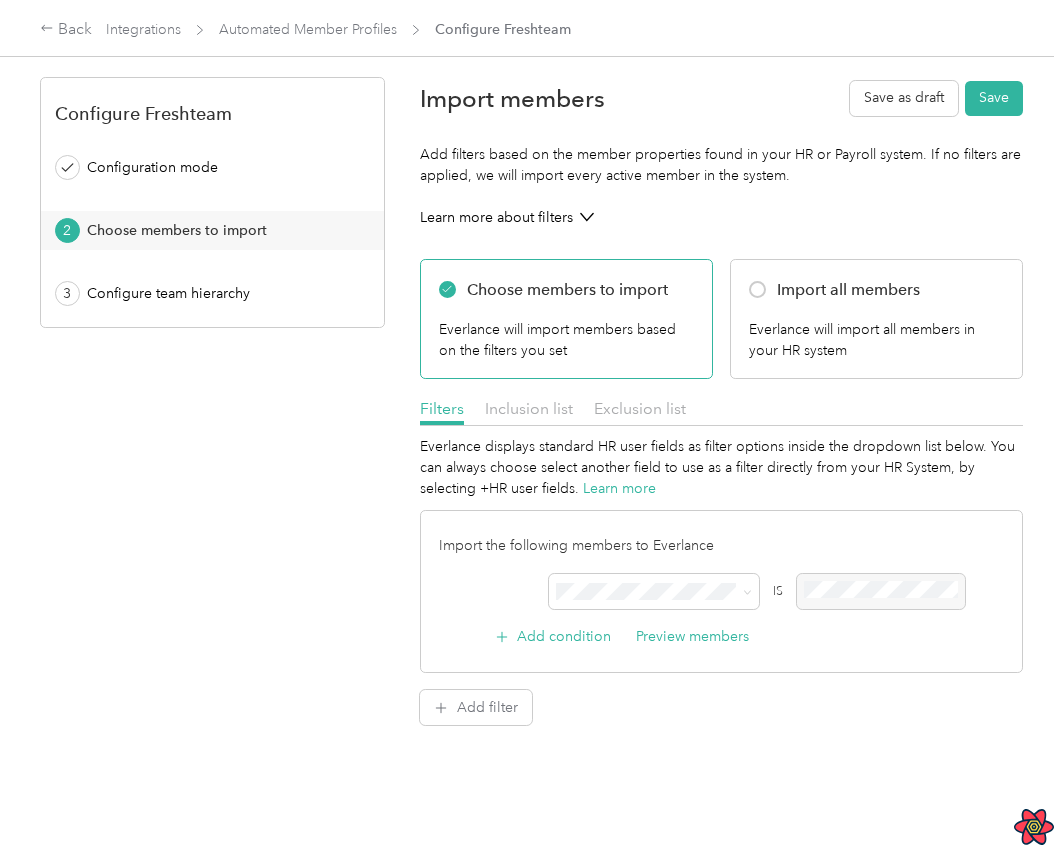 click on "Import members Save as draft Save Add filters based on the member properties found in your HR or Payroll system. If no filters are applied, we will import every active member in the system.   Learn more about filters Choose members to import Everlance will import members based on the filters you set Import all members Everlance will import all members in your HR system Filters Inclusion list Exclusion list Everlance displays standard HR user fields as filter options inside the dropdown list below. You can always choose select another field to use as a filter directly from your HR System, by selecting +HR user fields.   Learn more Import the following members to Everlance AND IS Add condition Preview members Add filter" at bounding box center (721, 401) 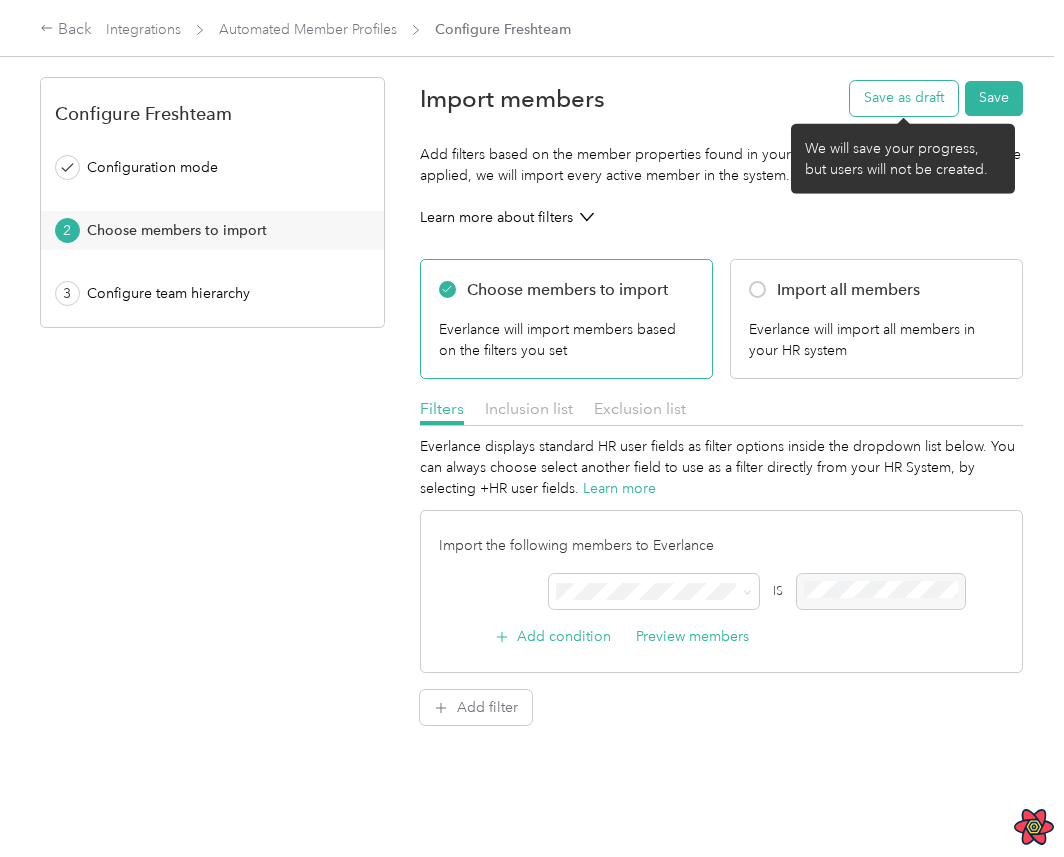 click on "Save as draft" at bounding box center [904, 98] 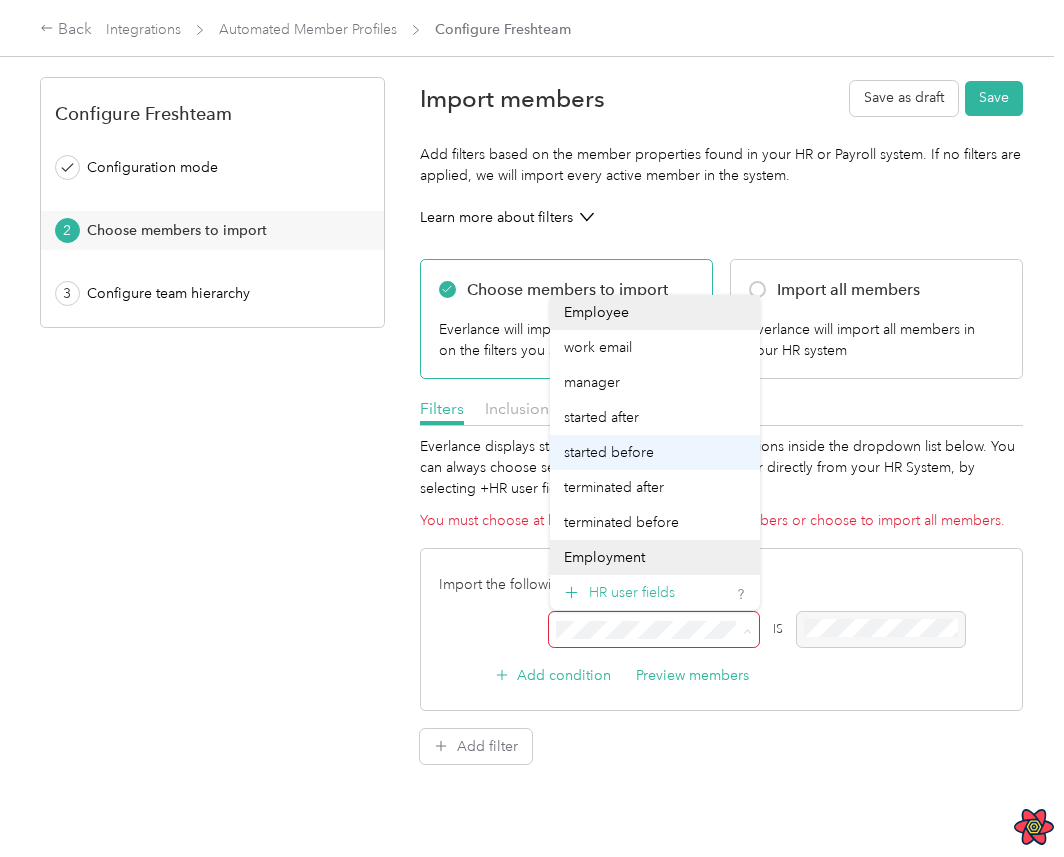click on "started before" at bounding box center [609, 452] 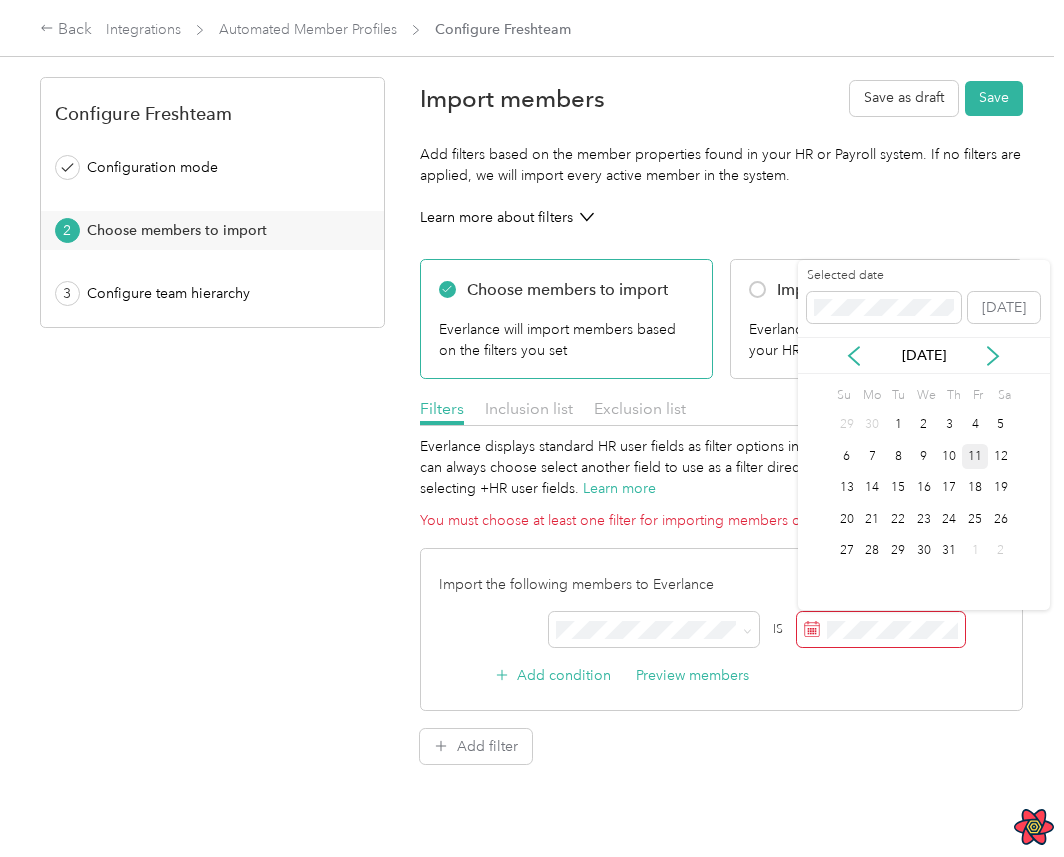 click on "11" at bounding box center [975, 456] 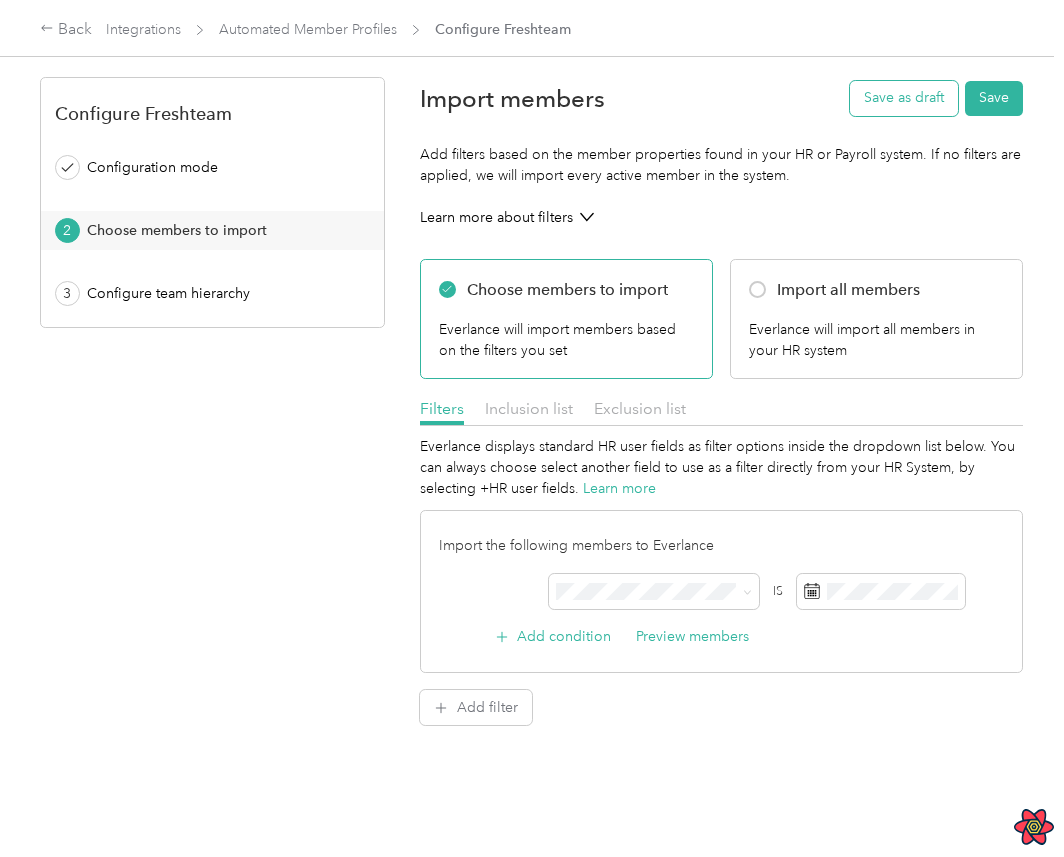 click on "Save as draft" at bounding box center [904, 98] 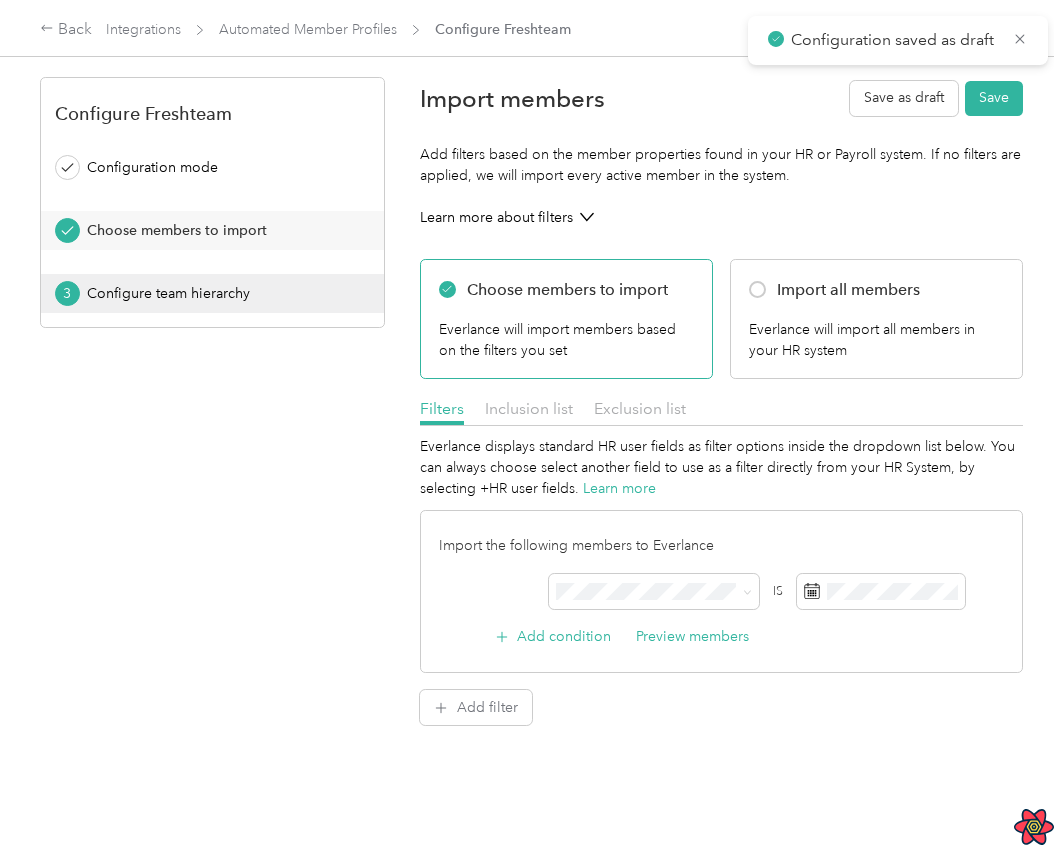 click on "3 Configure team hierarchy" at bounding box center [212, 293] 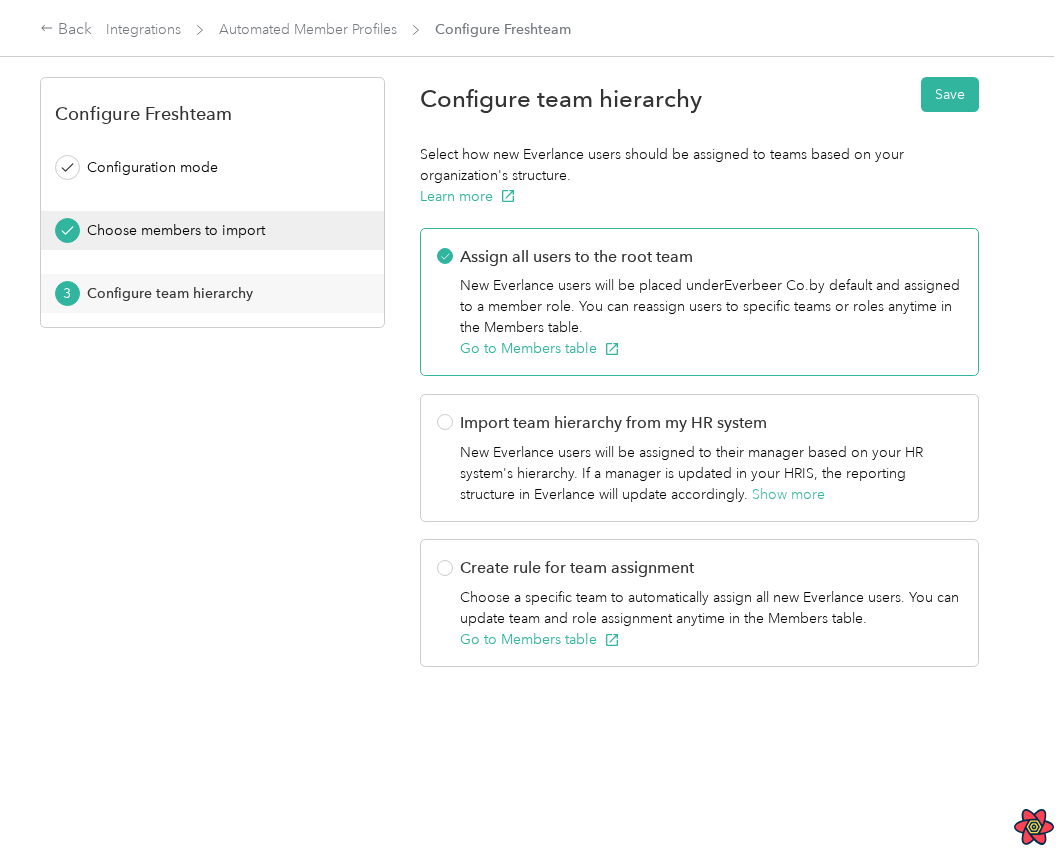 click on "Choose members to import" at bounding box center (219, 230) 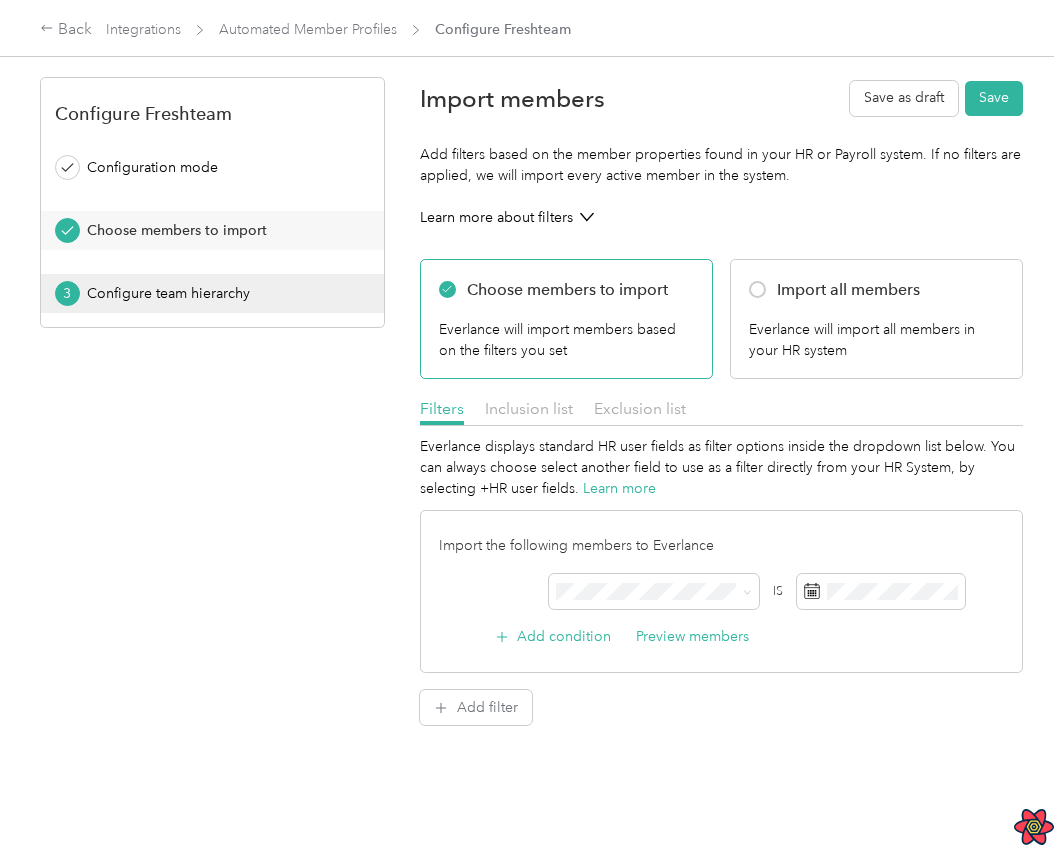 click on "Configure team hierarchy" at bounding box center (219, 293) 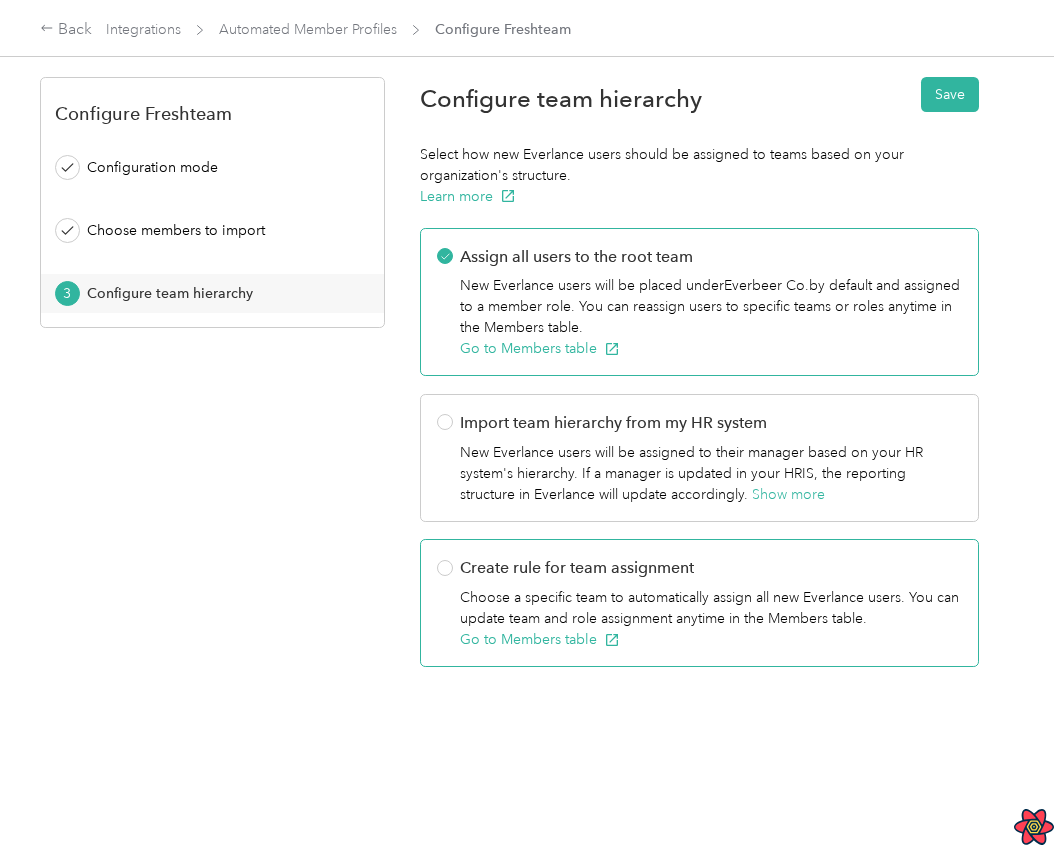 click on "Create rule for team assignment" at bounding box center [711, 568] 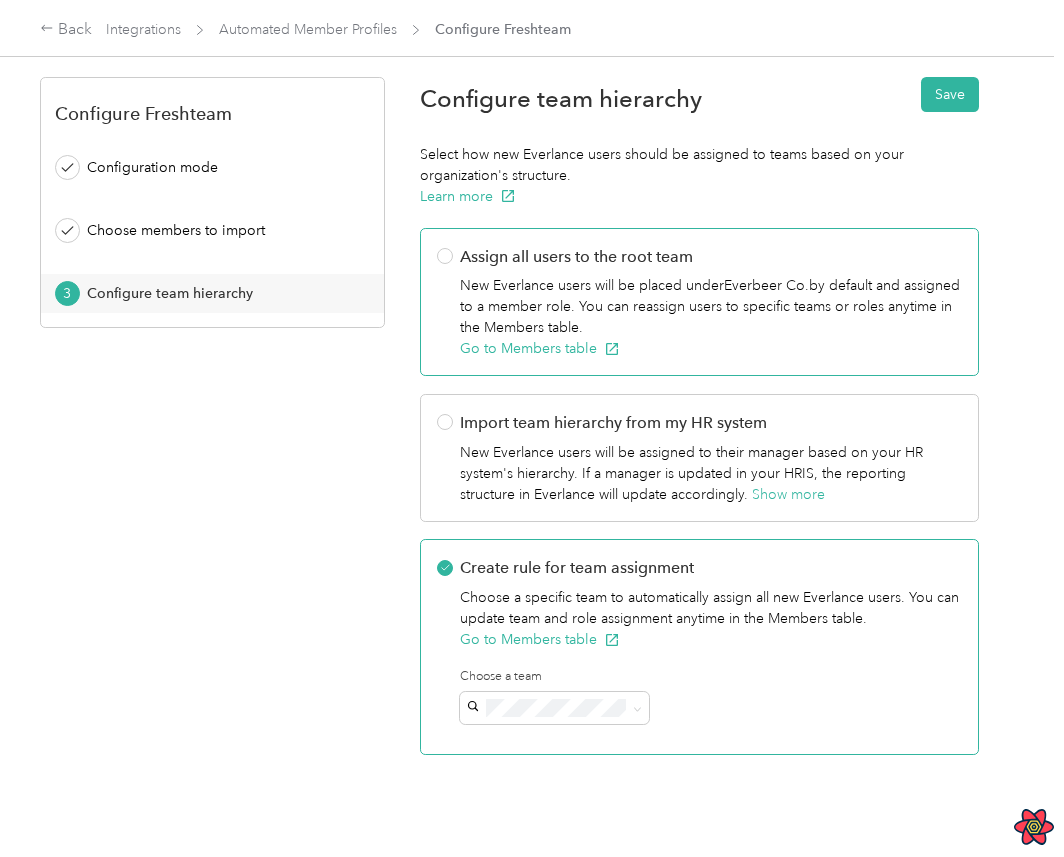 click on "Assign all users to the root team" at bounding box center (711, 257) 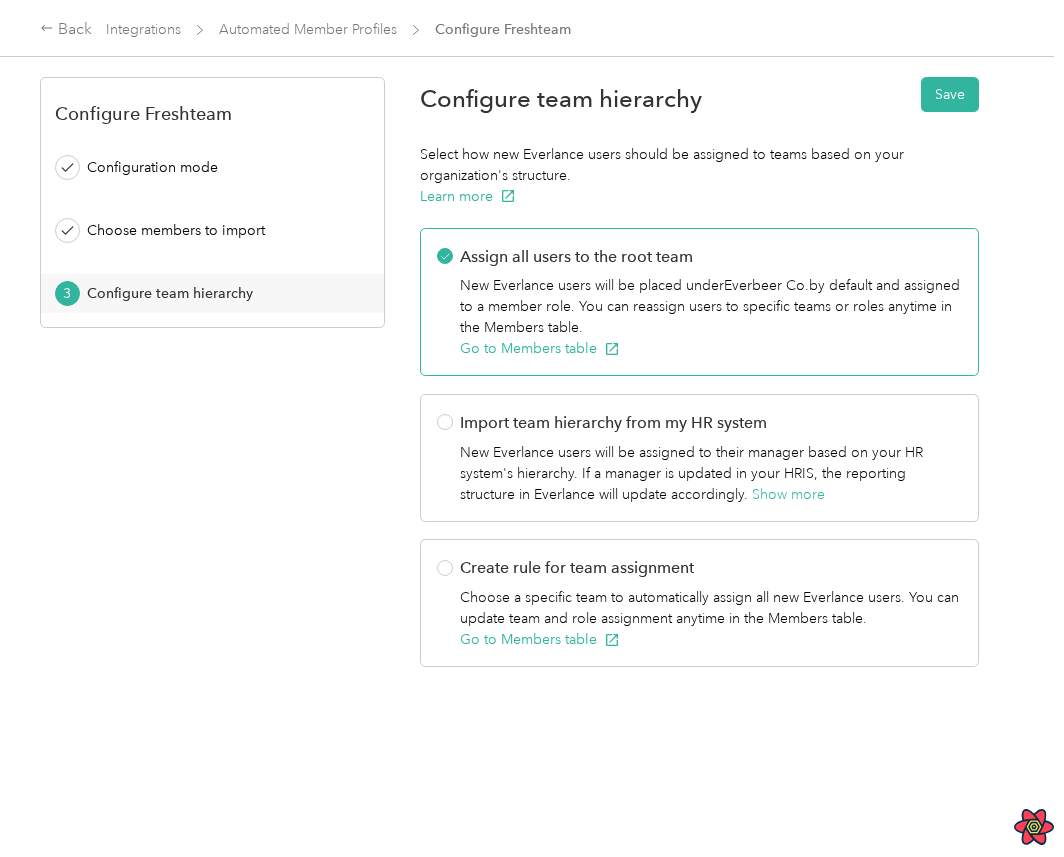 click on "Configuration mode Choose members to import 3 Configure team hierarchy" at bounding box center [212, 230] 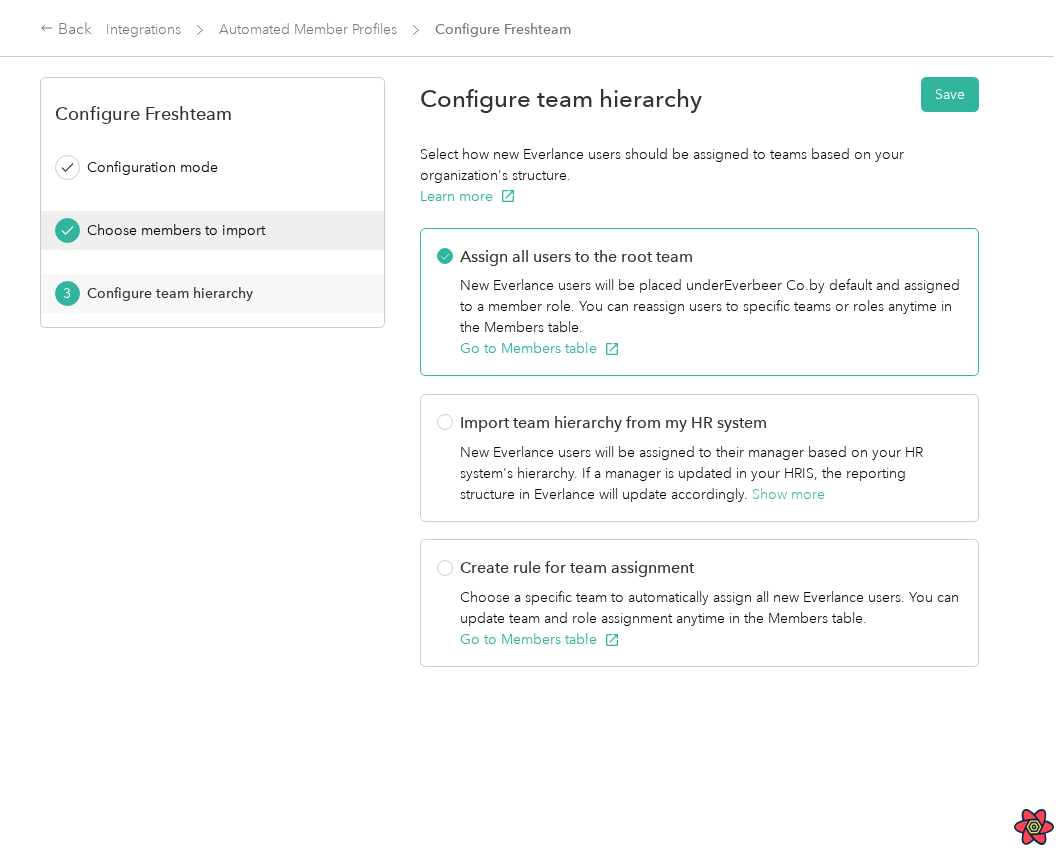 click on "Choose members to import" at bounding box center (219, 230) 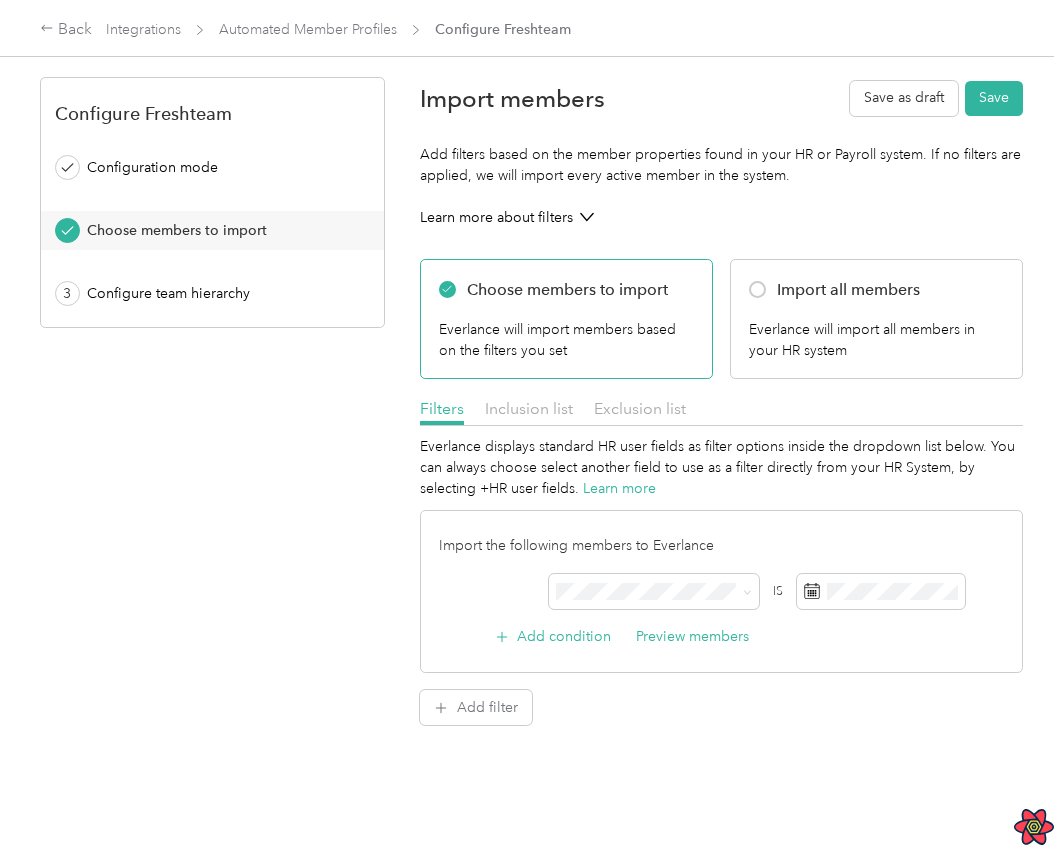 click on "Import members Save as draft Save" at bounding box center [721, 98] 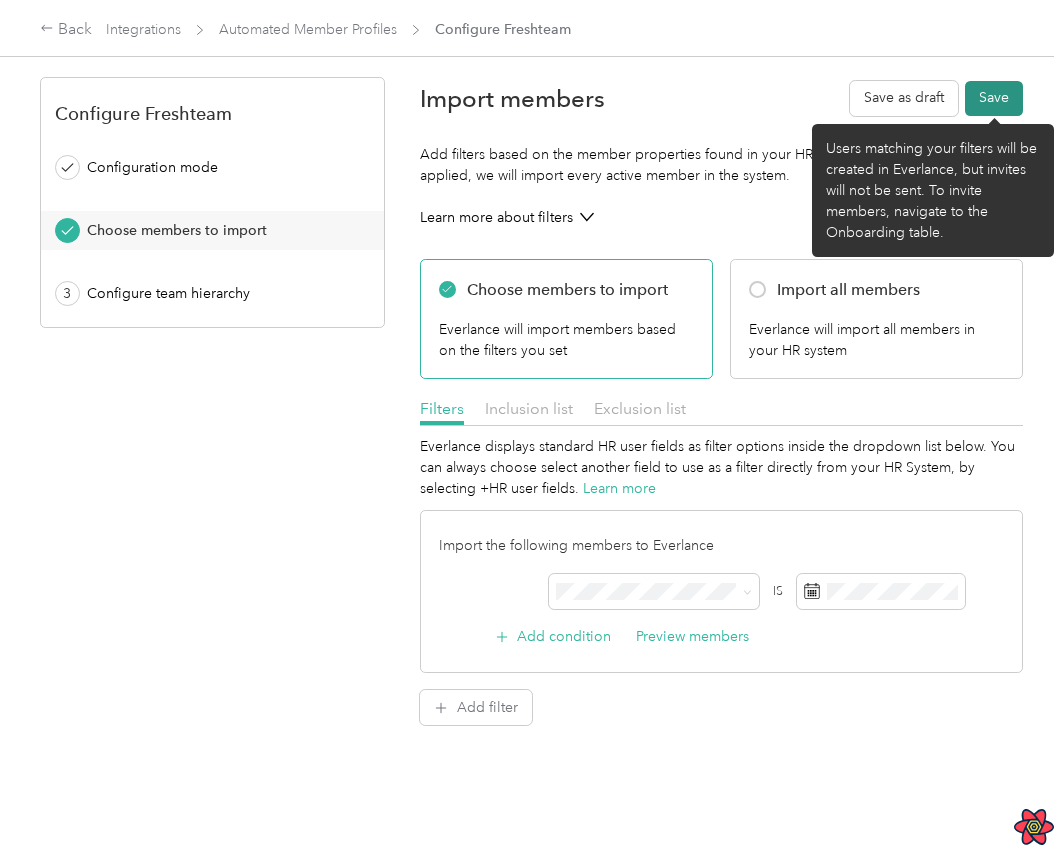click on "Save" at bounding box center [994, 98] 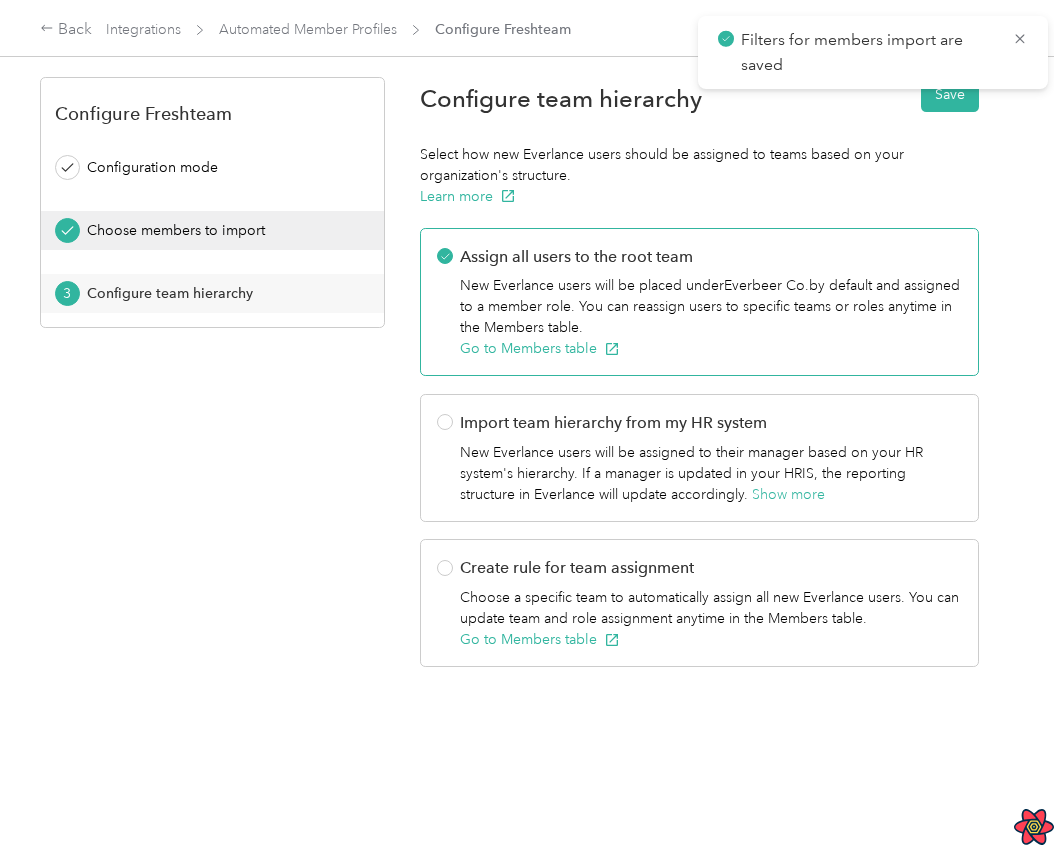 click on "Choose members to import" at bounding box center [212, 230] 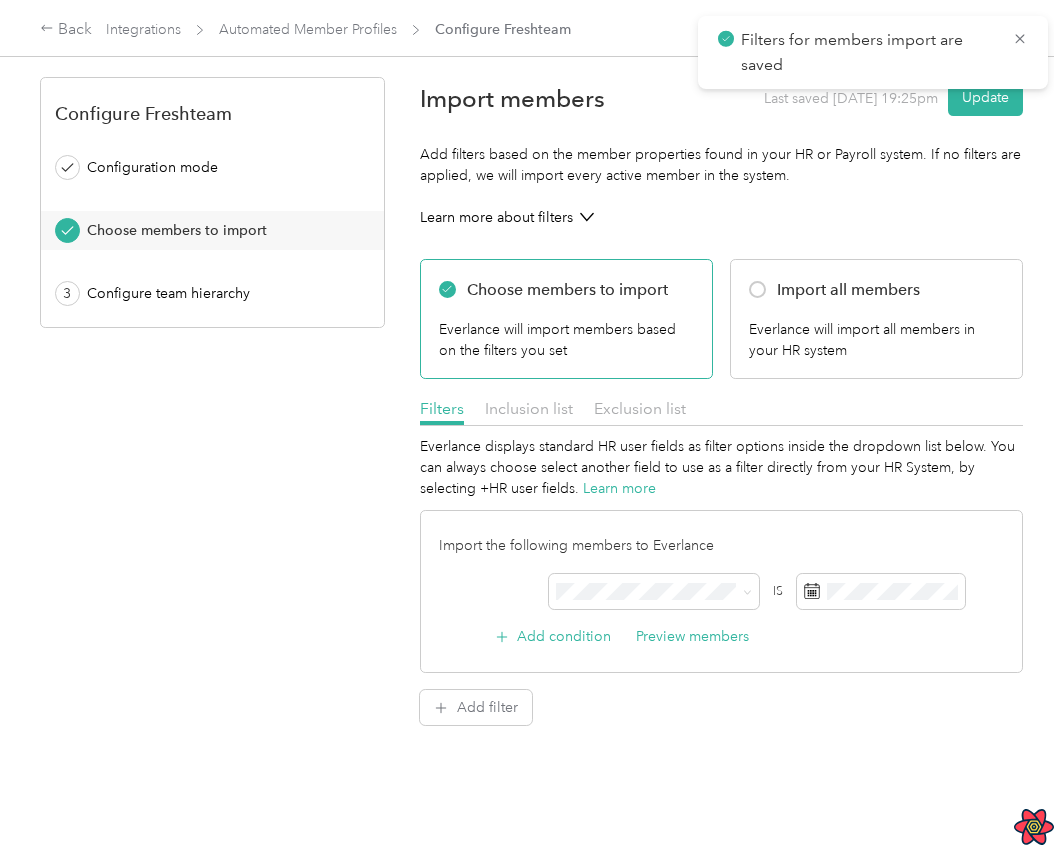 click on "Last saved   Jul 11, 19:25pm  Update" at bounding box center (894, 98) 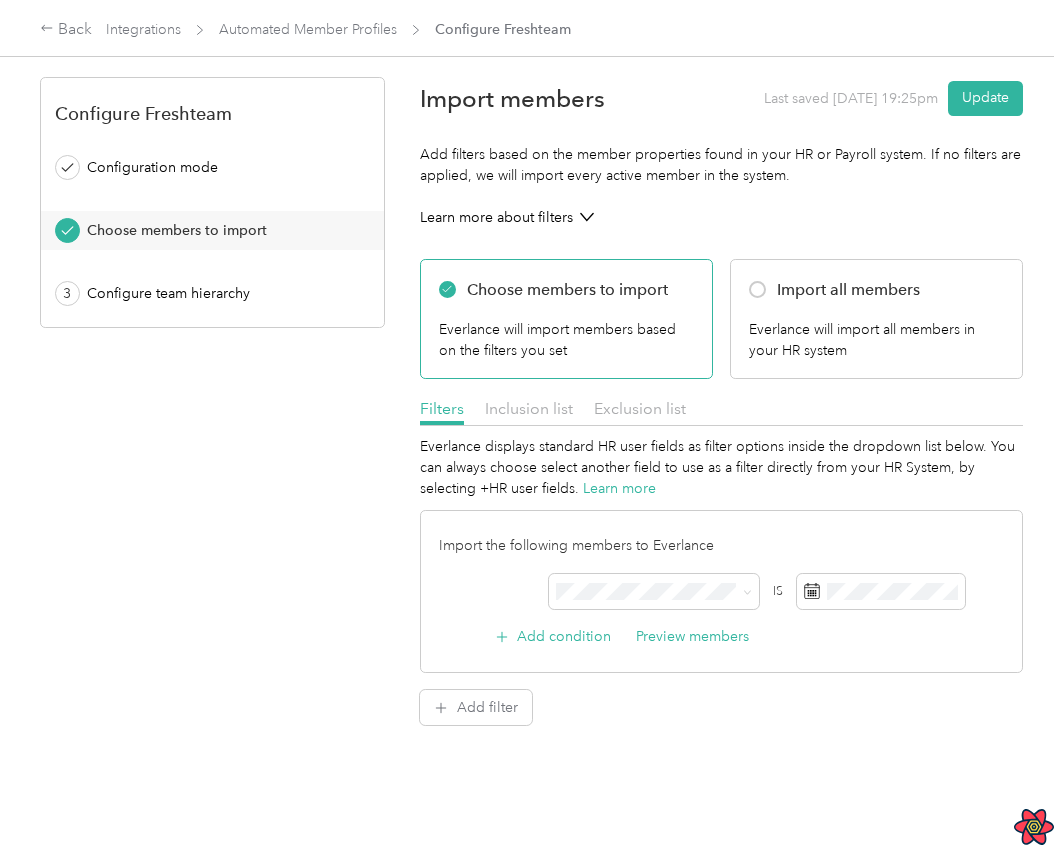 click on "Last saved   Jul 11, 19:25pm" at bounding box center (851, 98) 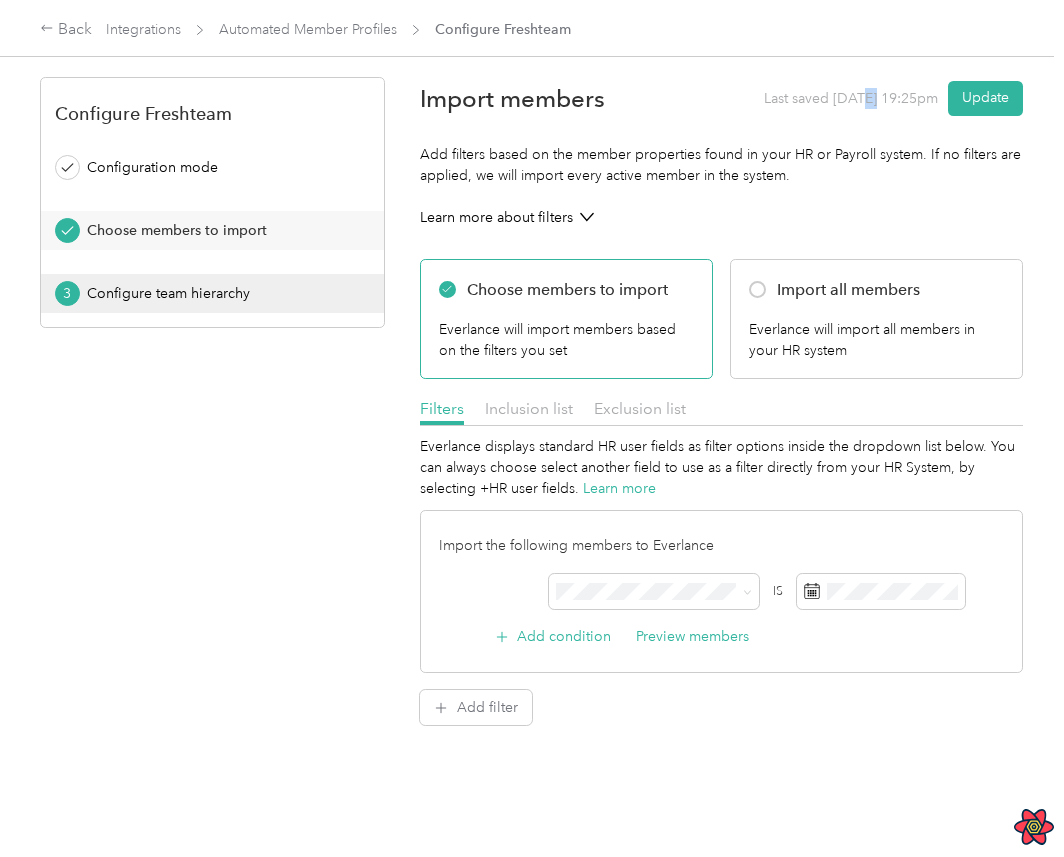 click on "Configure team hierarchy" at bounding box center (219, 293) 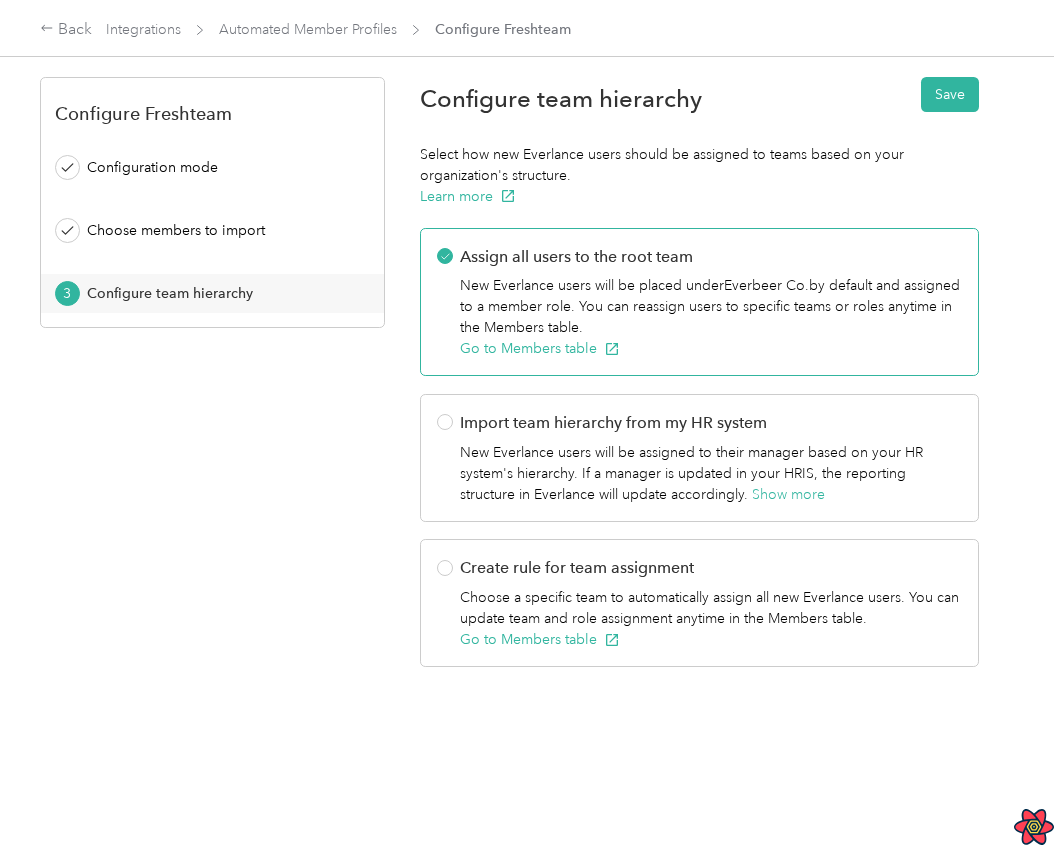click on "Configuration mode Choose members to import 3 Configure team hierarchy" at bounding box center (212, 230) 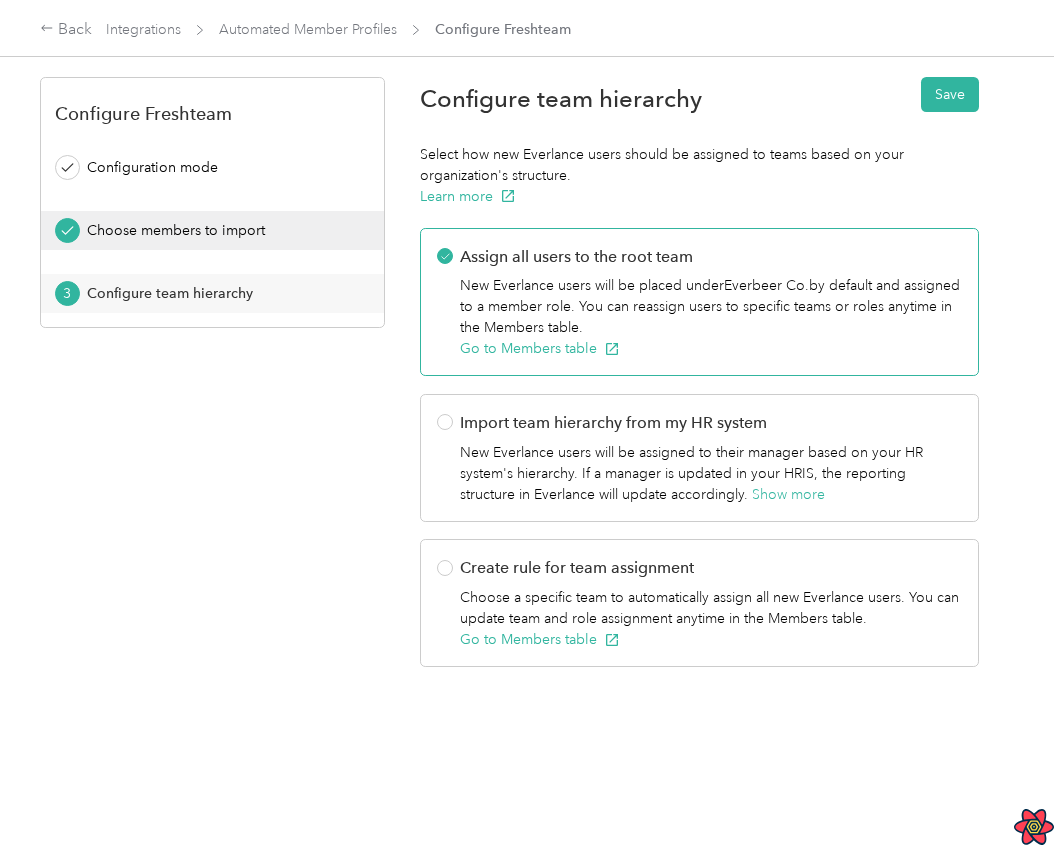 click on "Choose members to import" at bounding box center [219, 230] 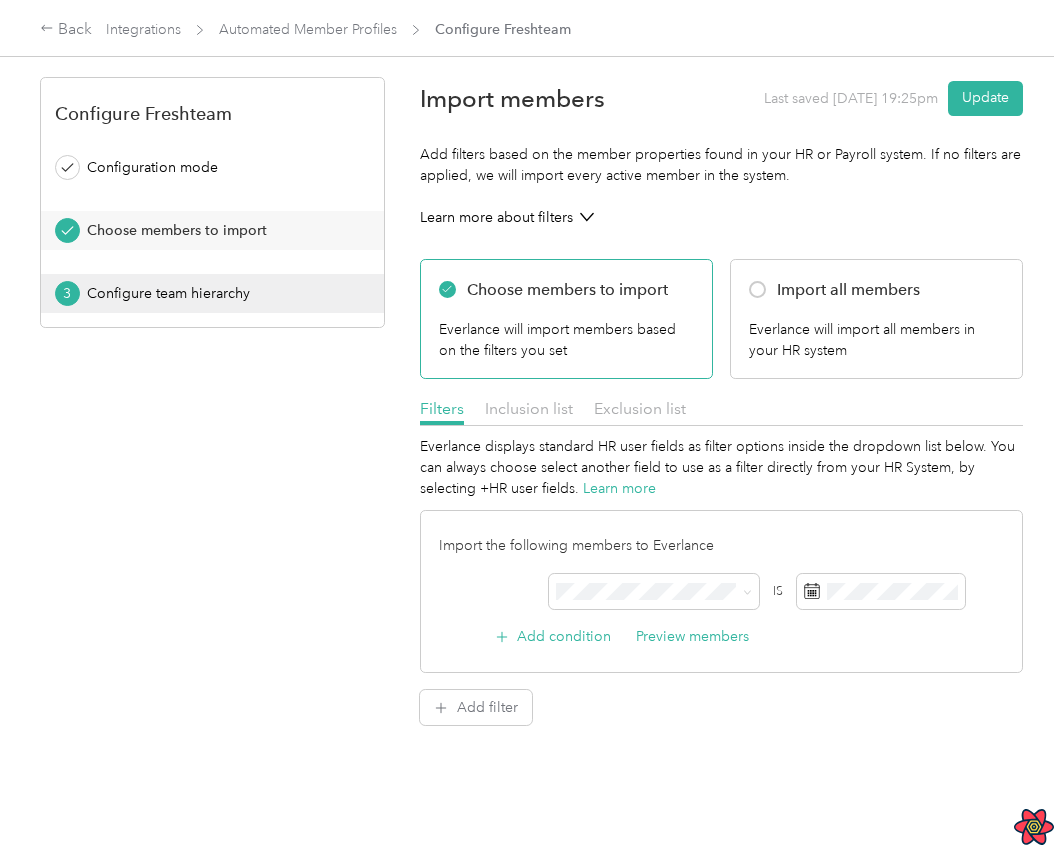 click on "Configure team hierarchy" at bounding box center (219, 293) 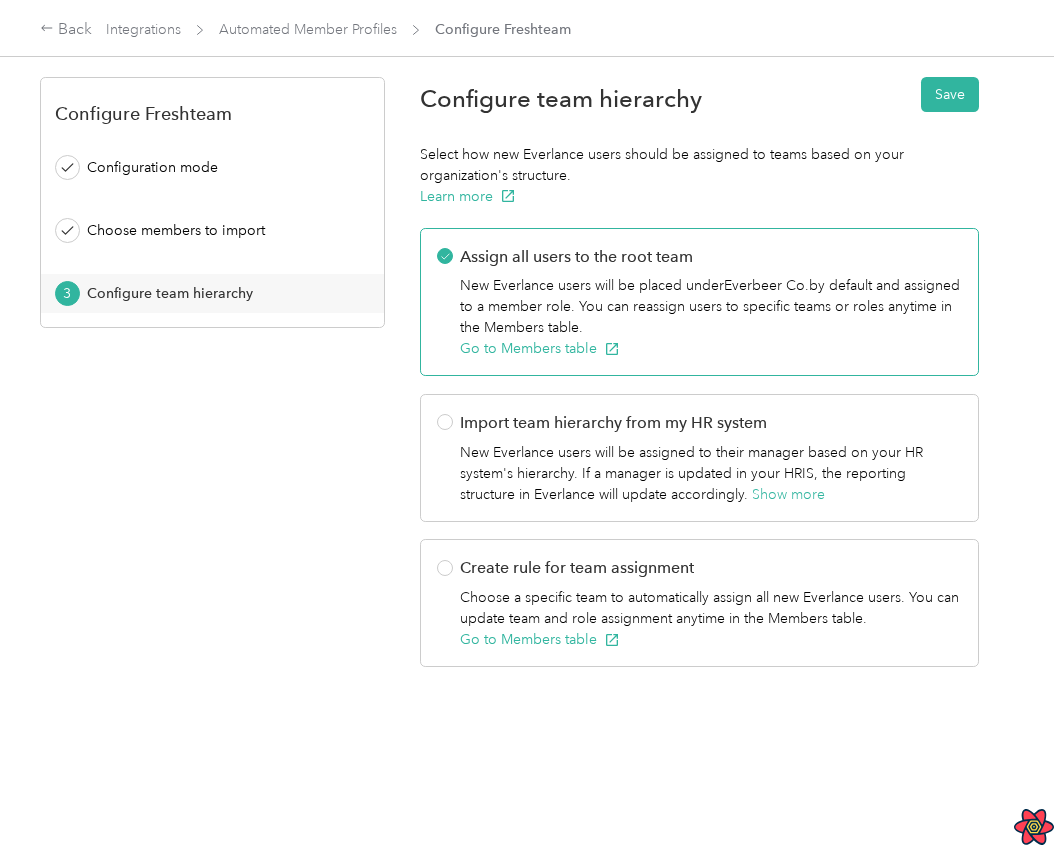 click on "Configure Freshteam Configuration mode Choose members to import 3 Configure team hierarchy" at bounding box center (212, 372) 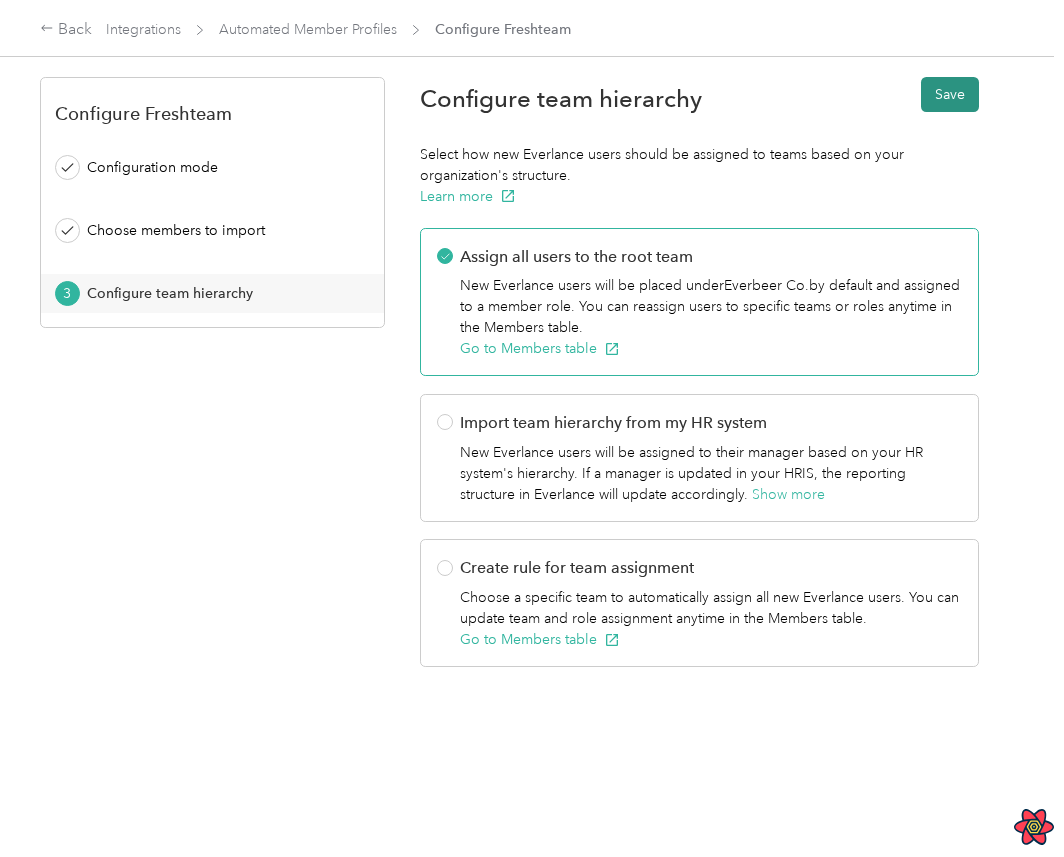 click on "Save" at bounding box center [950, 94] 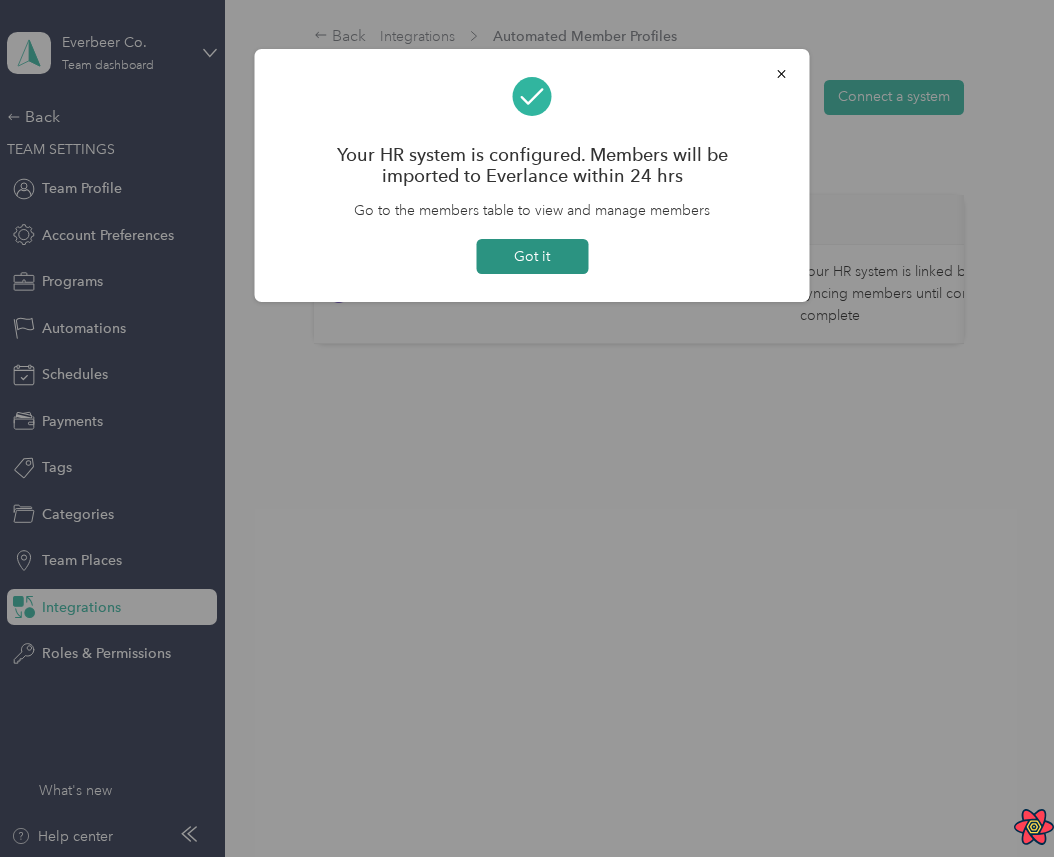 click on "Got it" at bounding box center (532, 256) 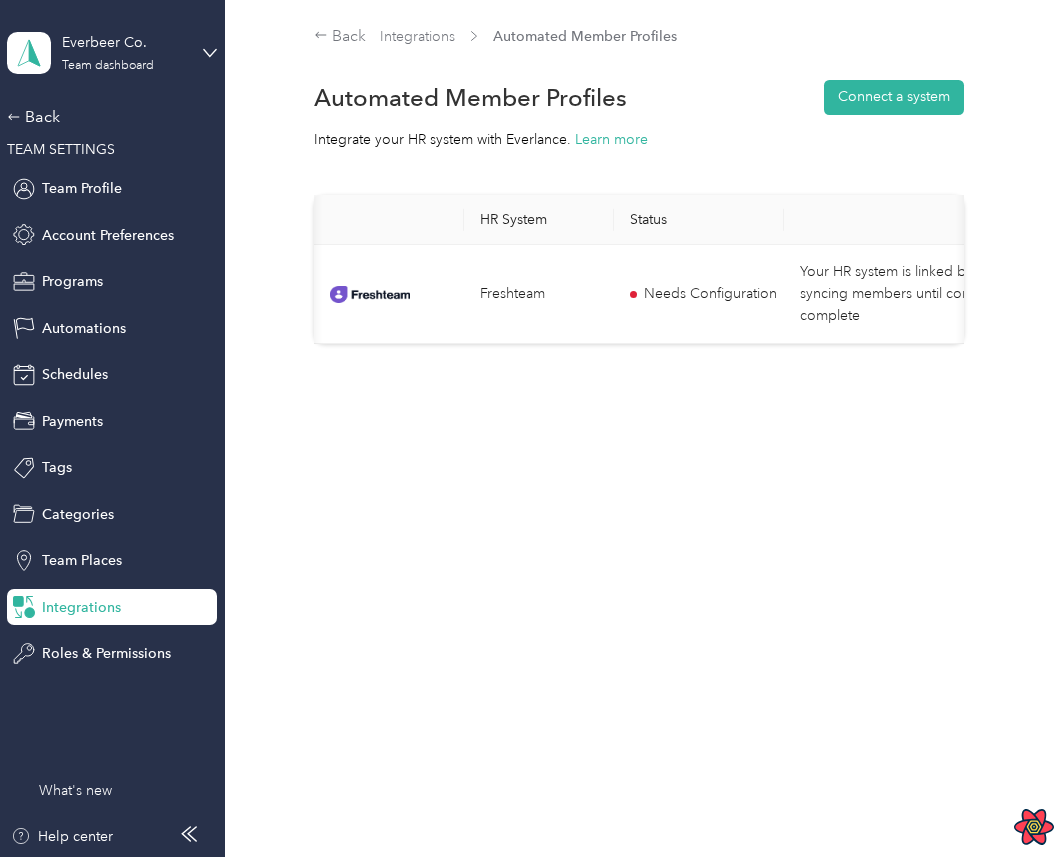 scroll, scrollTop: 0, scrollLeft: 242, axis: horizontal 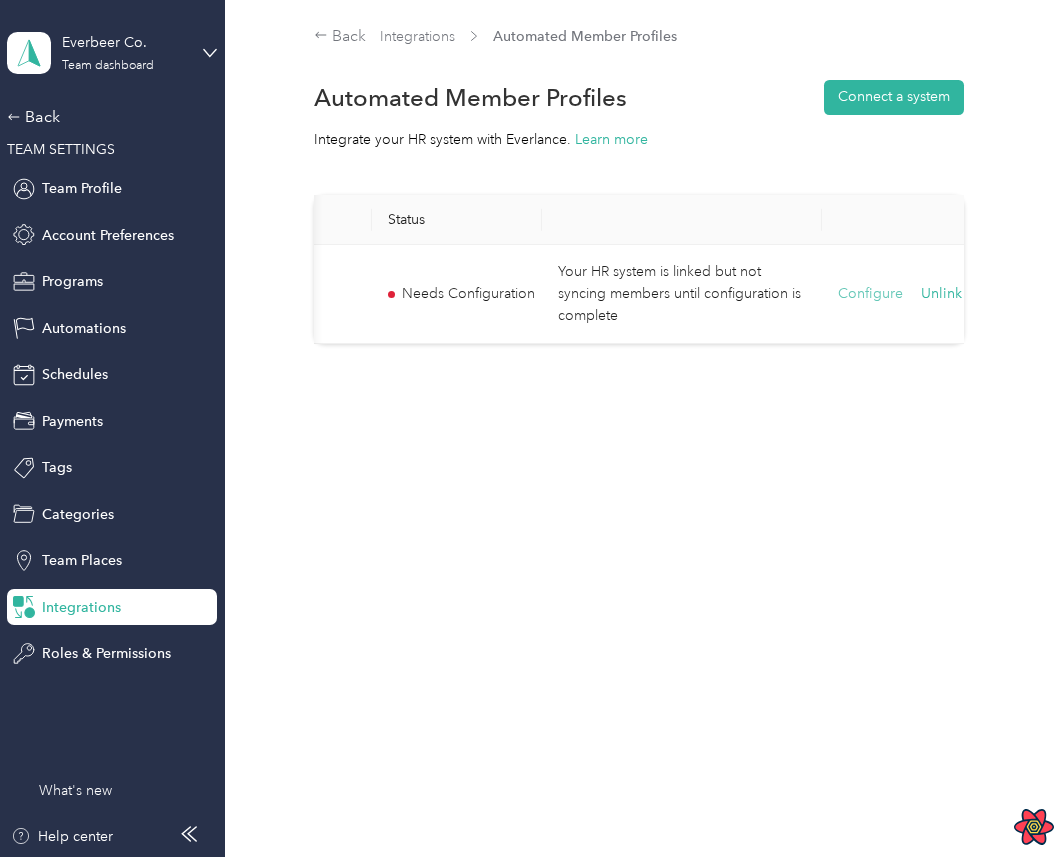 click on "Configure" at bounding box center (870, 294) 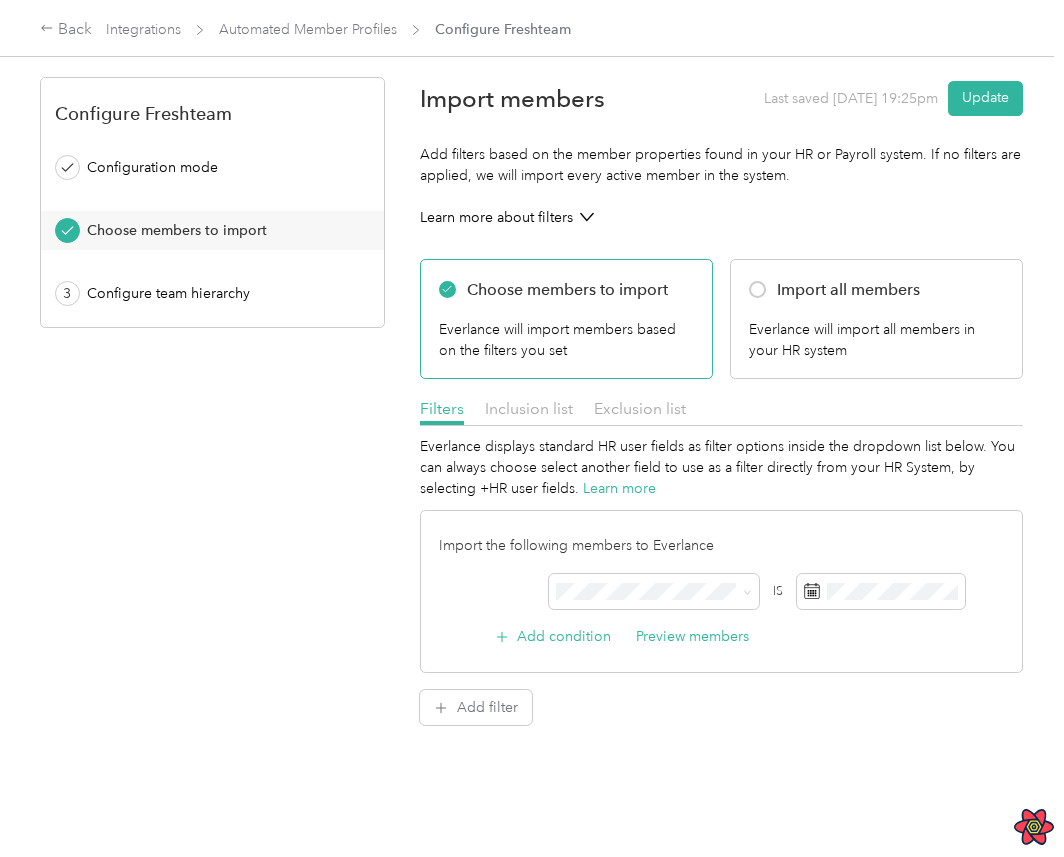 click on "Choose members to import" at bounding box center [212, 230] 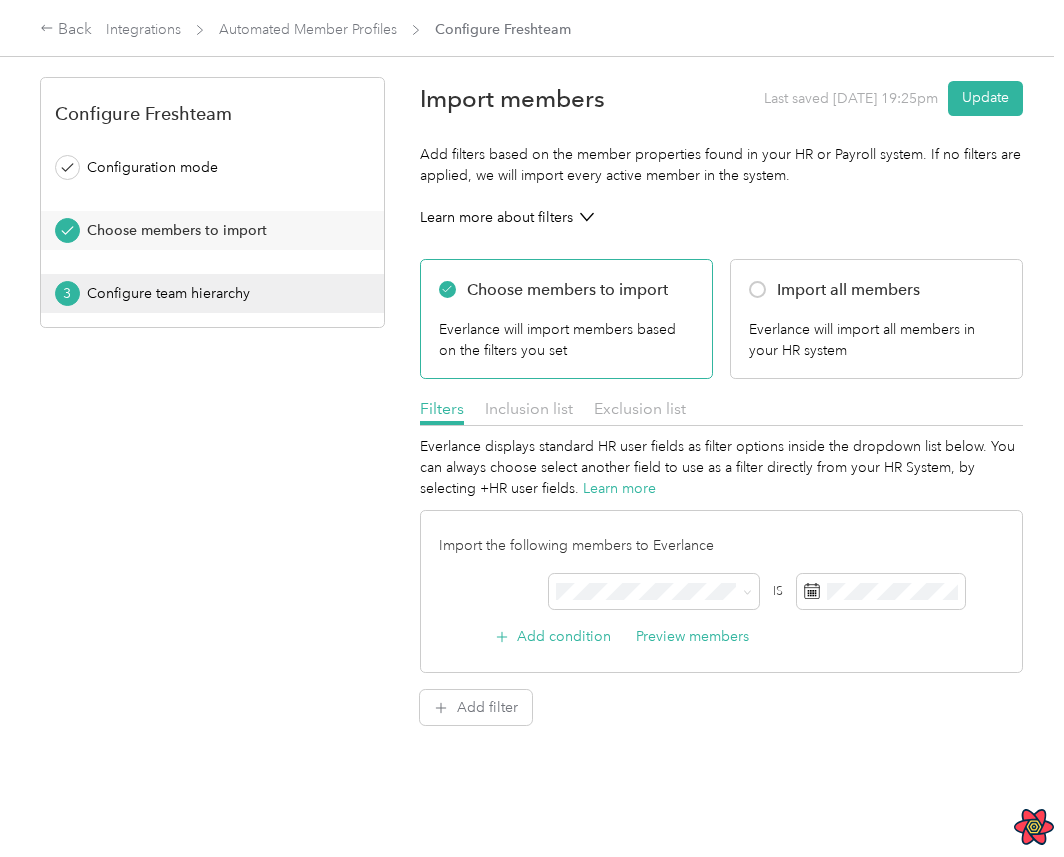 click on "3 Configure team hierarchy" at bounding box center [212, 293] 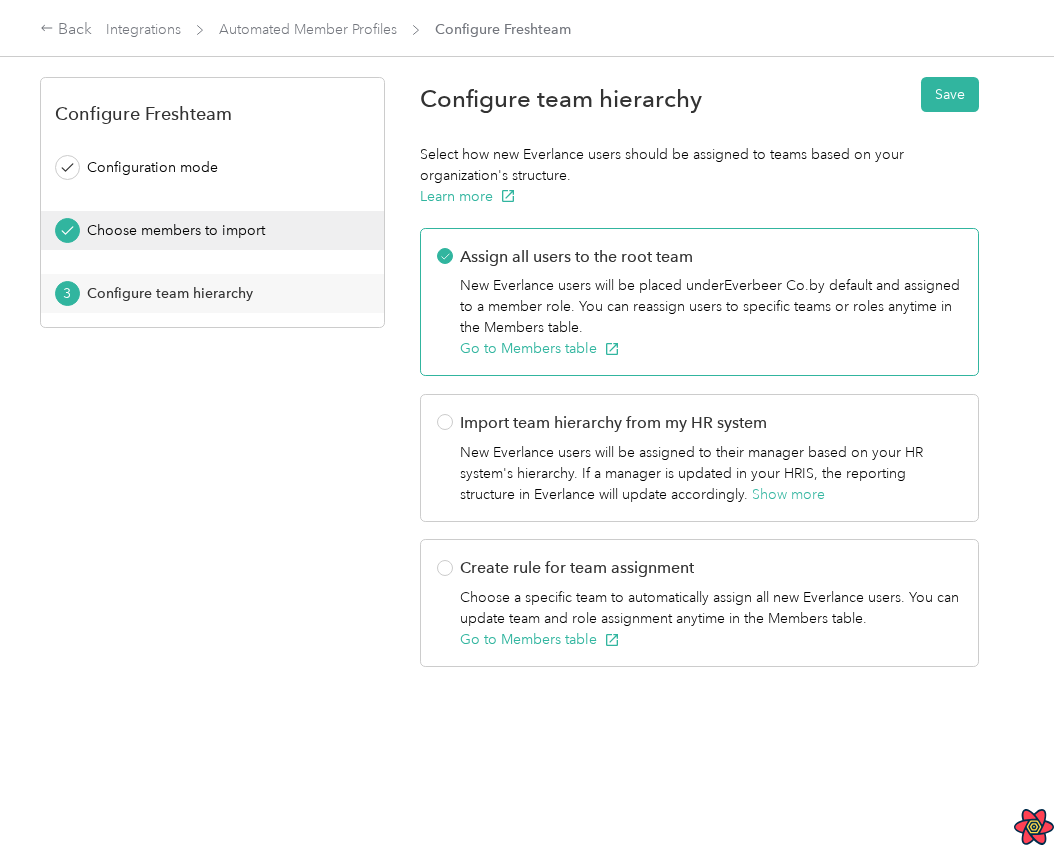 click on "Choose members to import" at bounding box center (212, 230) 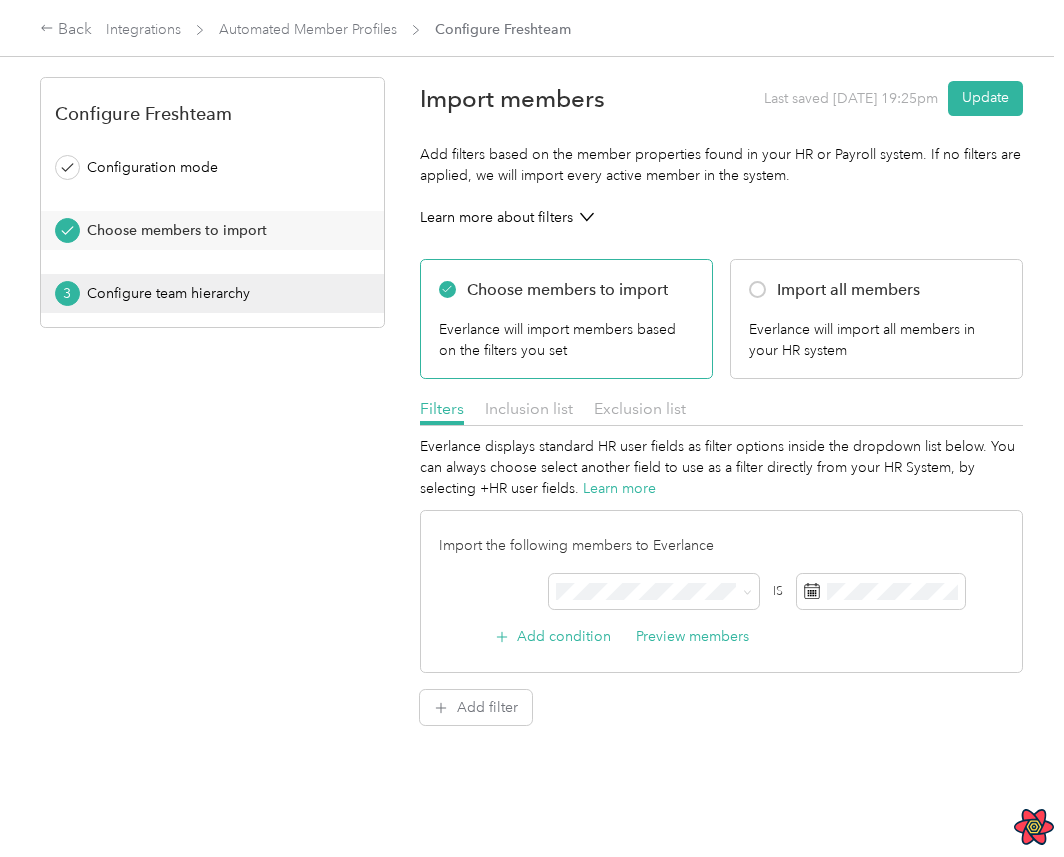 click on "Configure team hierarchy" at bounding box center (219, 293) 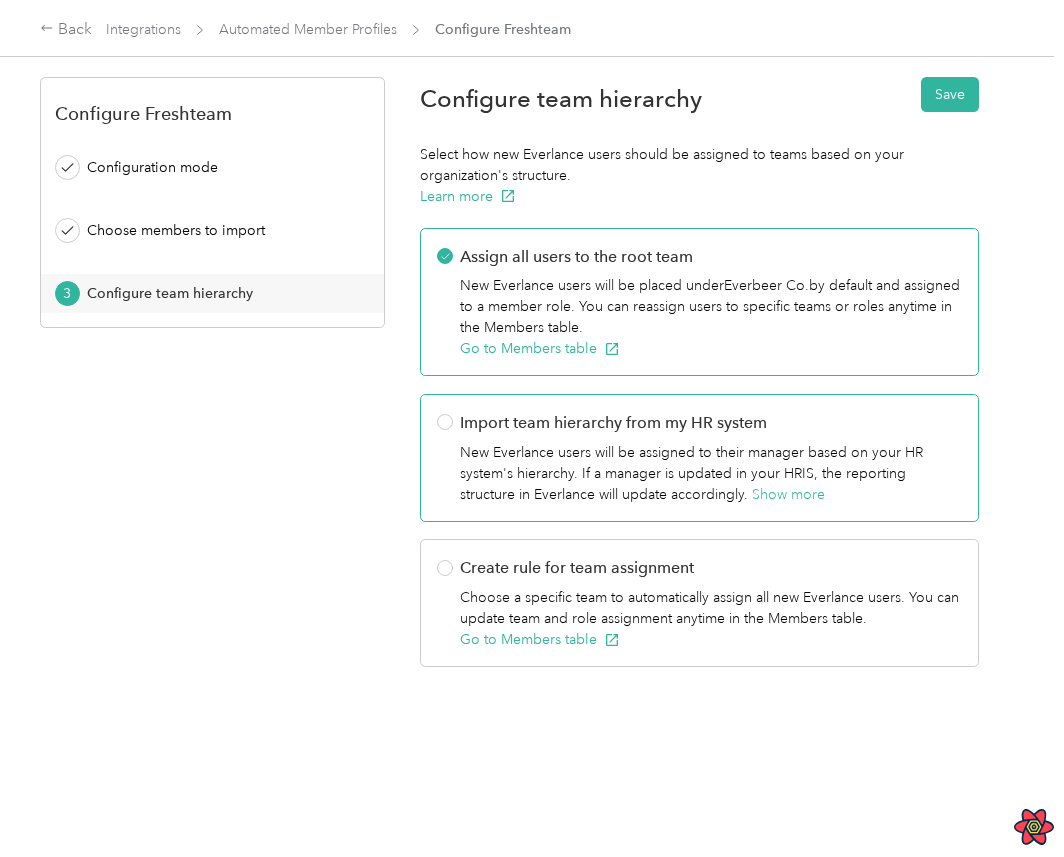 click on "Import team hierarchy from my HR system New Everlance users will be assigned to their manager based on your HR system's hierarchy. If a manager is updated in your HRIS, the reporting structure in Everlance will update accordingly.   Show more" at bounding box center [711, 458] 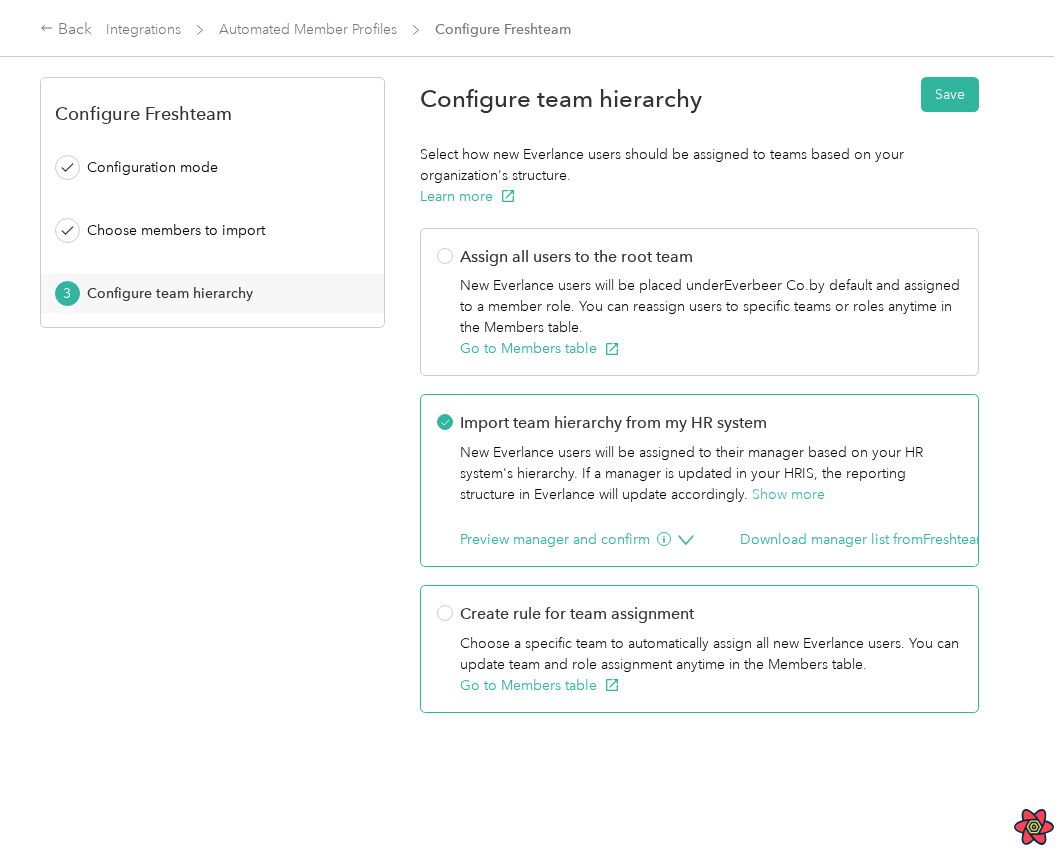 click on "Create rule for team assignment Choose a specific team to automatically assign all new Everlance users. You can update team and role assignment anytime in the Members table. Go to Members table" at bounding box center (699, 649) 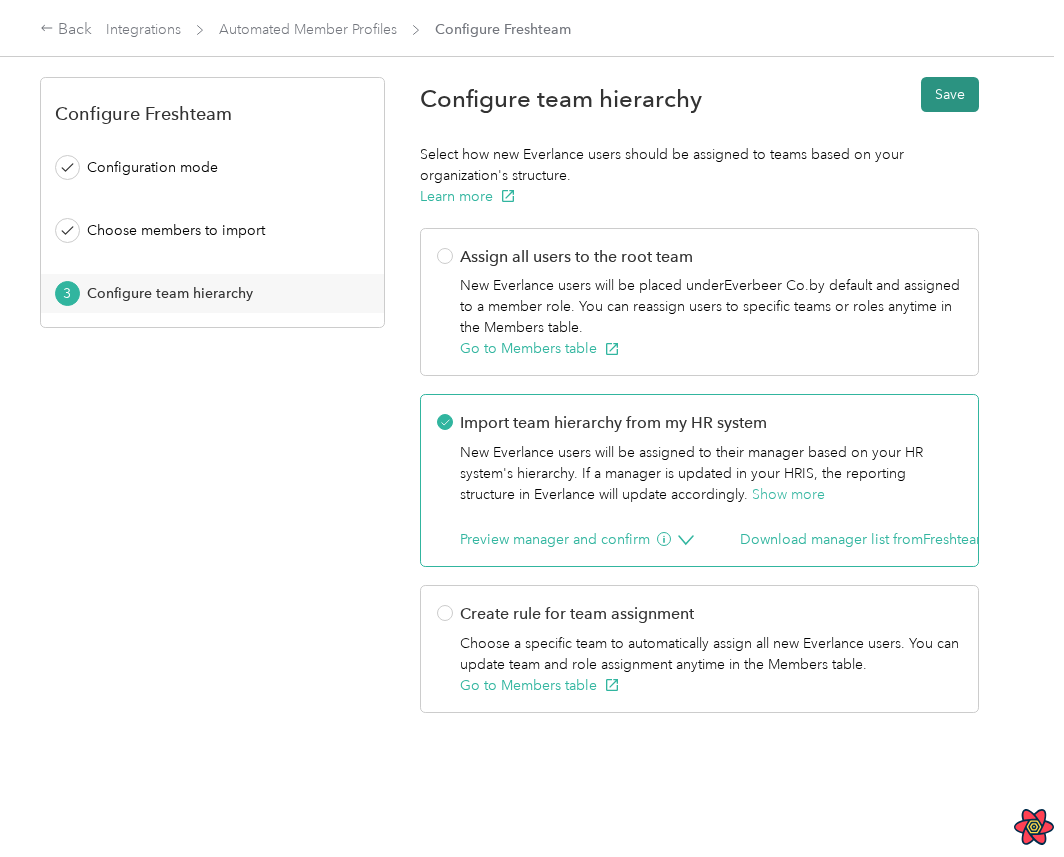 click on "Save" at bounding box center (950, 94) 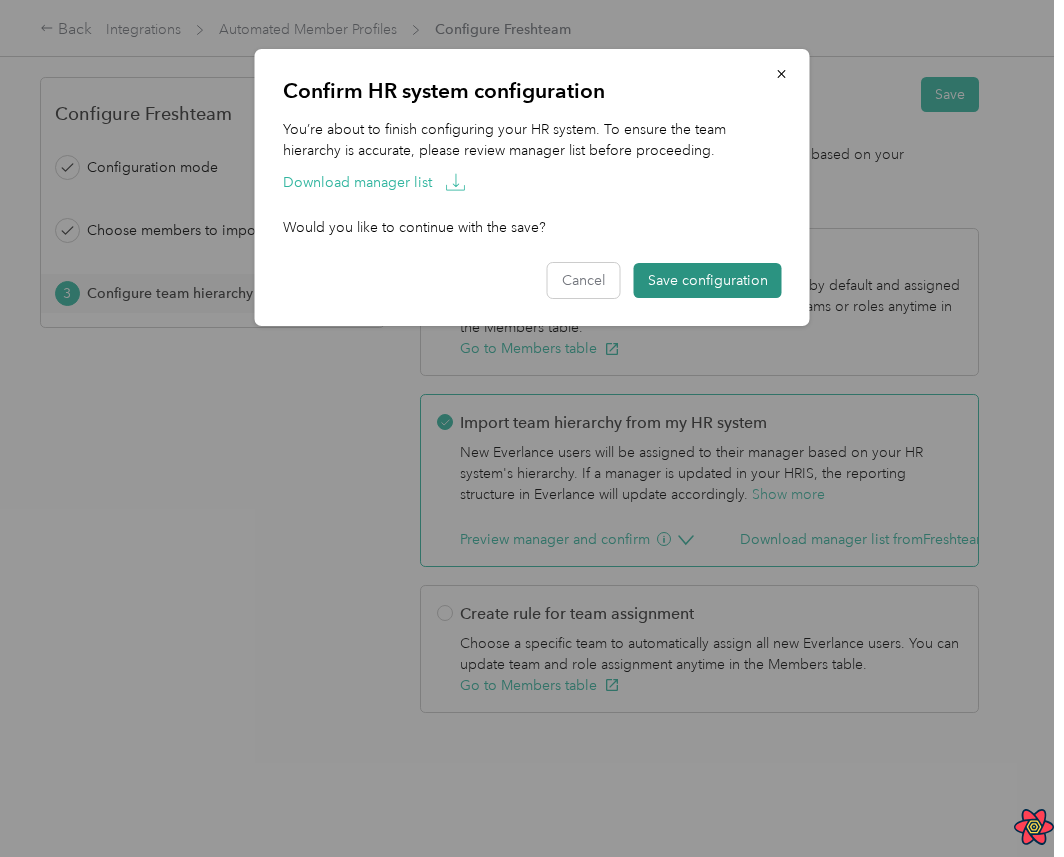 click on "Save configuration" at bounding box center [708, 280] 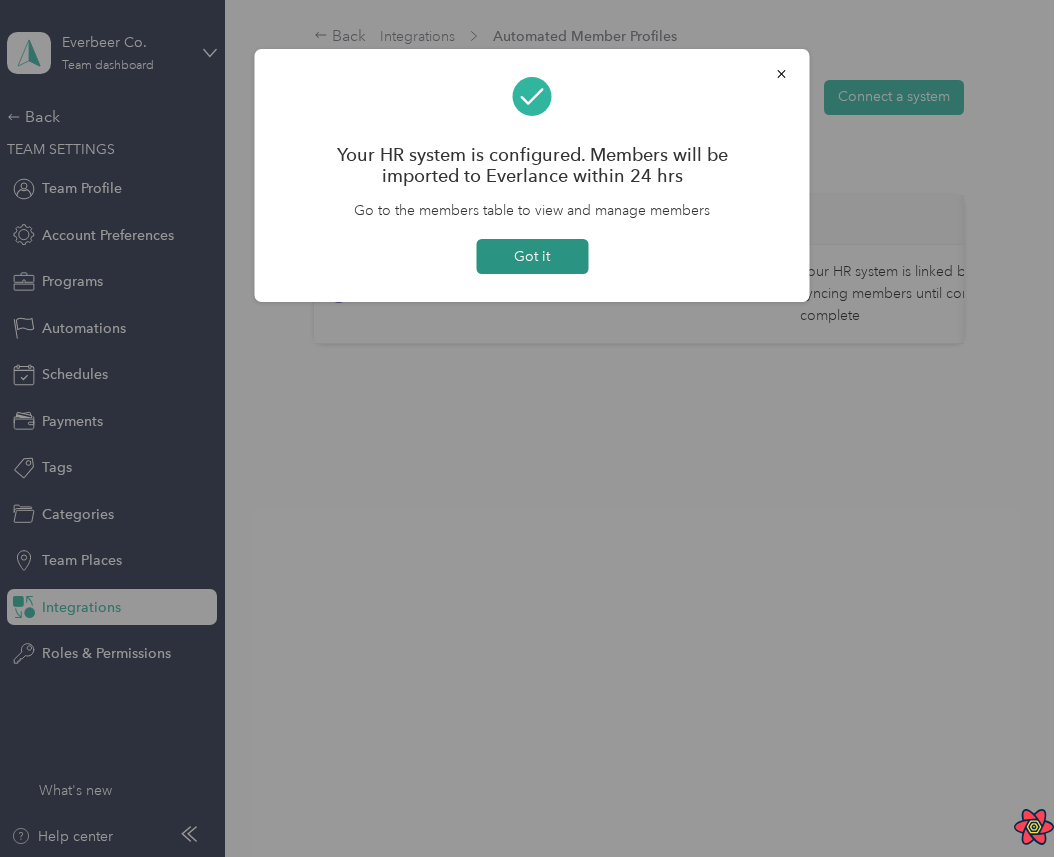 click on "Got it" at bounding box center (532, 256) 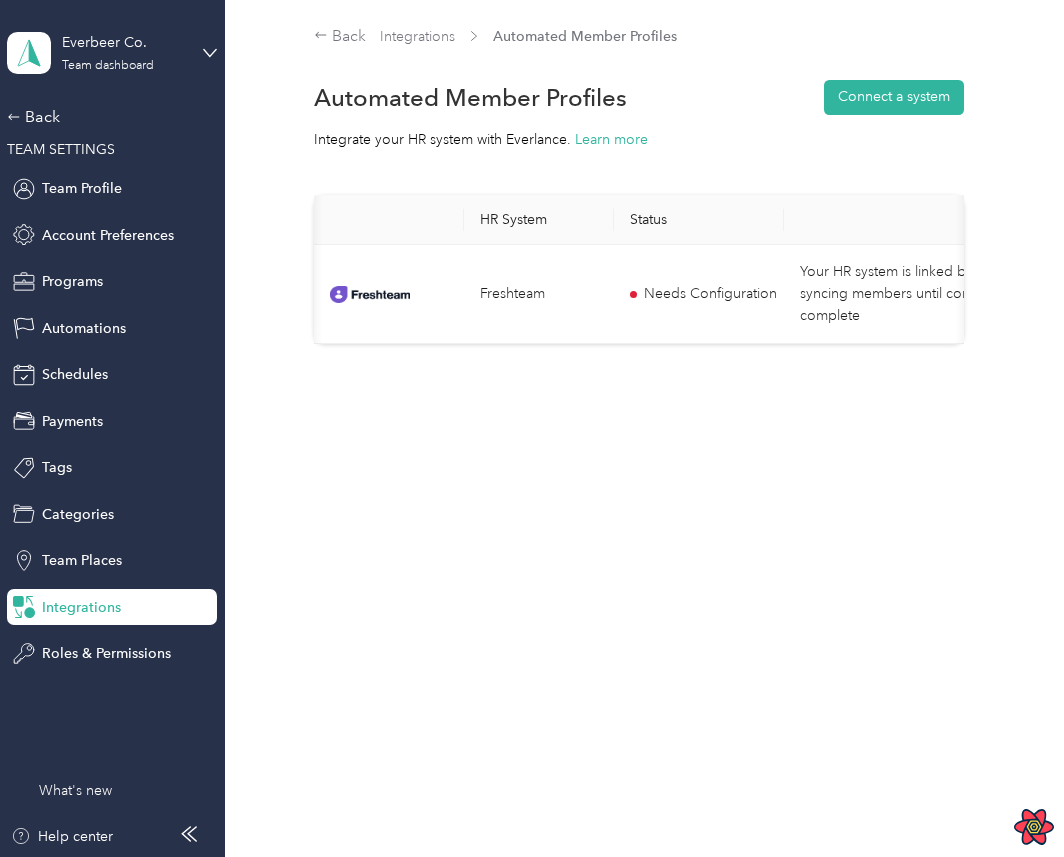scroll, scrollTop: 0, scrollLeft: 242, axis: horizontal 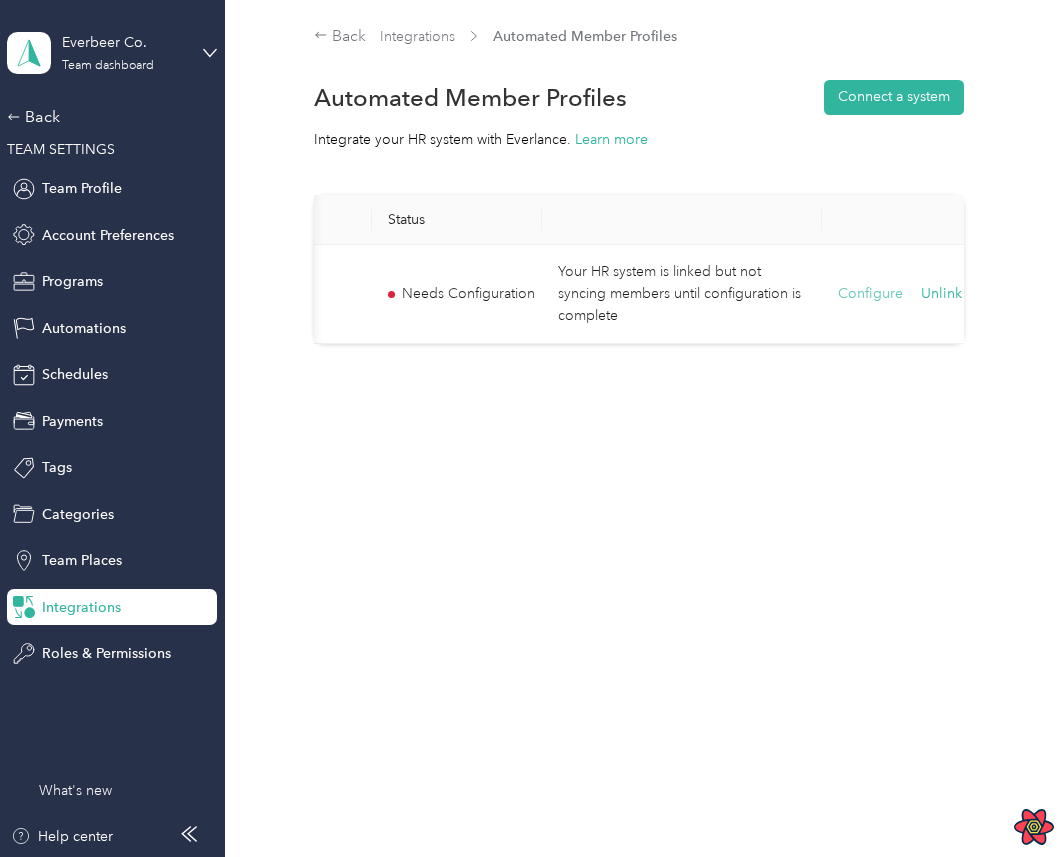 click on "Configure" at bounding box center [870, 294] 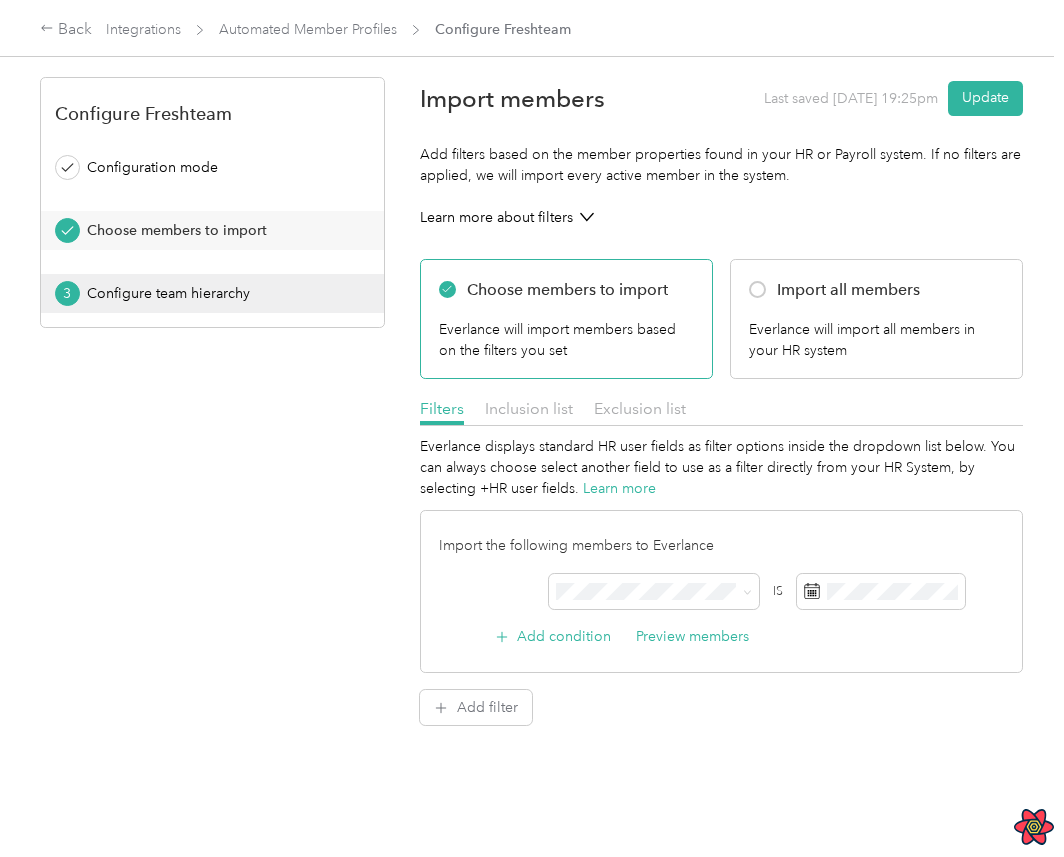 click on "Configure team hierarchy" at bounding box center [219, 293] 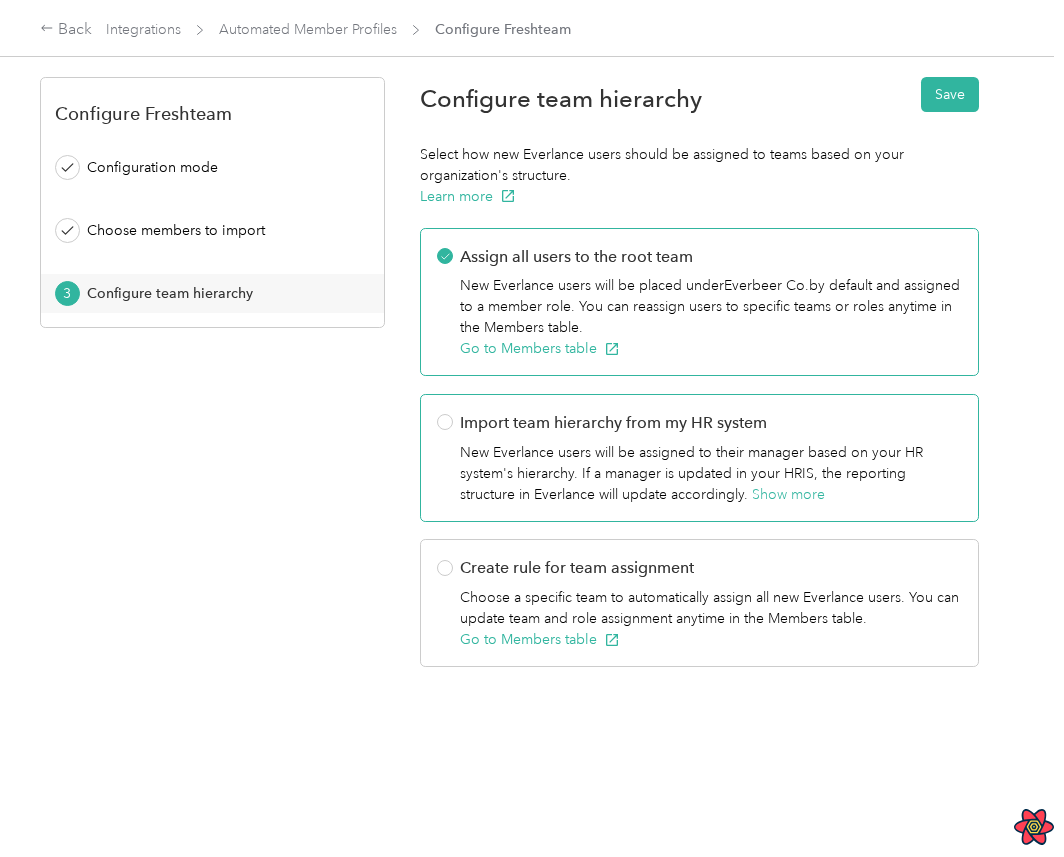 click on "Import team hierarchy from my HR system" at bounding box center [711, 423] 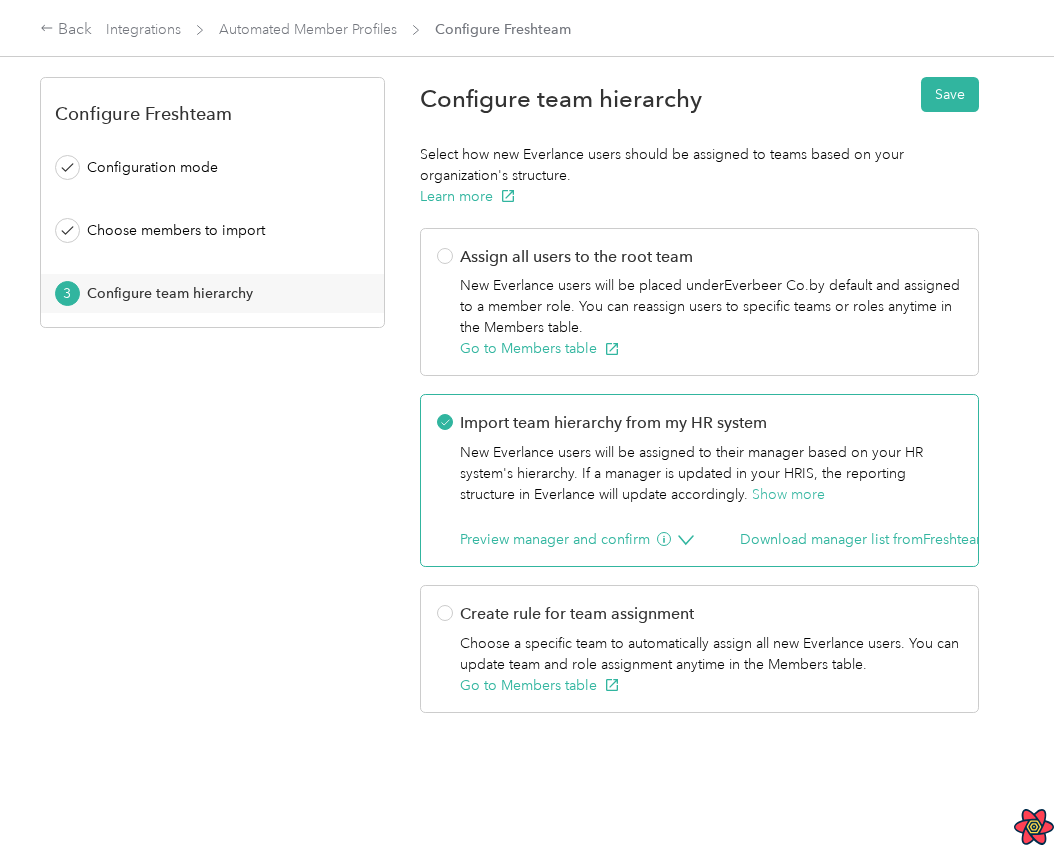 click on "Save" at bounding box center [950, 98] 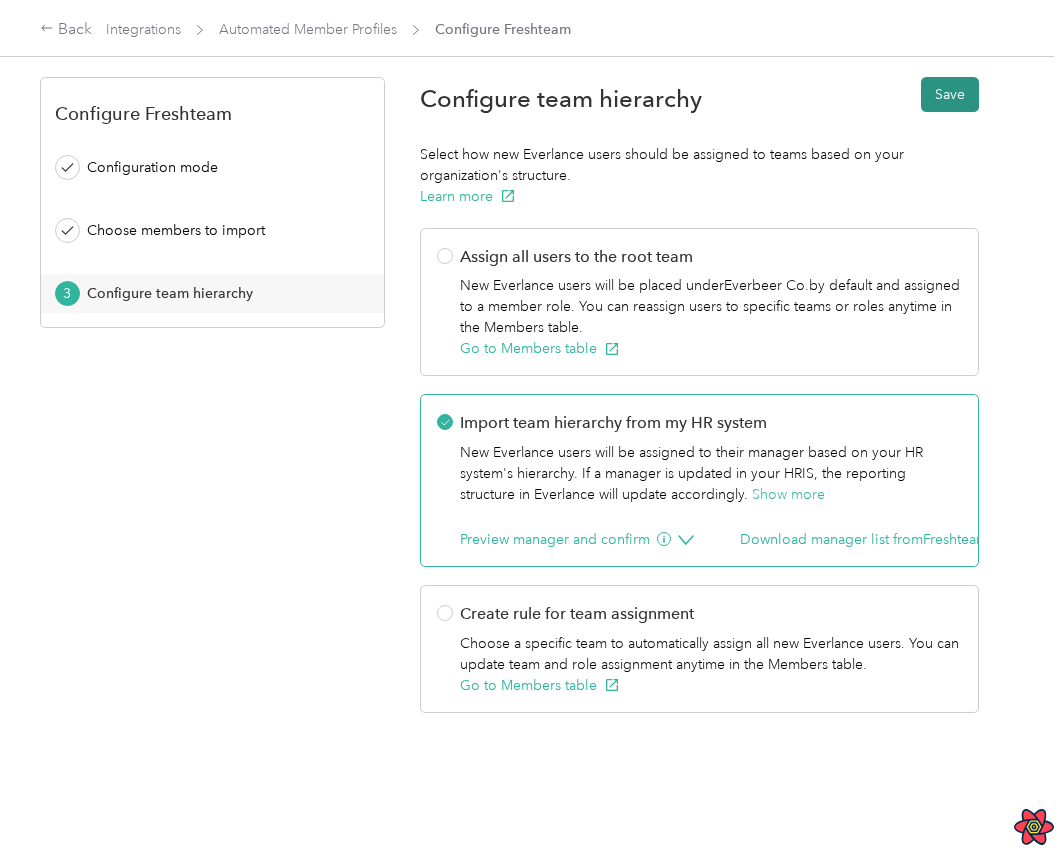 click on "Save" at bounding box center (950, 94) 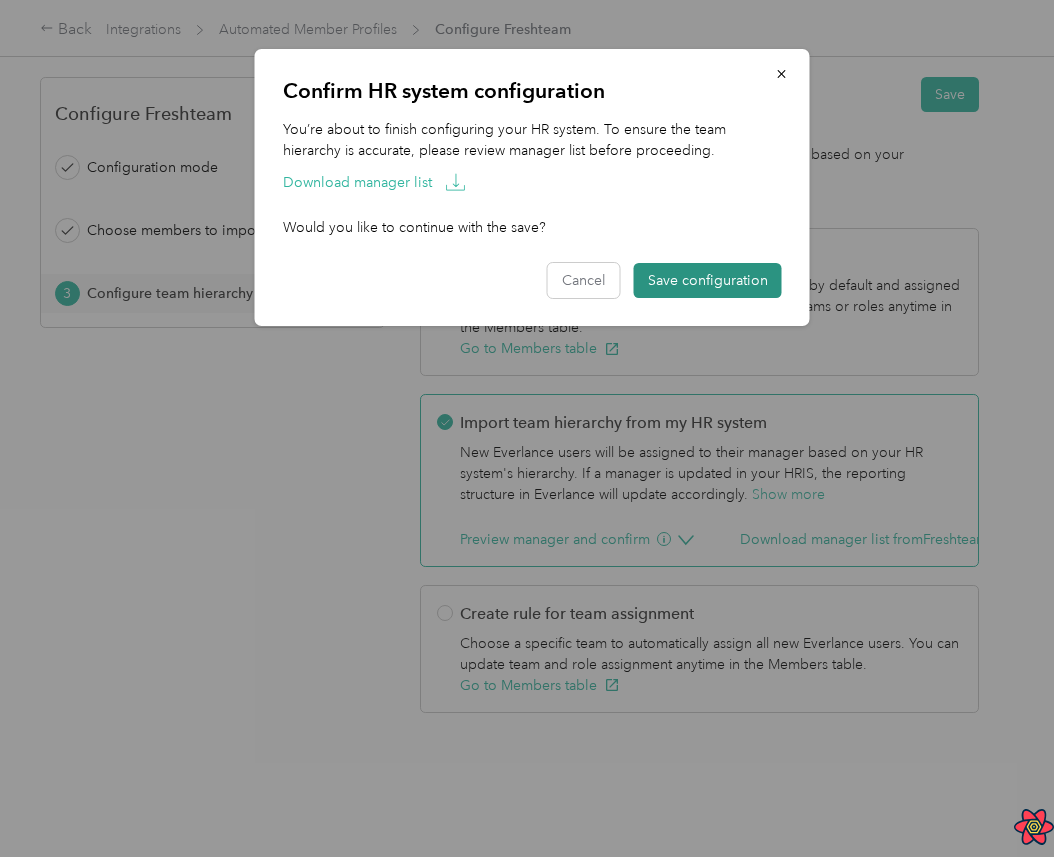 click on "Save configuration" at bounding box center (708, 280) 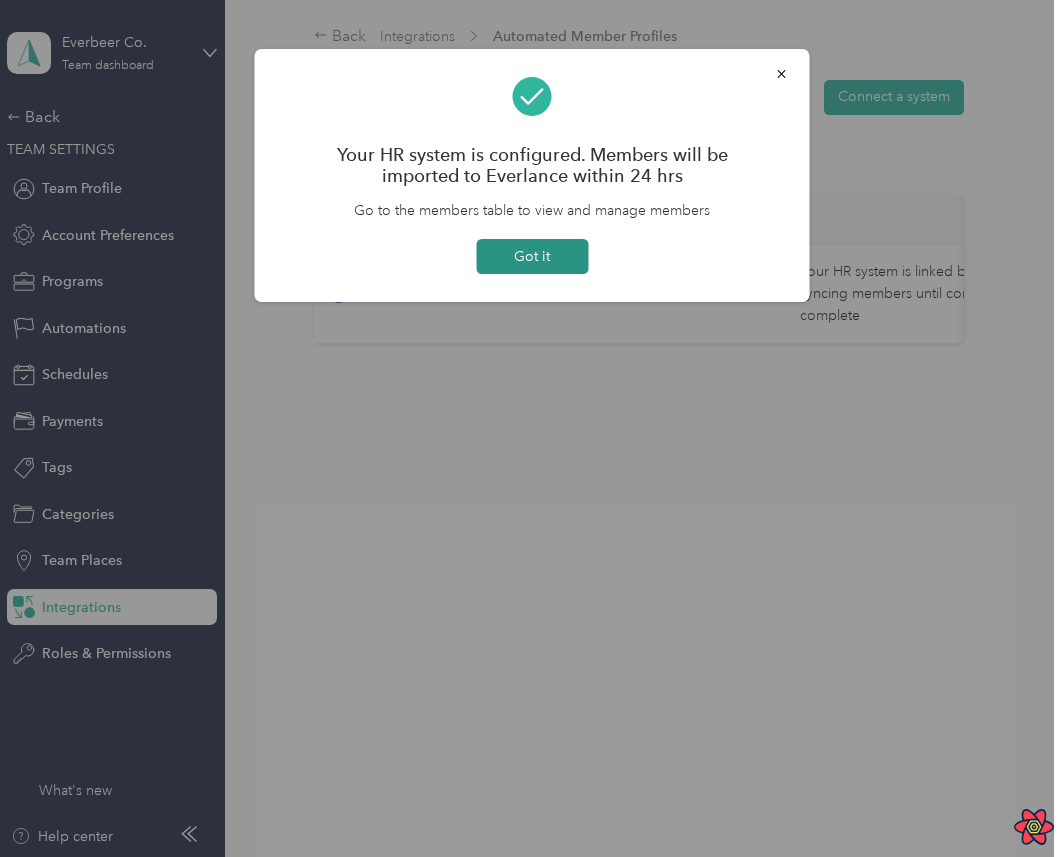 click on "Got it" at bounding box center [532, 256] 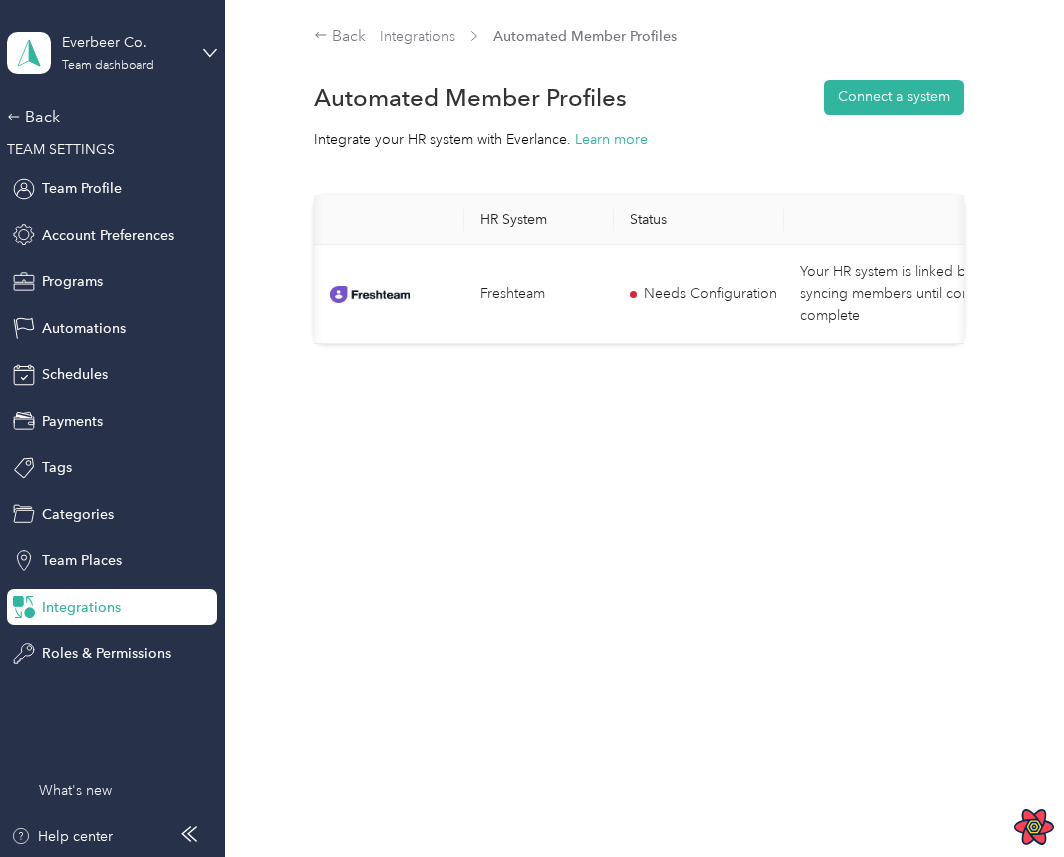 scroll, scrollTop: 0, scrollLeft: 242, axis: horizontal 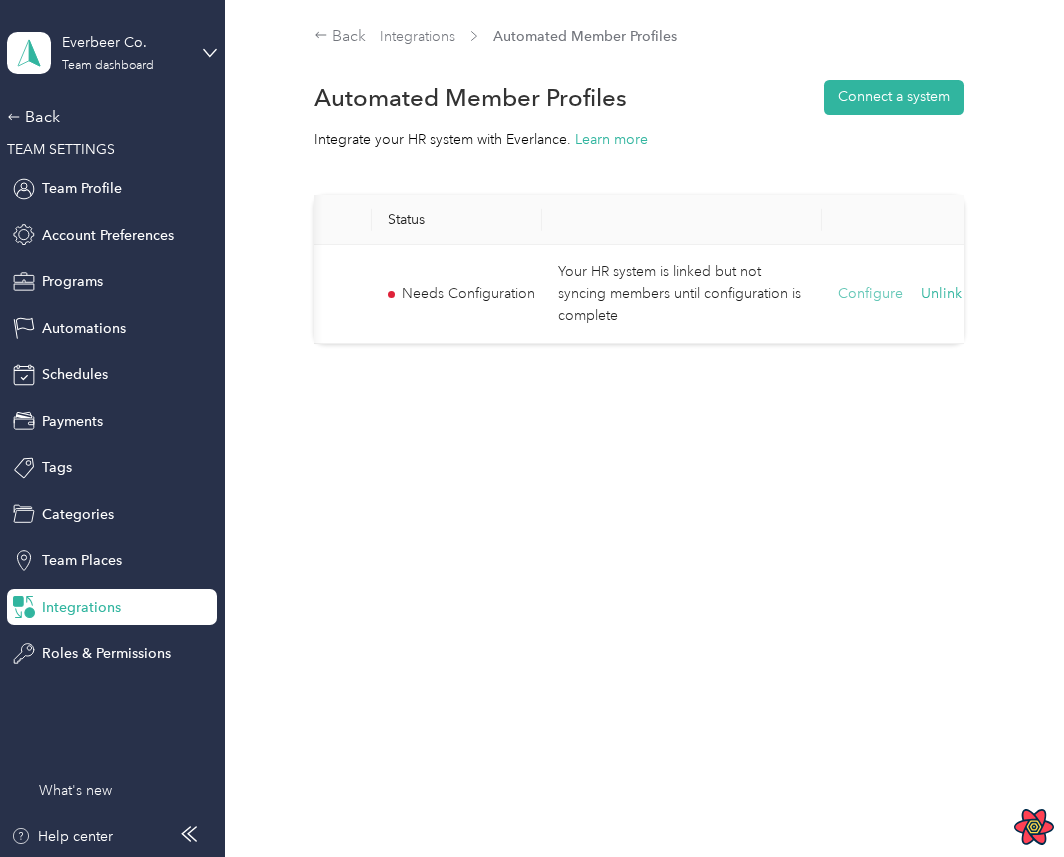 click on "Configure" at bounding box center (870, 294) 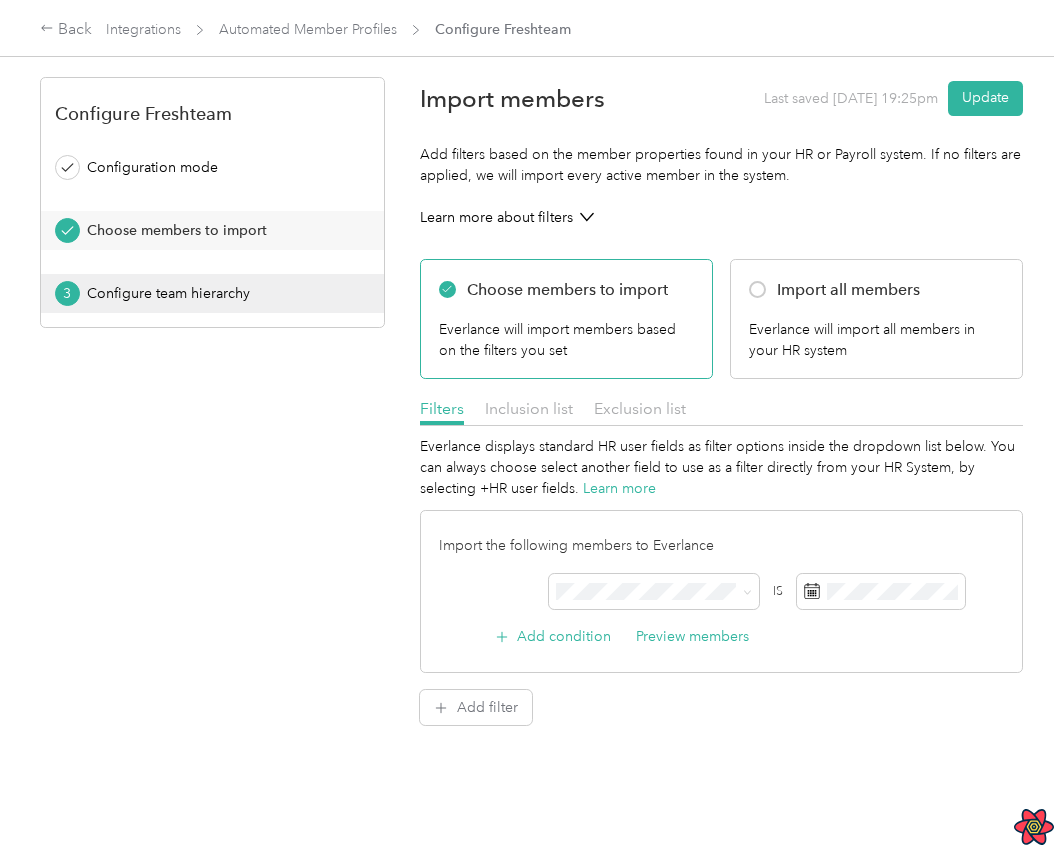 click on "Configure team hierarchy" at bounding box center [219, 293] 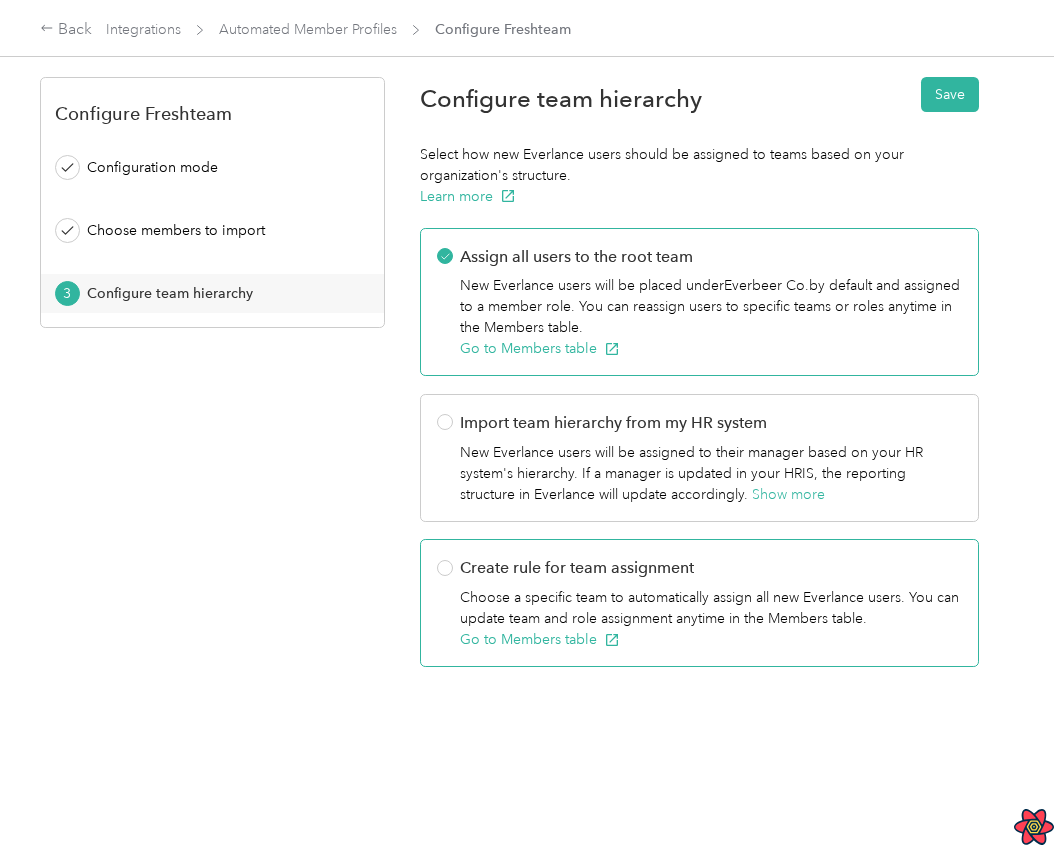click on "Create rule for team assignment" at bounding box center [711, 568] 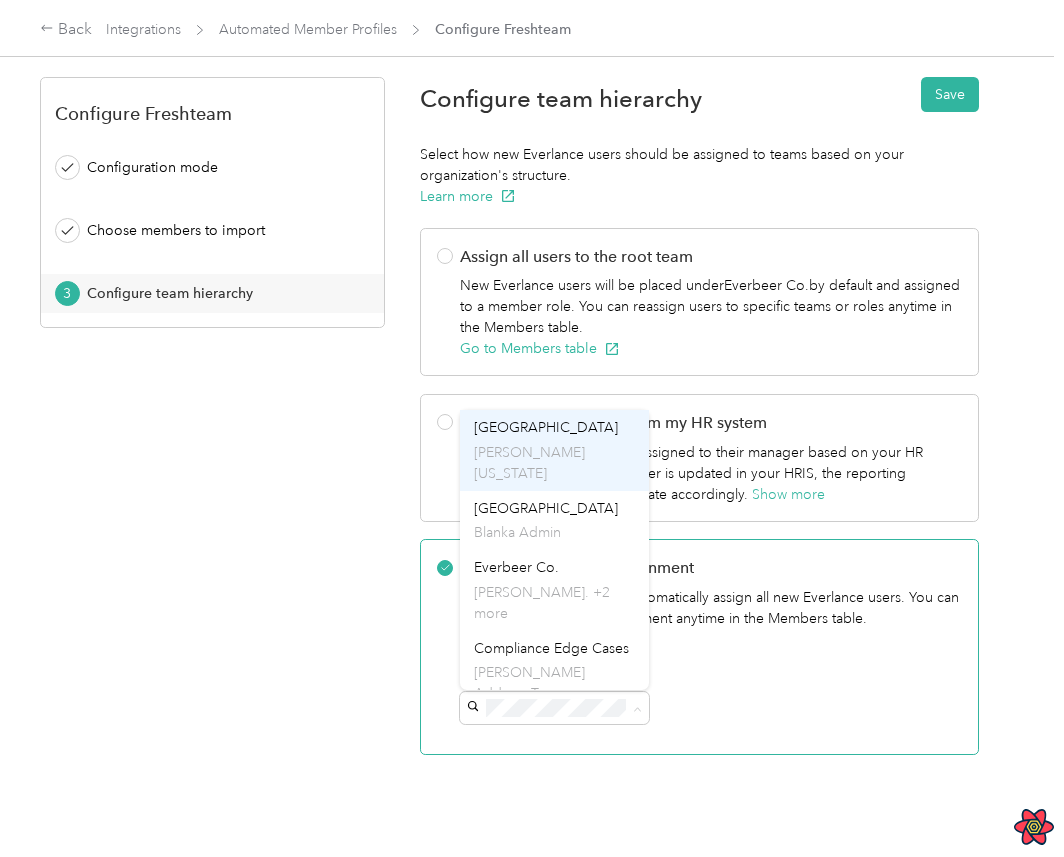 click on "Joe Montana" at bounding box center [554, 463] 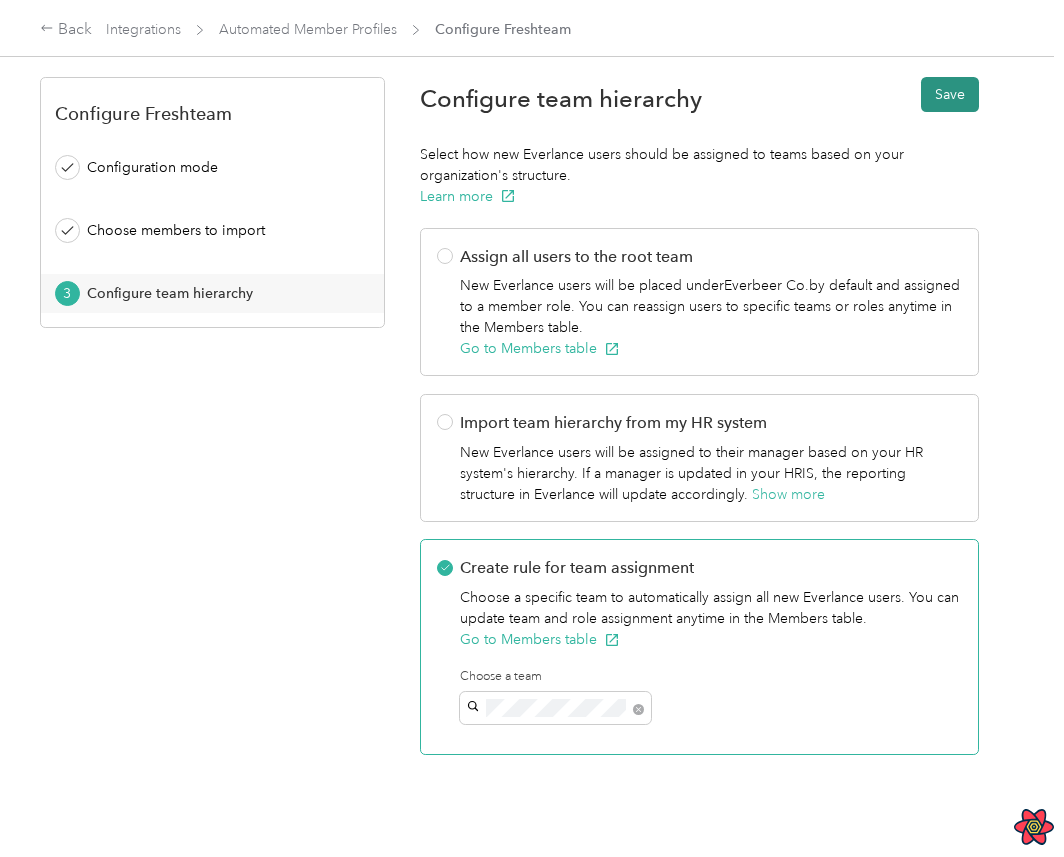 click on "Save" at bounding box center (950, 94) 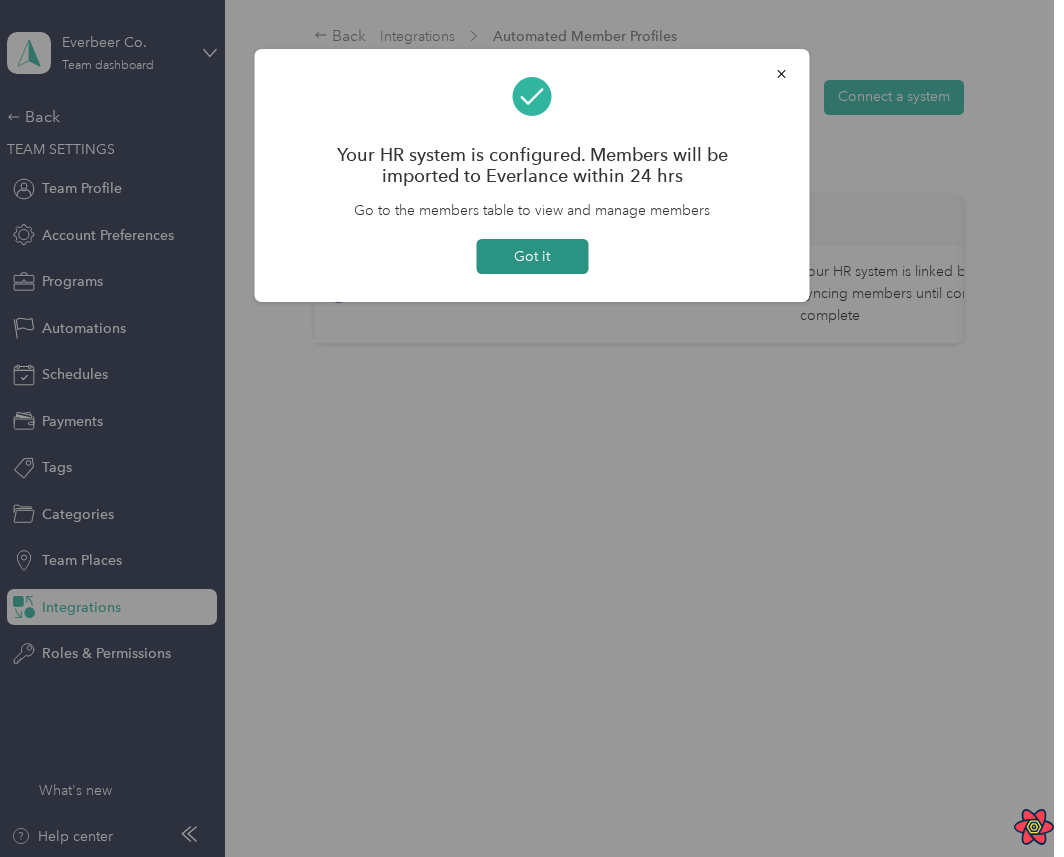 click on "Got it" at bounding box center [532, 256] 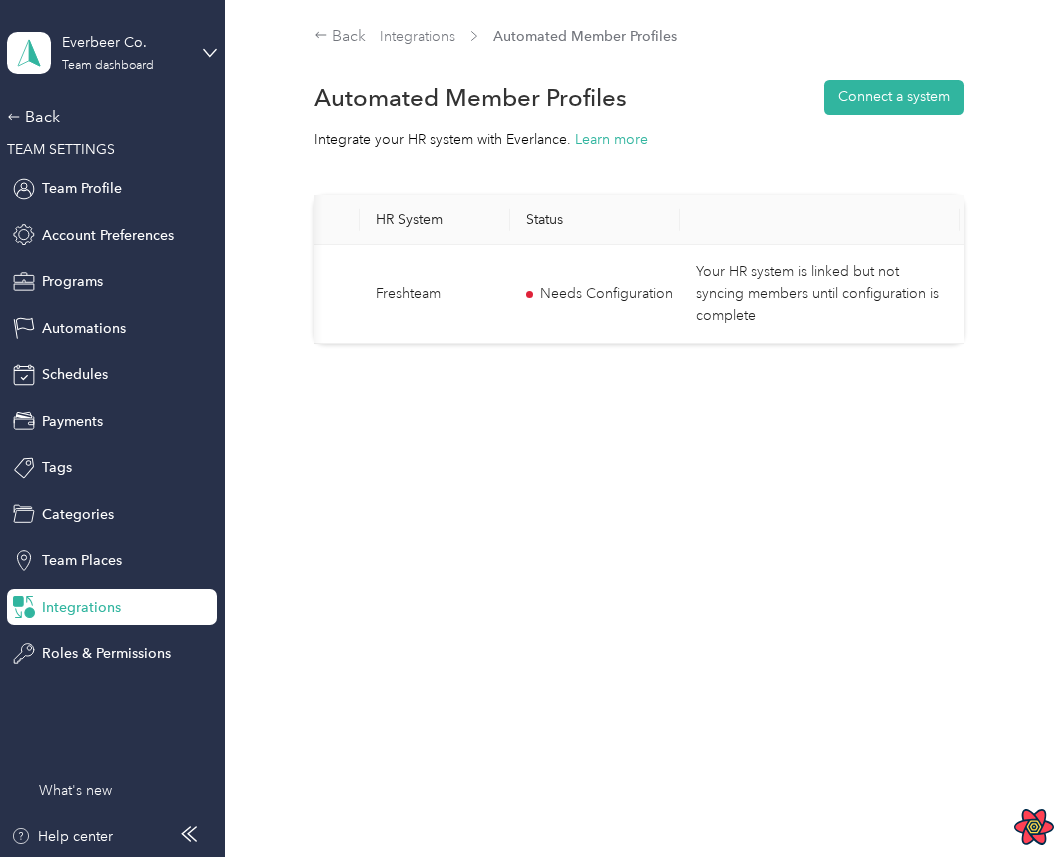 scroll, scrollTop: 0, scrollLeft: 242, axis: horizontal 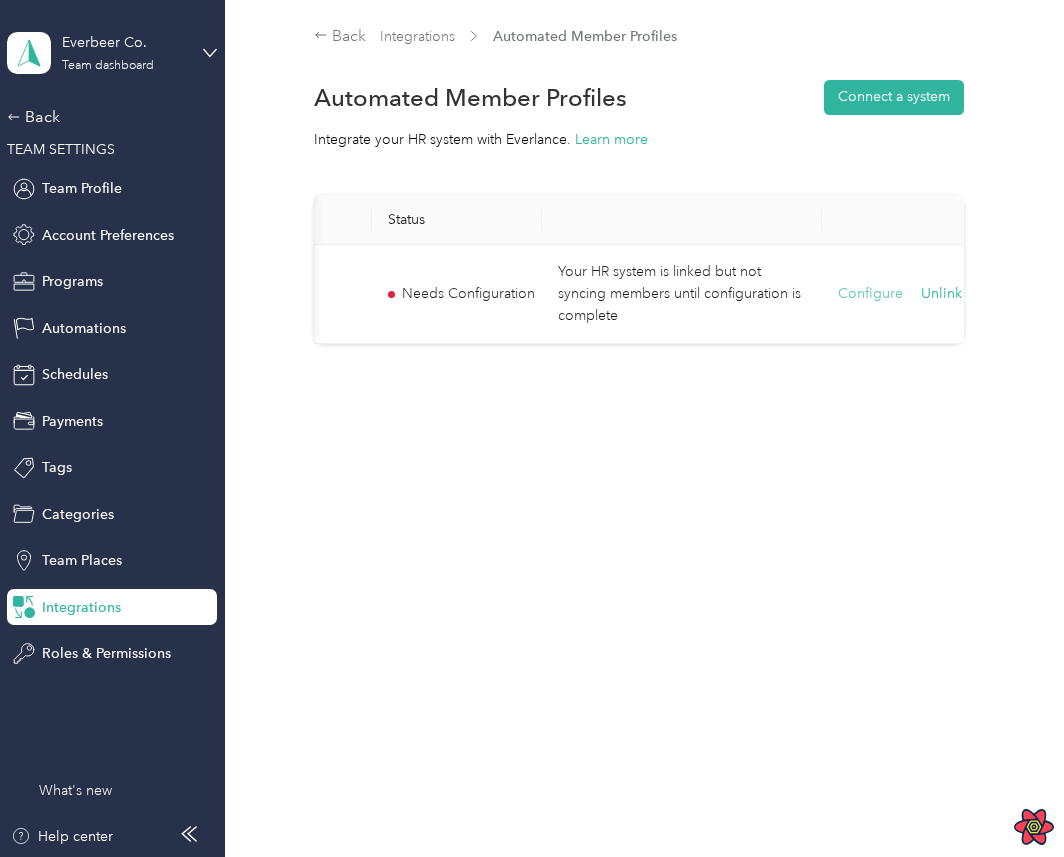 click on "Configure" at bounding box center (870, 294) 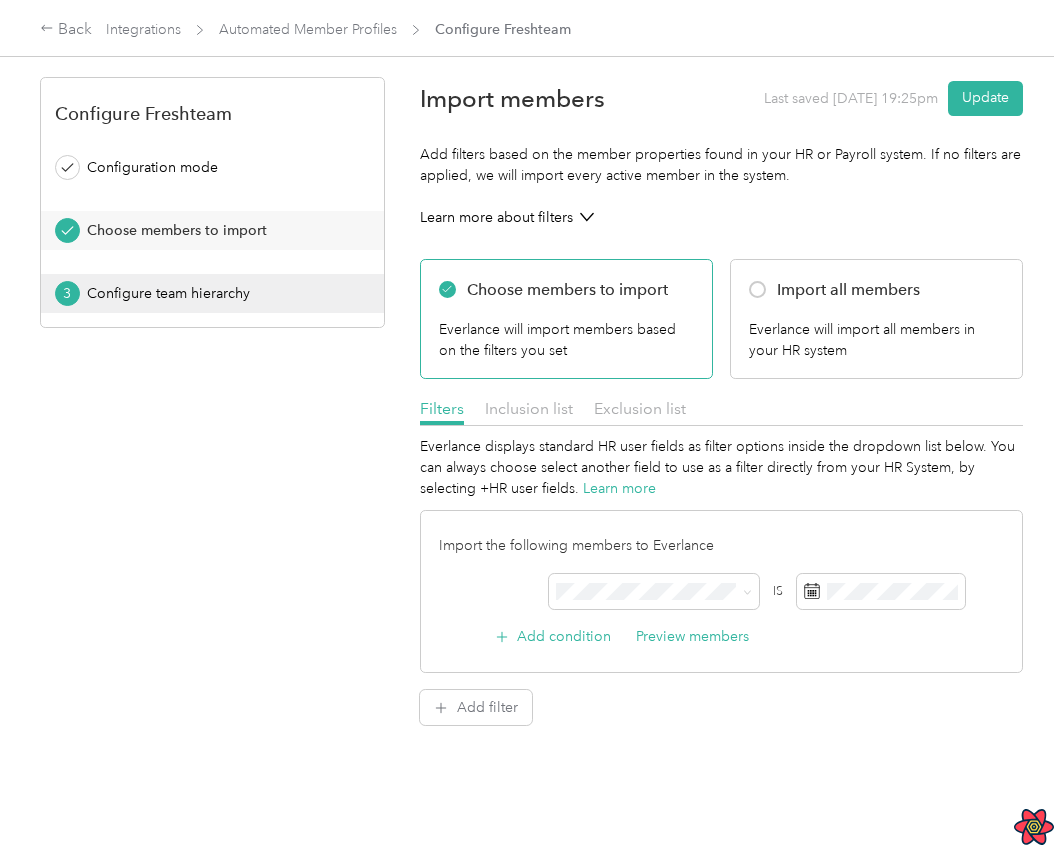 click on "3 Configure team hierarchy" at bounding box center (212, 293) 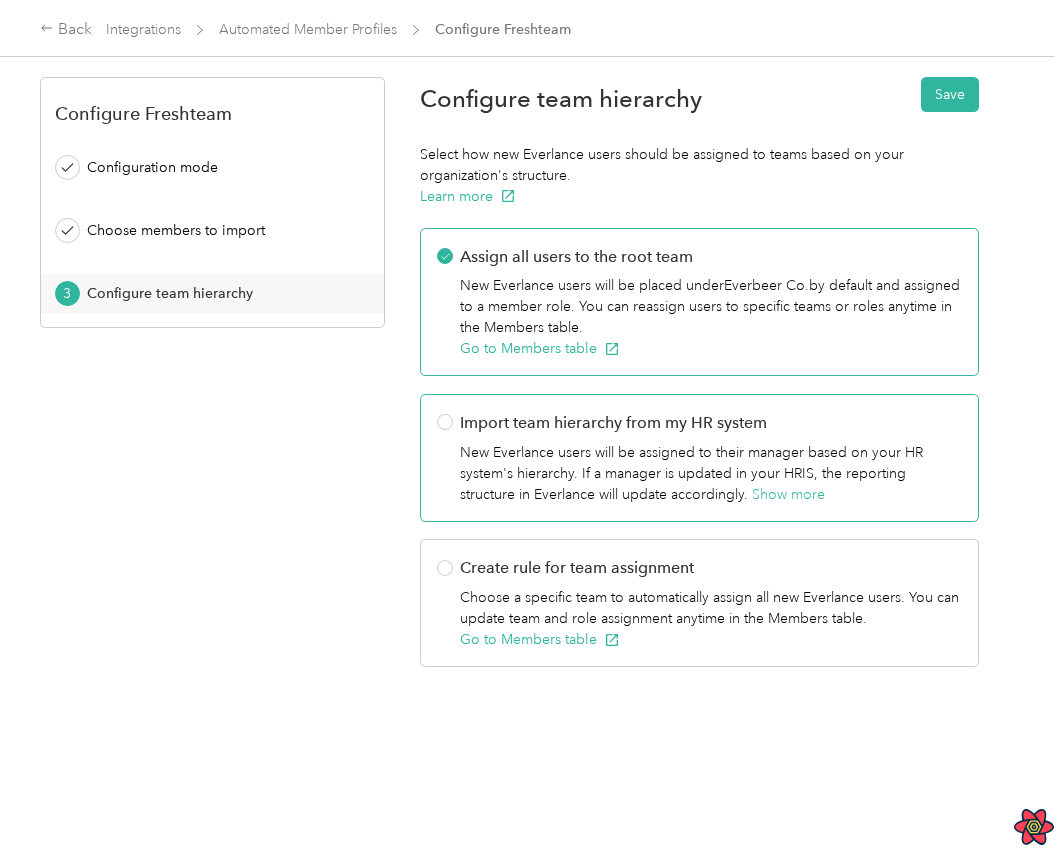 click on "Import team hierarchy from my HR system" at bounding box center (711, 423) 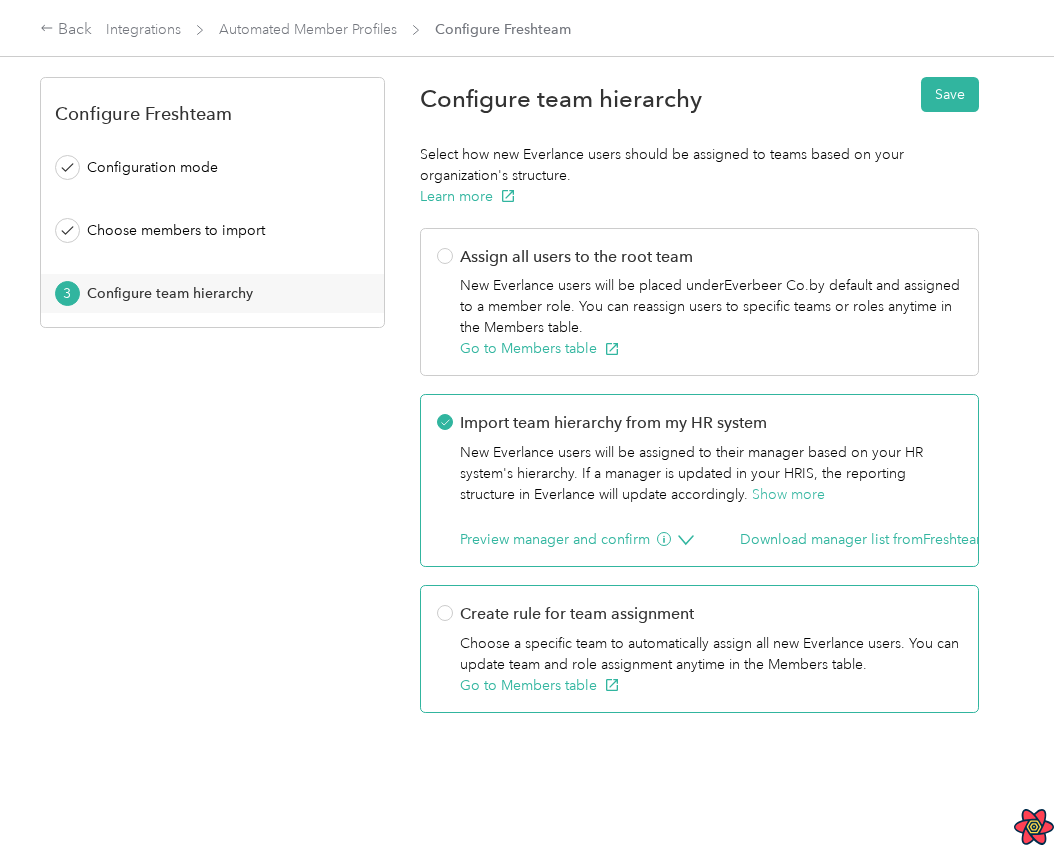 click on "Create rule for team assignment" at bounding box center [711, 614] 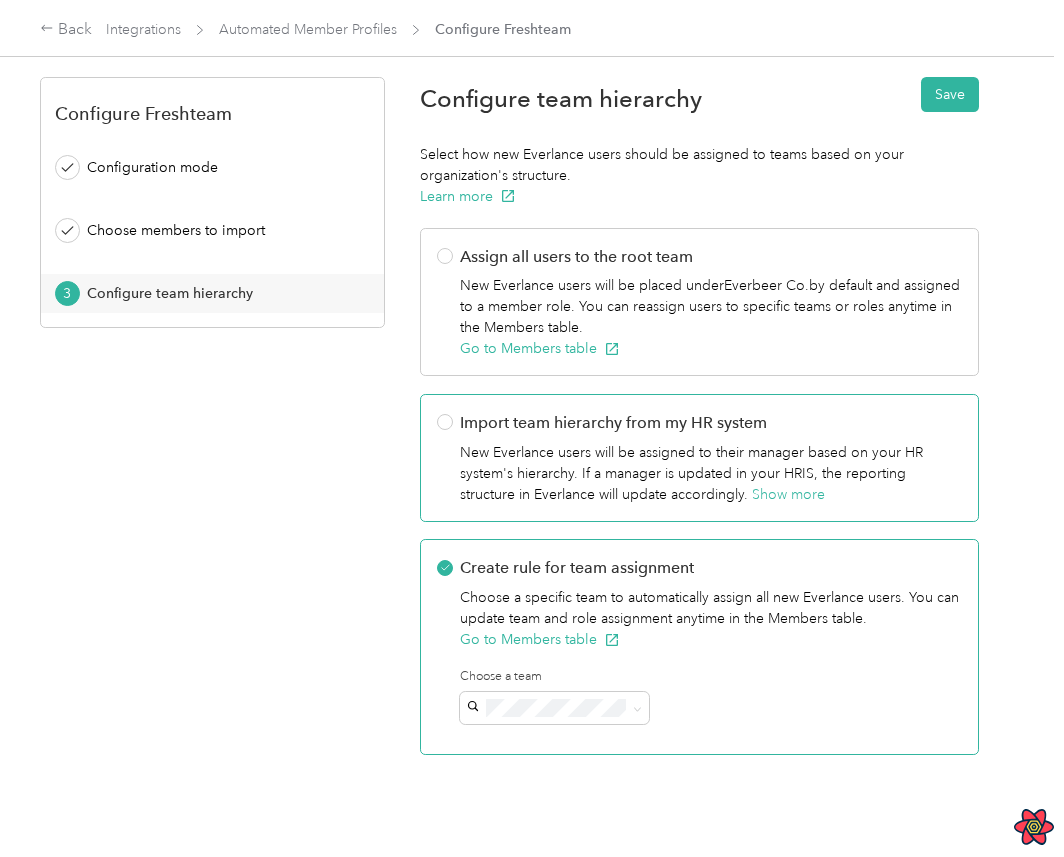 click on "Import team hierarchy from my HR system" at bounding box center [711, 423] 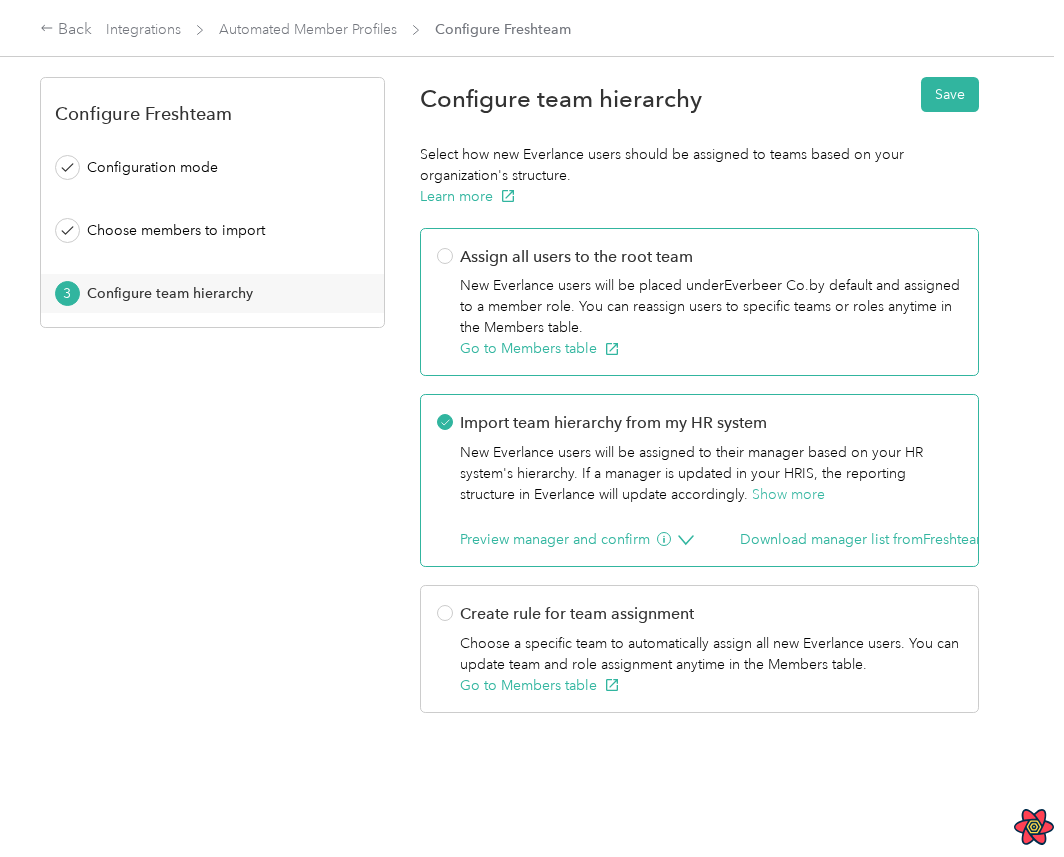 click on "Assign all users to the root team" at bounding box center [711, 257] 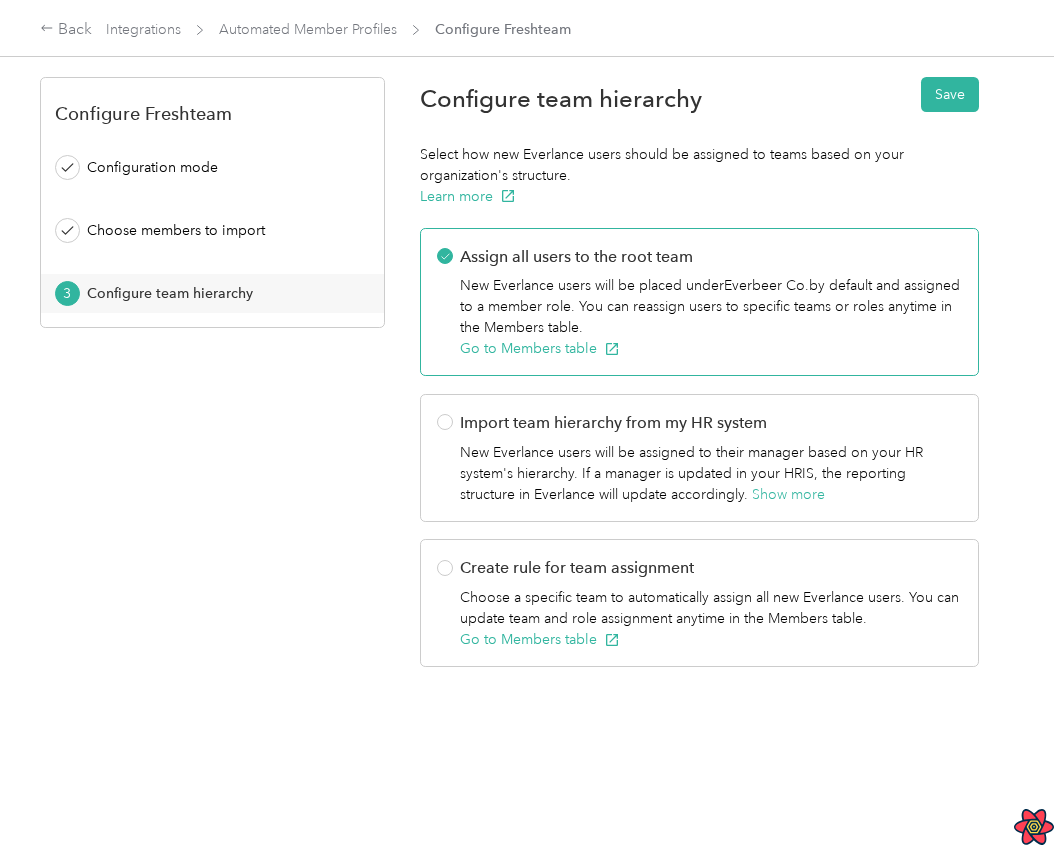 click on "Configure team hierarchy" at bounding box center (561, 98) 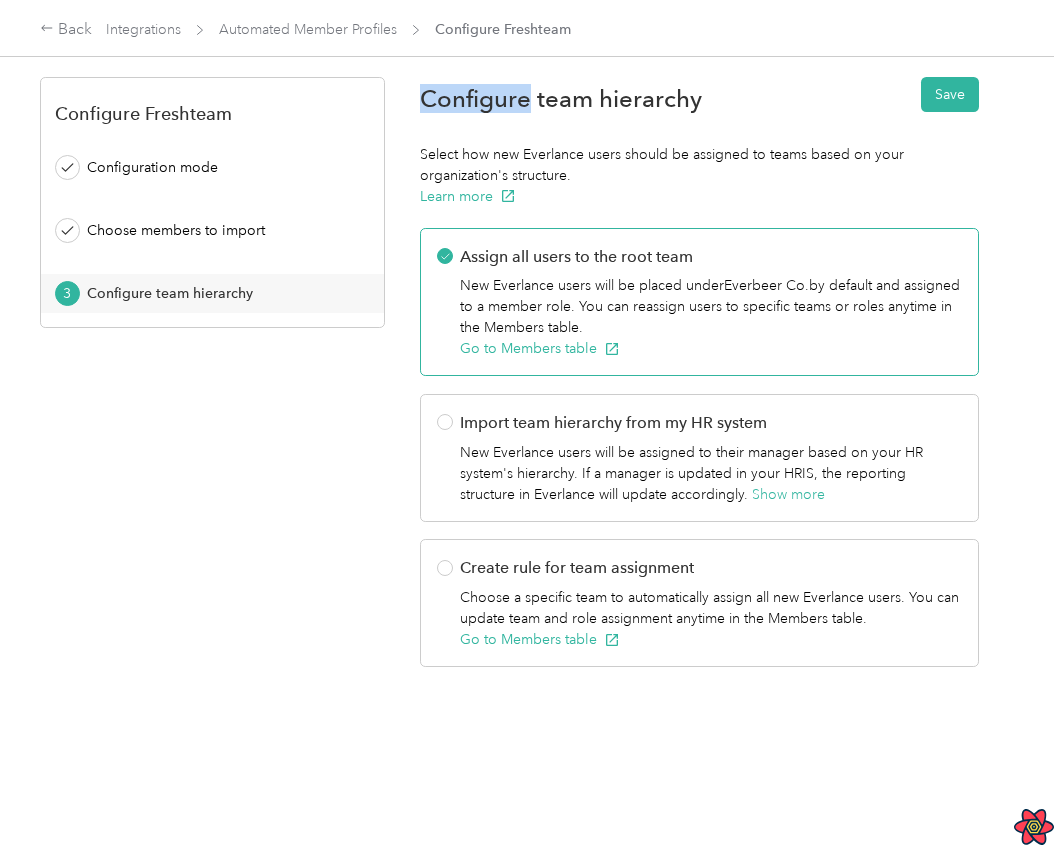 click on "Configure team hierarchy" at bounding box center (561, 98) 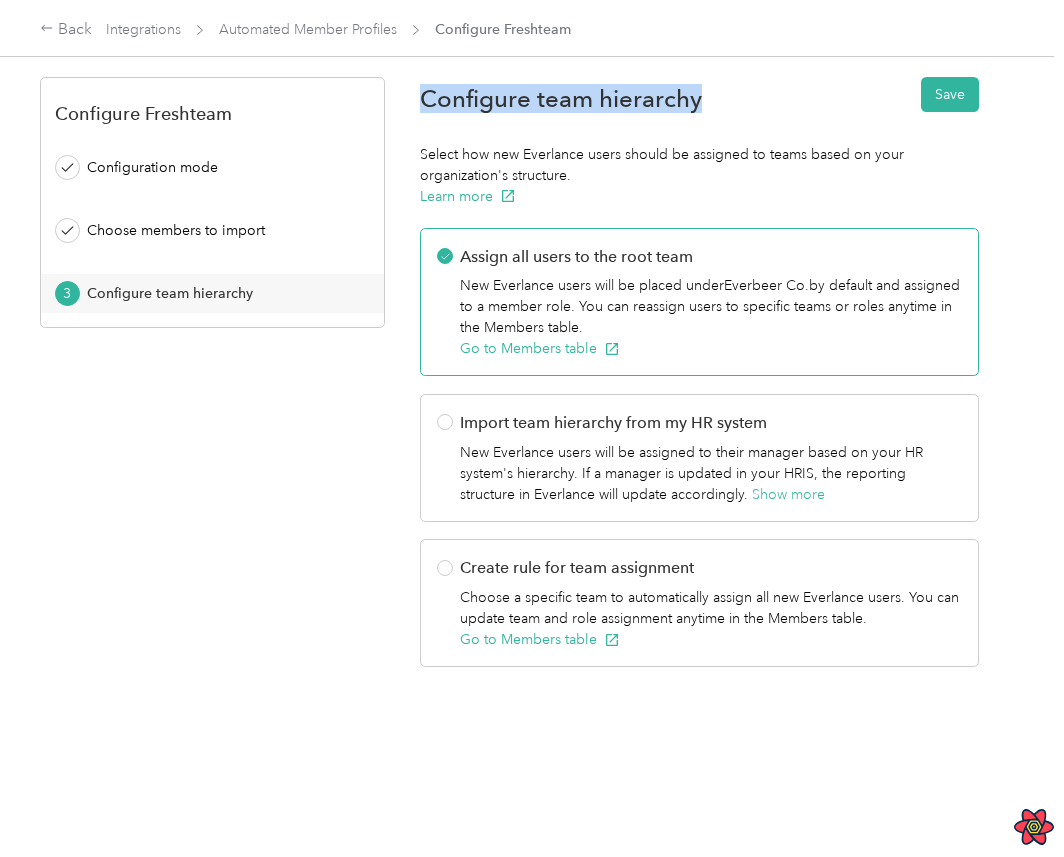 copy on "Configure team hierarchy" 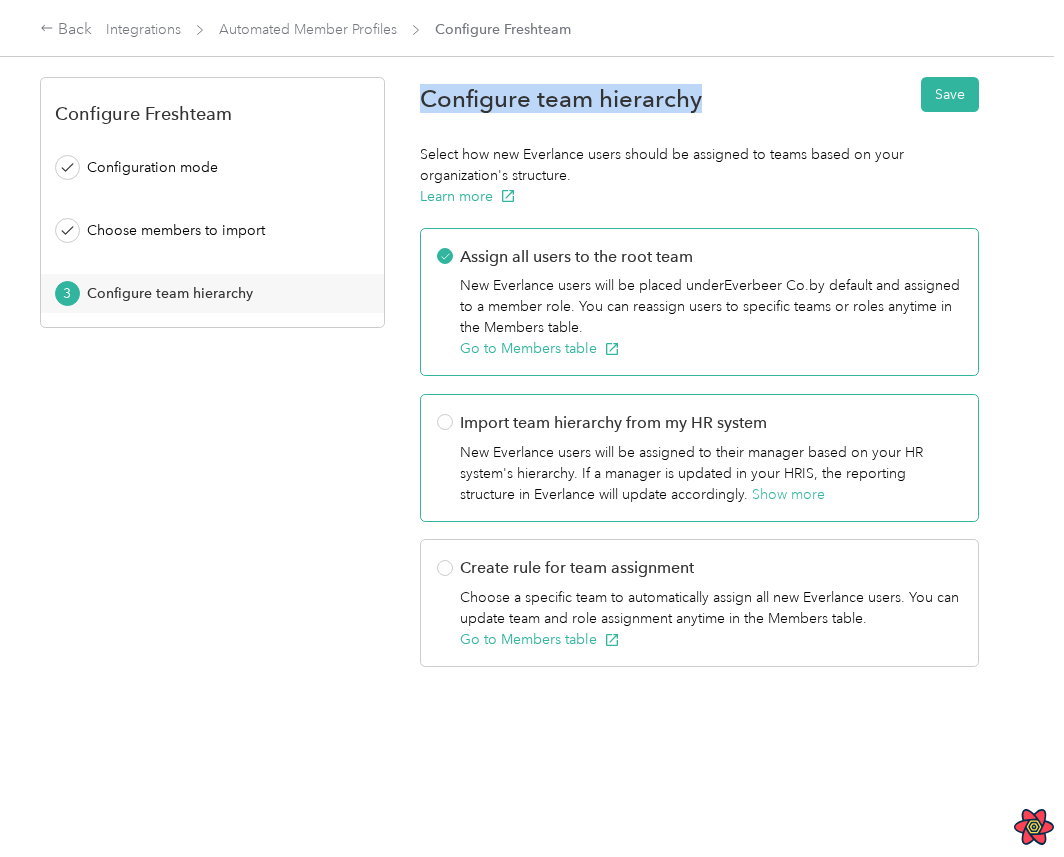 click on "New Everlance users will be assigned to their manager based on your HR system's hierarchy. If a manager is updated in your HRIS, the reporting structure in Everlance will update accordingly.   Show more" at bounding box center [711, 473] 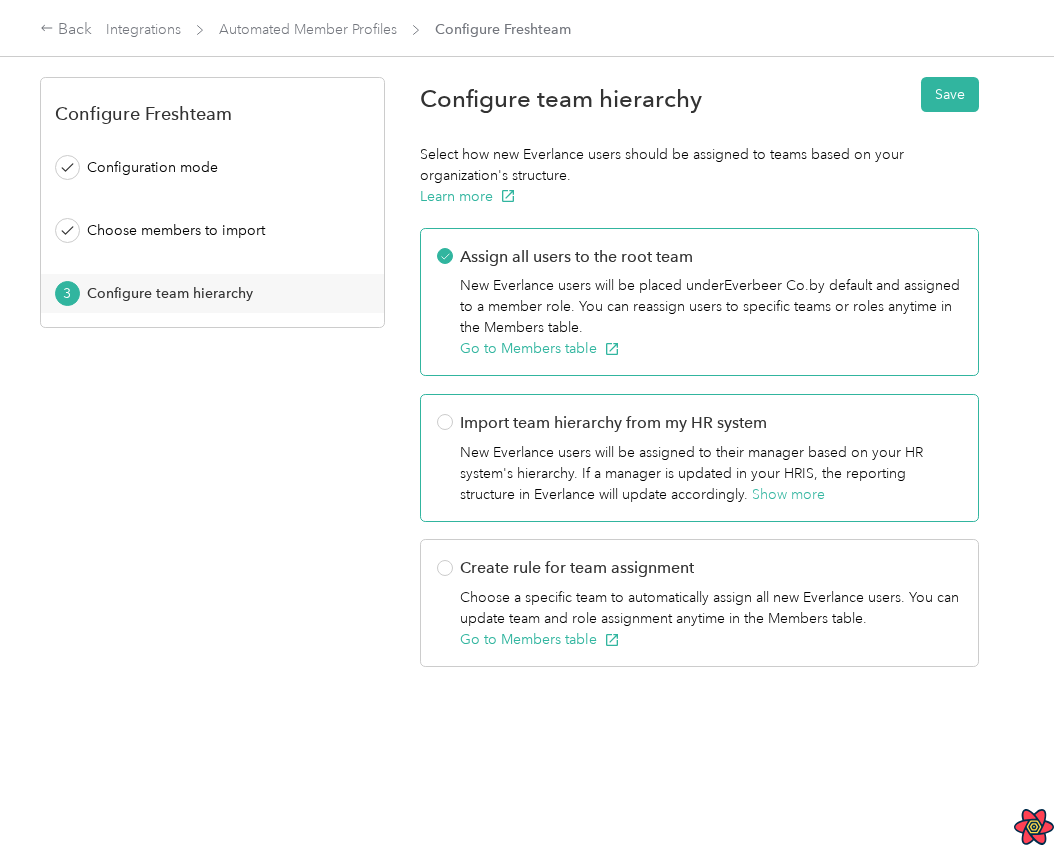 click on "Import team hierarchy from my HR system" at bounding box center (711, 423) 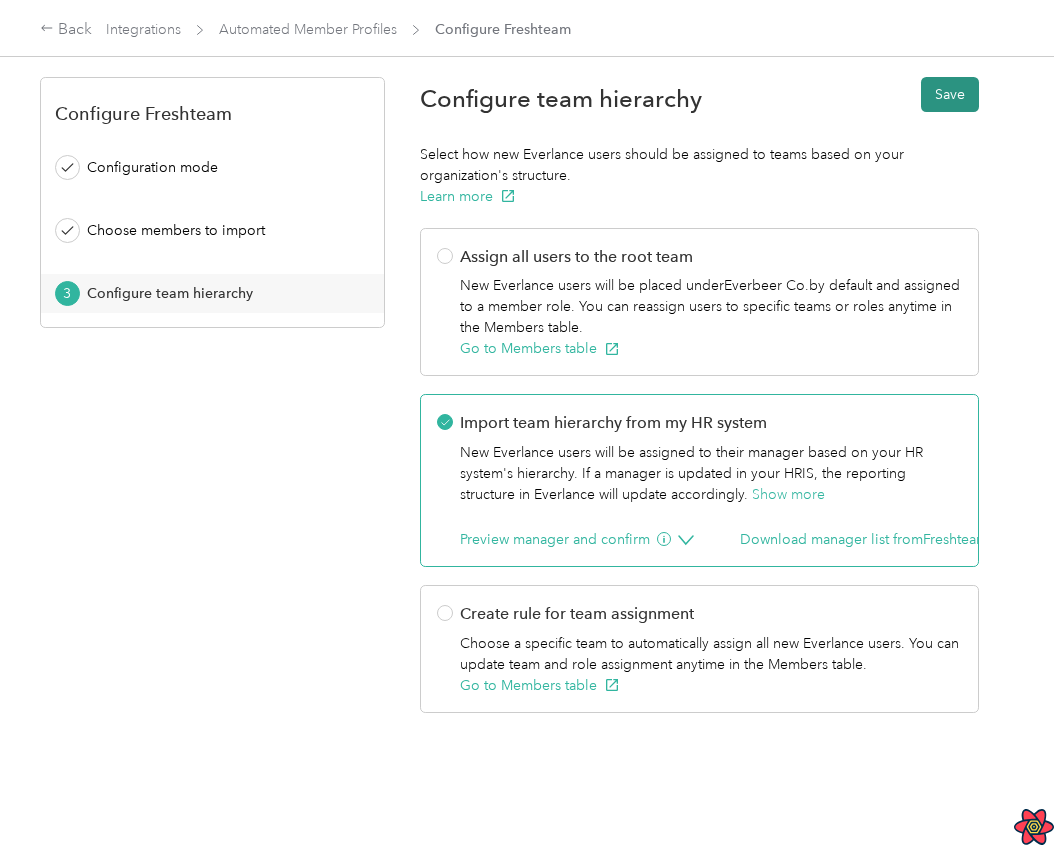click on "Save" at bounding box center (950, 94) 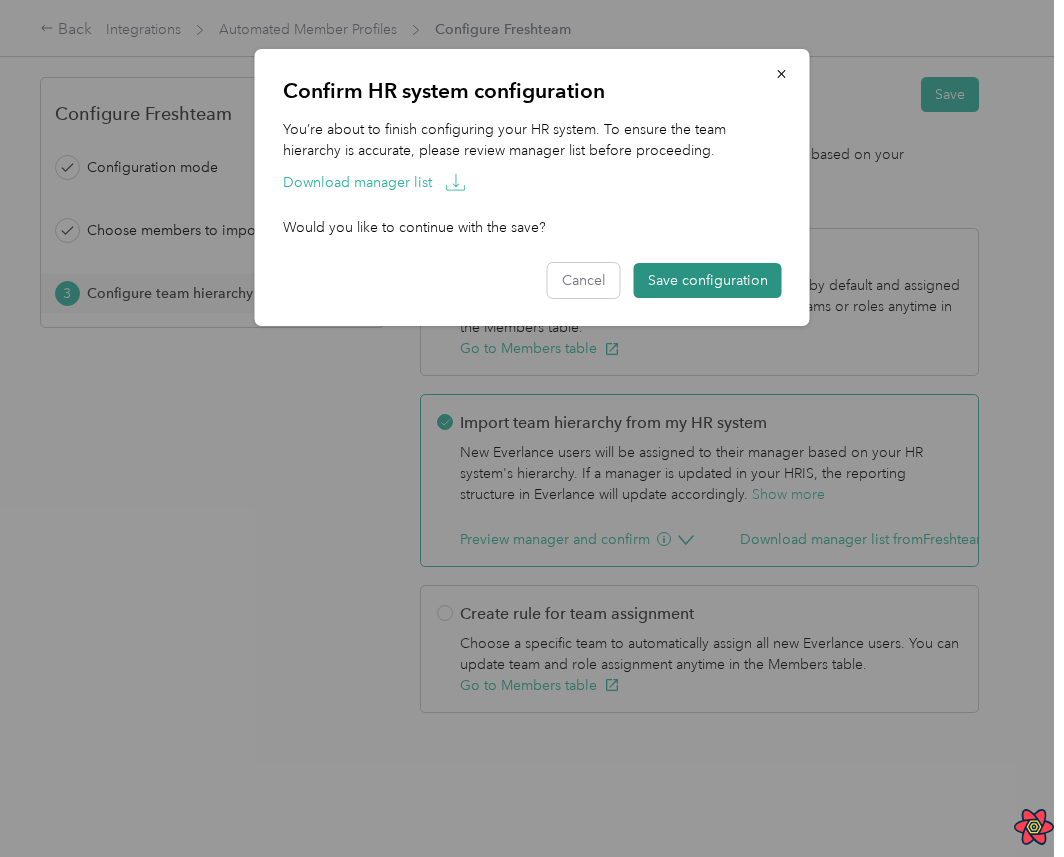 click on "Save configuration" at bounding box center (708, 280) 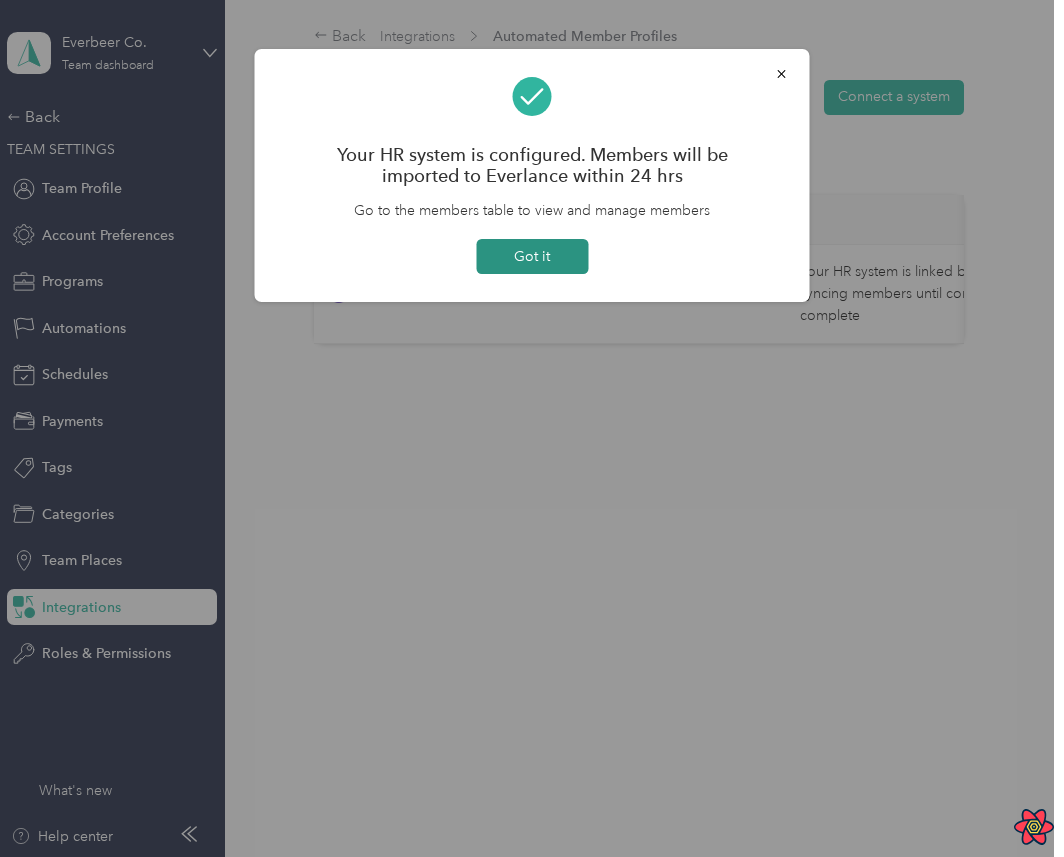 click on "Got it" at bounding box center [532, 256] 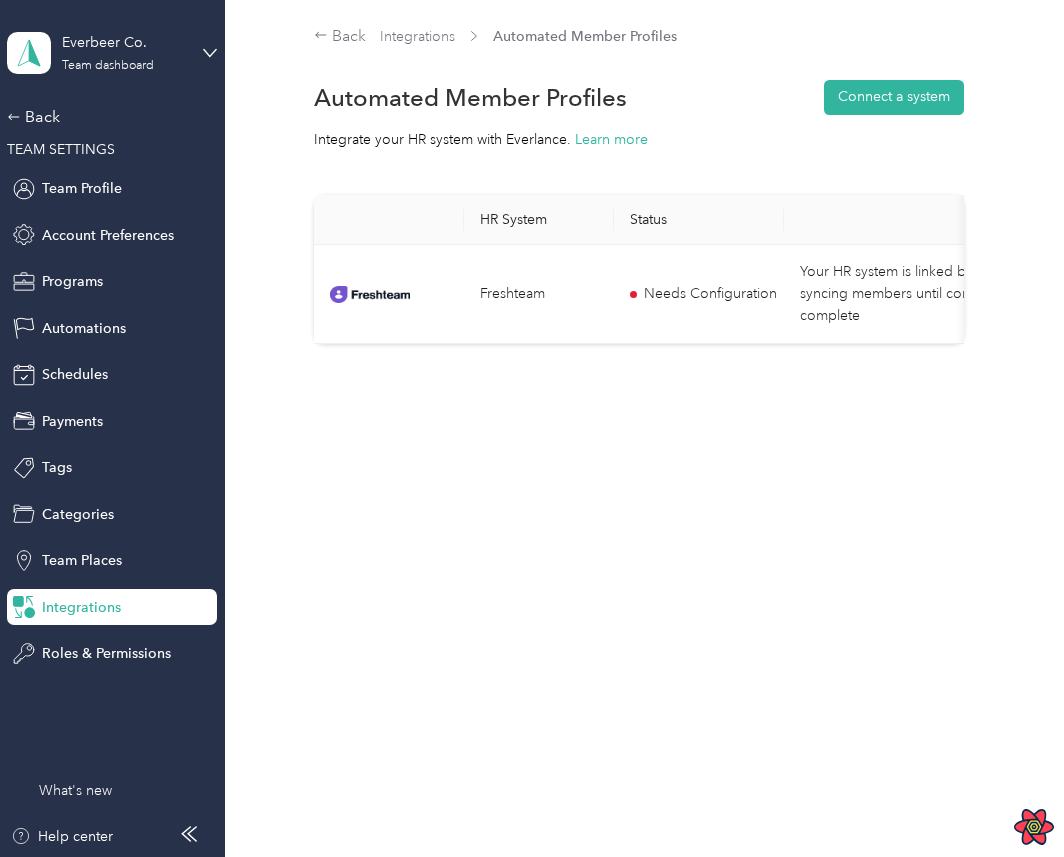 scroll, scrollTop: 0, scrollLeft: 242, axis: horizontal 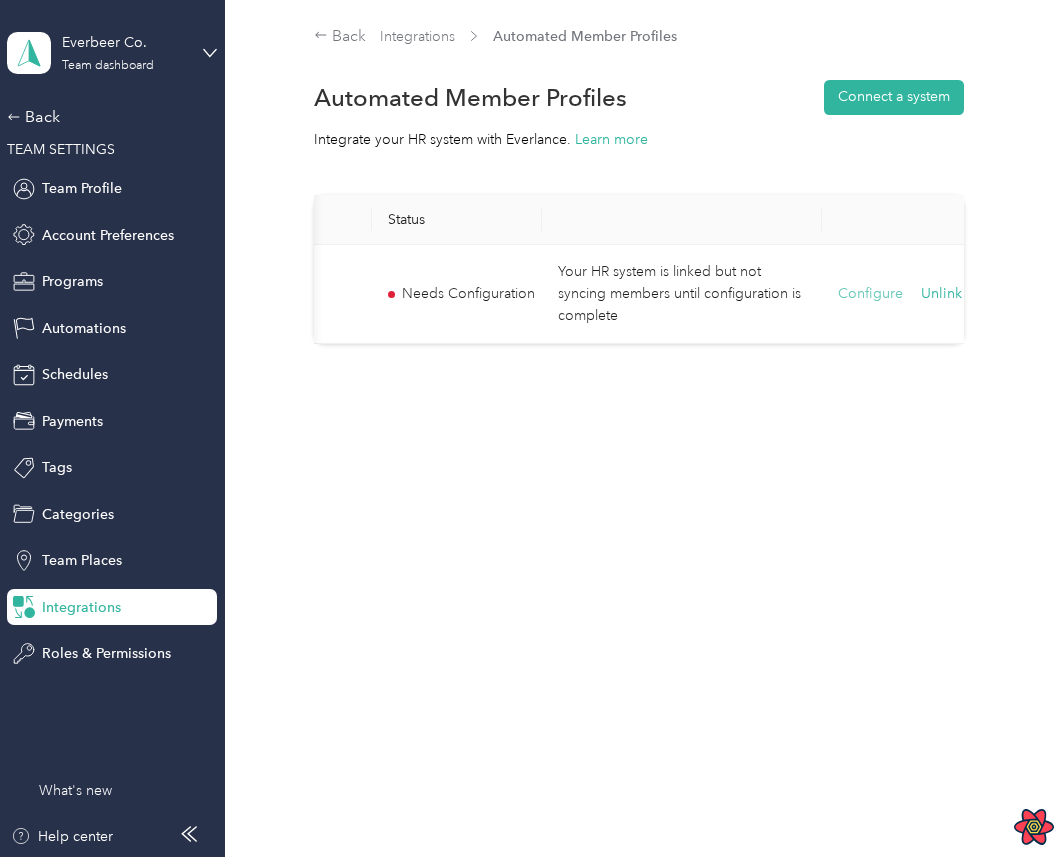 click on "Configure" at bounding box center (870, 294) 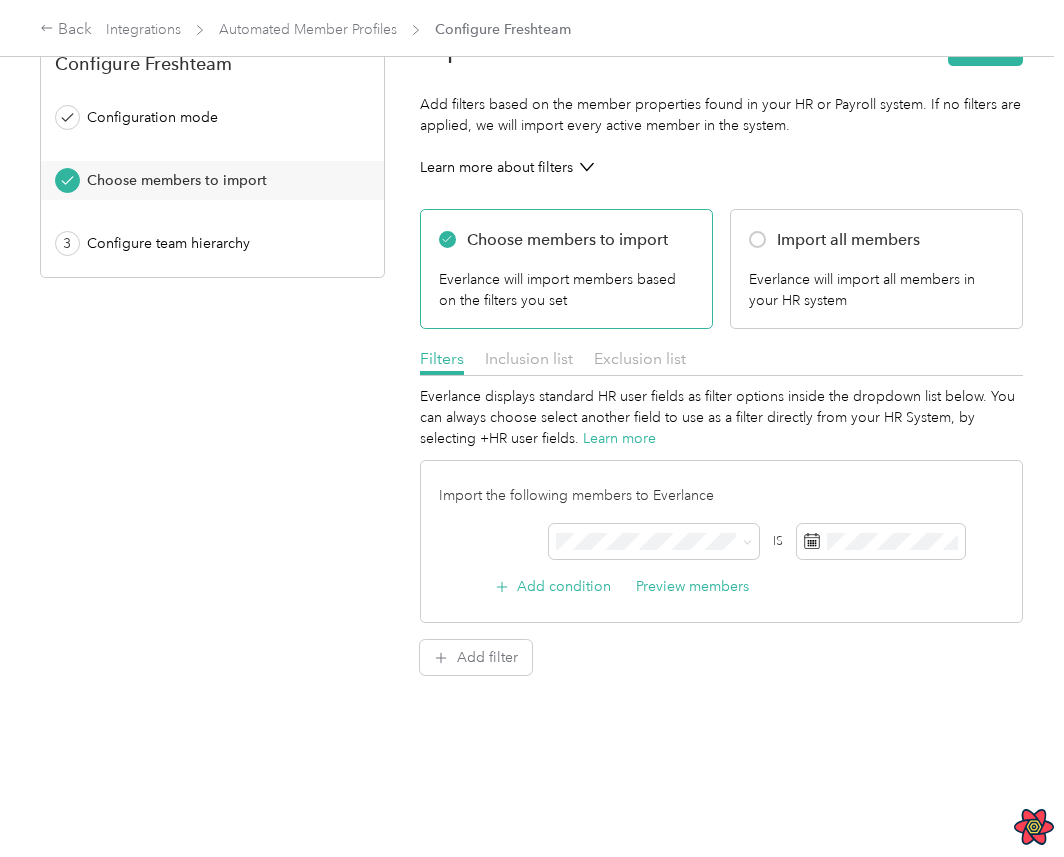 scroll, scrollTop: 0, scrollLeft: 0, axis: both 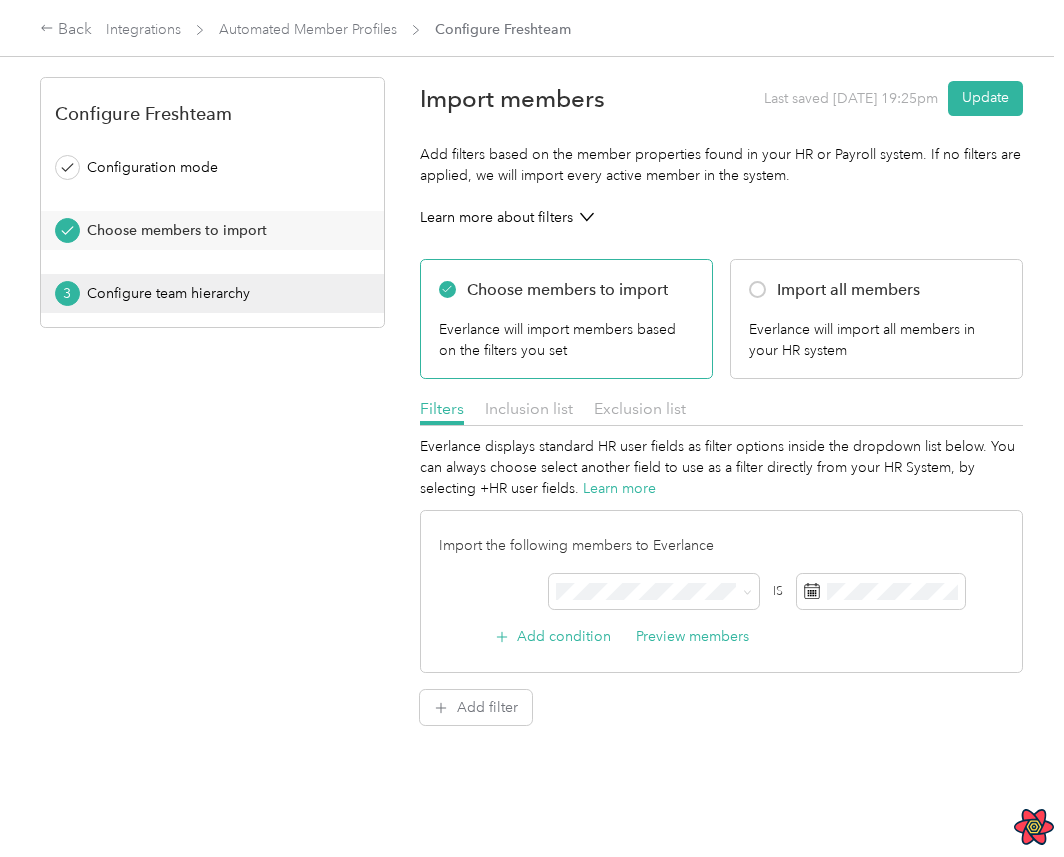 click on "3 Configure team hierarchy" at bounding box center [212, 293] 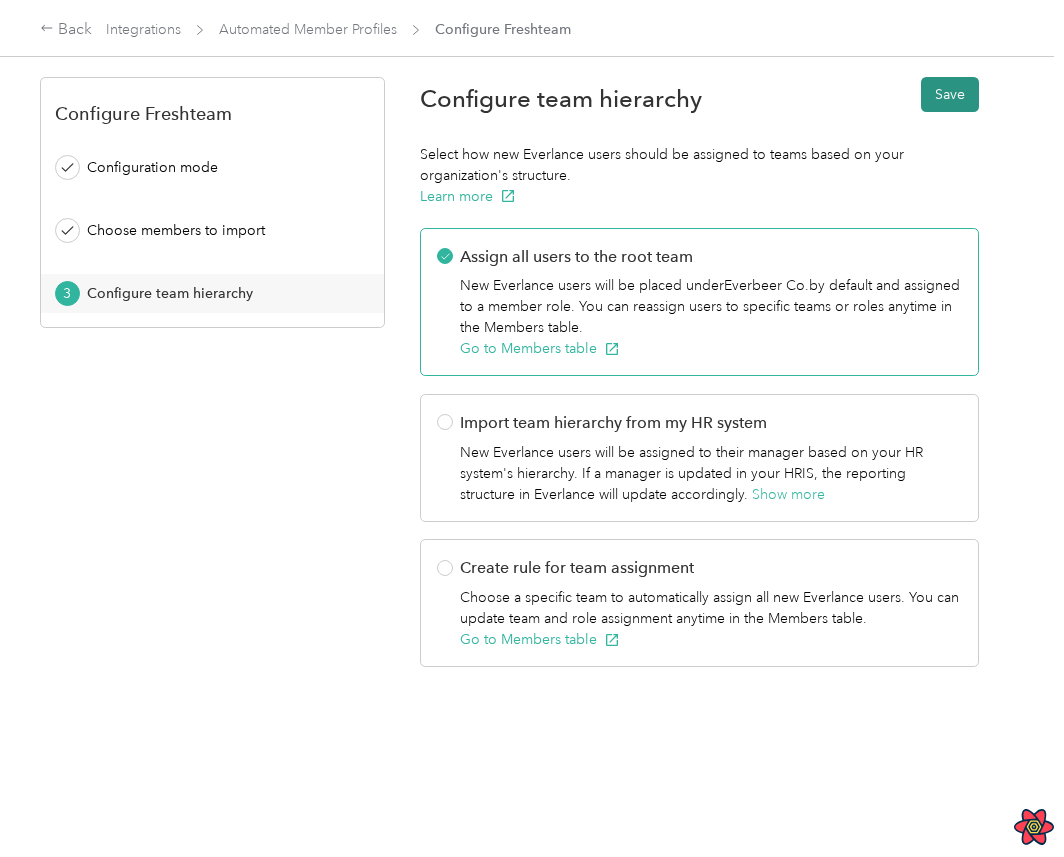 click on "Save" at bounding box center [950, 94] 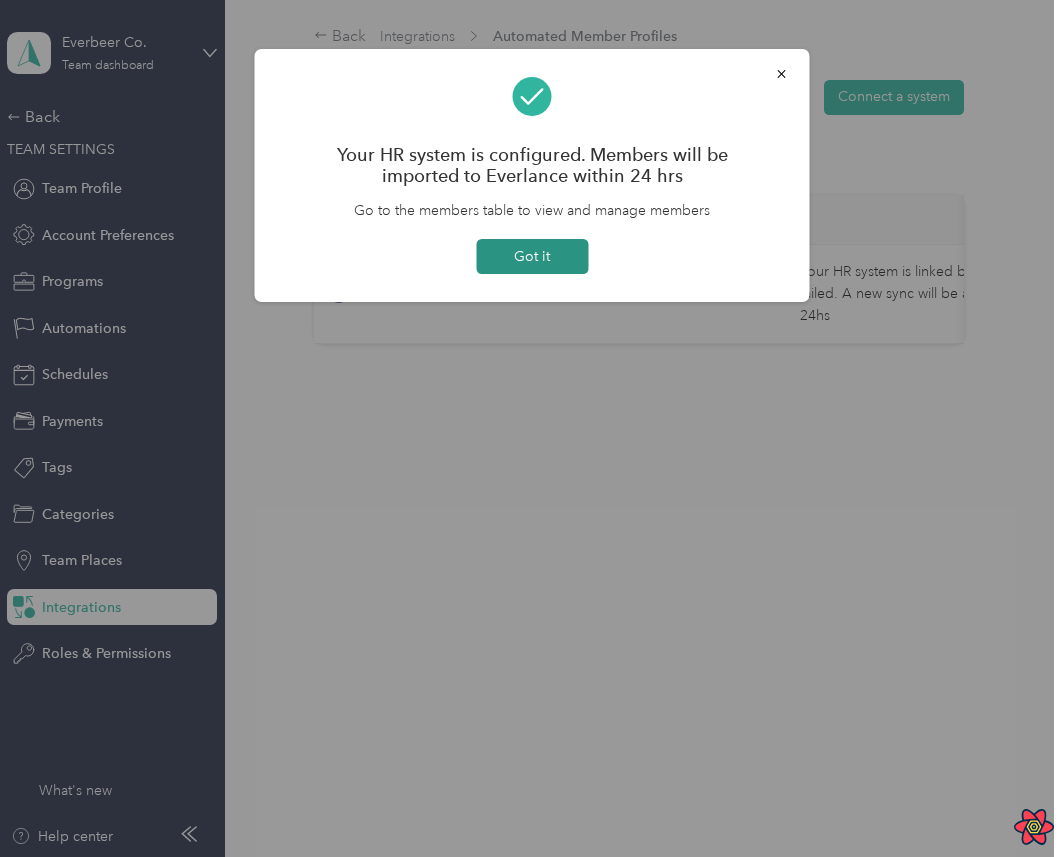 click on "Got it" at bounding box center (532, 256) 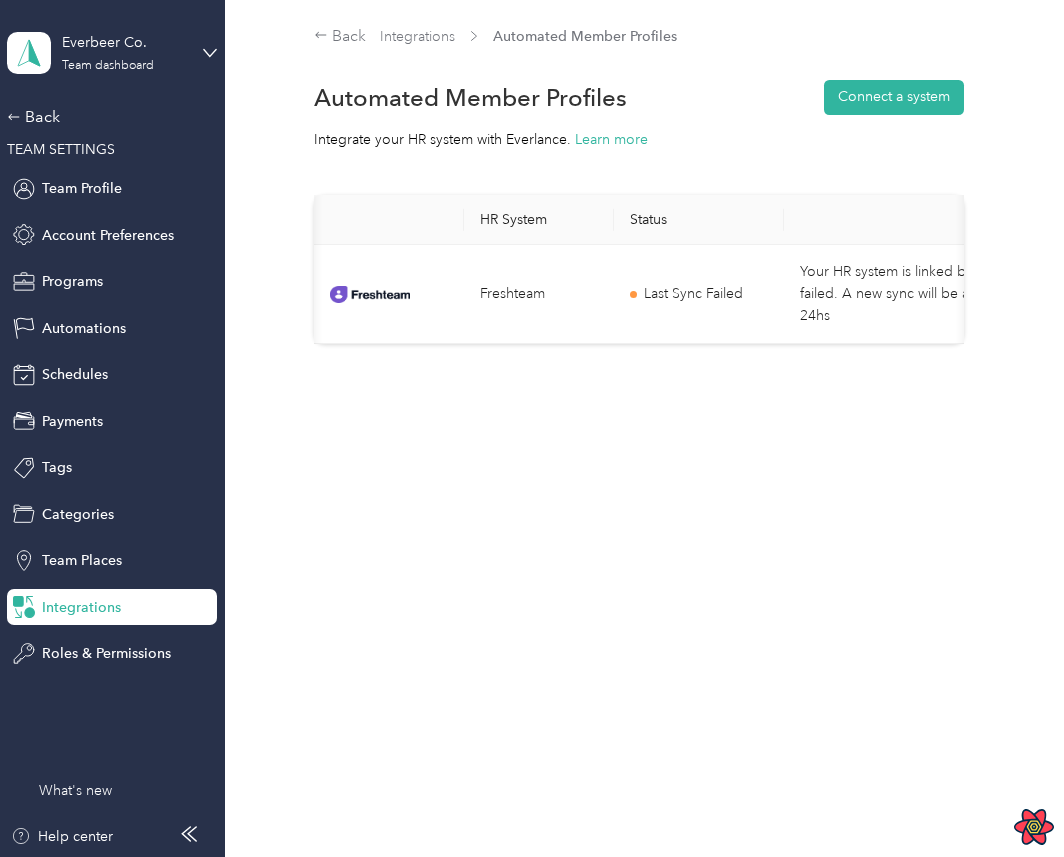 scroll, scrollTop: 0, scrollLeft: 242, axis: horizontal 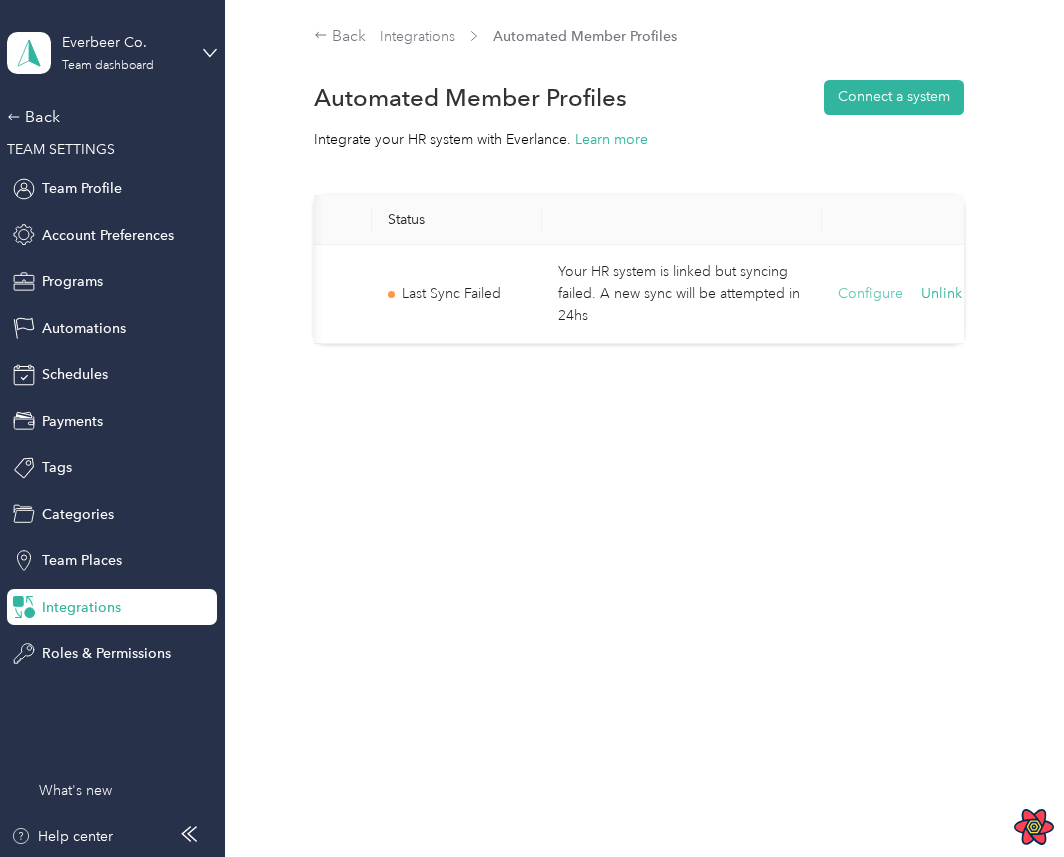 click on "Configure" at bounding box center [870, 294] 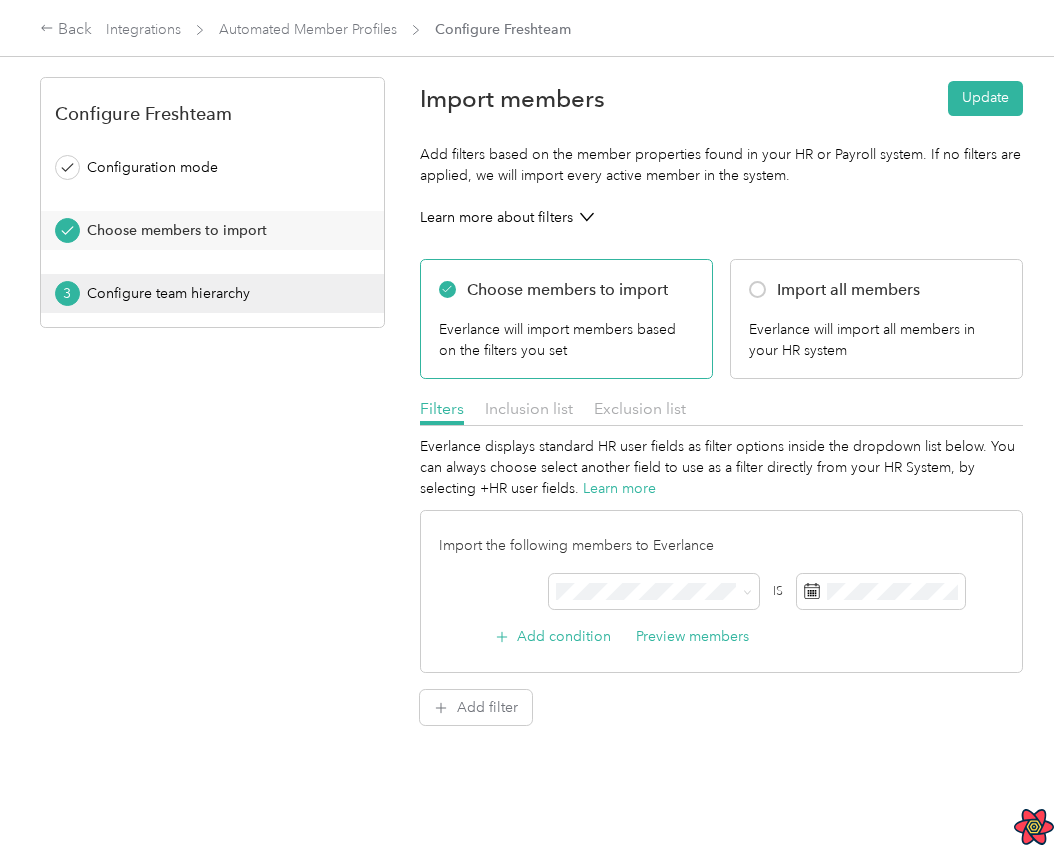 click on "Configure team hierarchy" at bounding box center [219, 293] 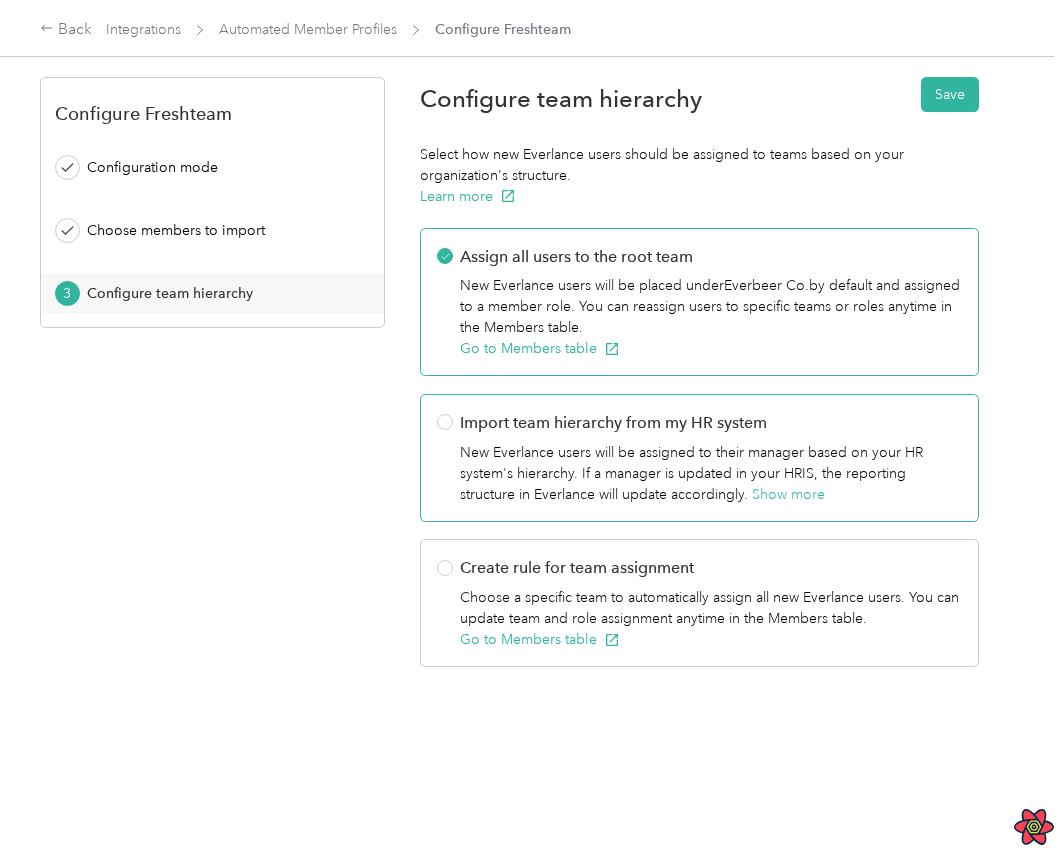 click on "Import team hierarchy from my HR system" at bounding box center (711, 423) 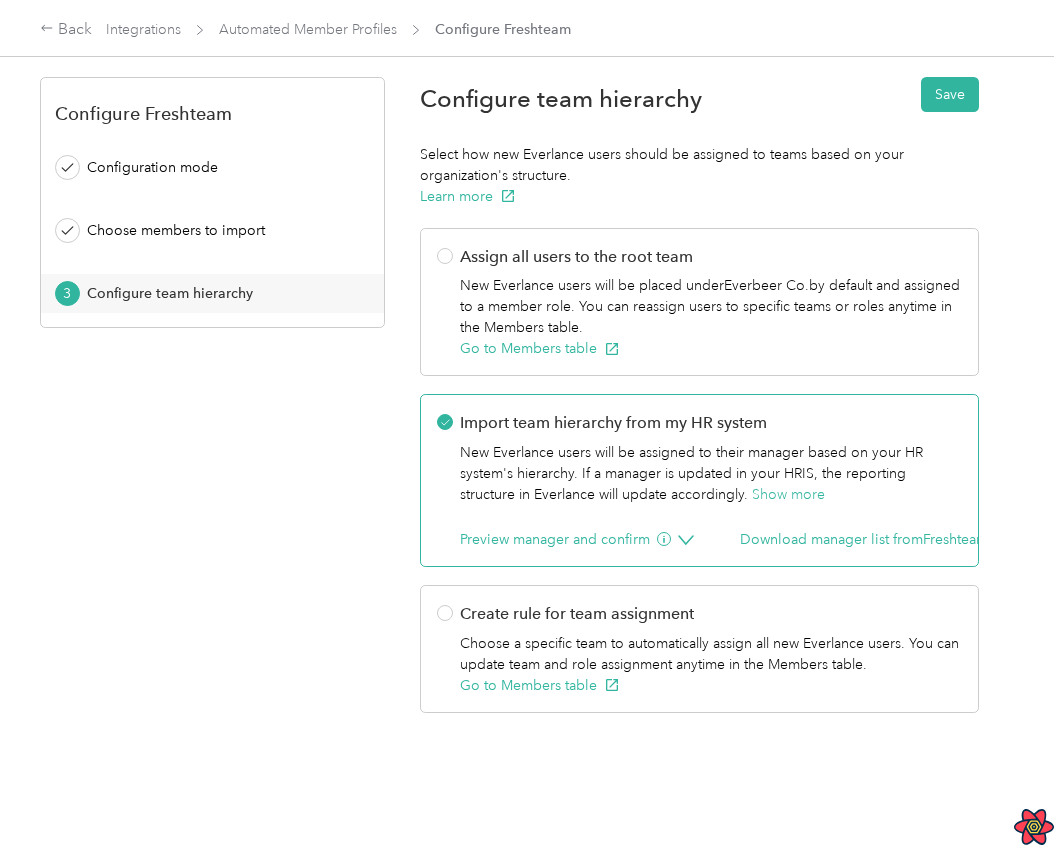 click on "Assign all users to the root team New Everlance users will be placed under  Everbeer Co.  by default and assigned to a member role. You can reassign users to specific teams or roles anytime in the Members table. Go to Members table Import team hierarchy from my HR system New Everlance users will be assigned to their manager based on your HR system's hierarchy. If a manager is updated in your HRIS, the reporting structure in Everlance will update accordingly.   Show more Preview manager and confirm Download manager list from  Freshteam Create rule for team assignment Choose a specific team to automatically assign all new Everlance users. You can update team and role assignment anytime in the Members table. Go to Members table" at bounding box center [699, 470] 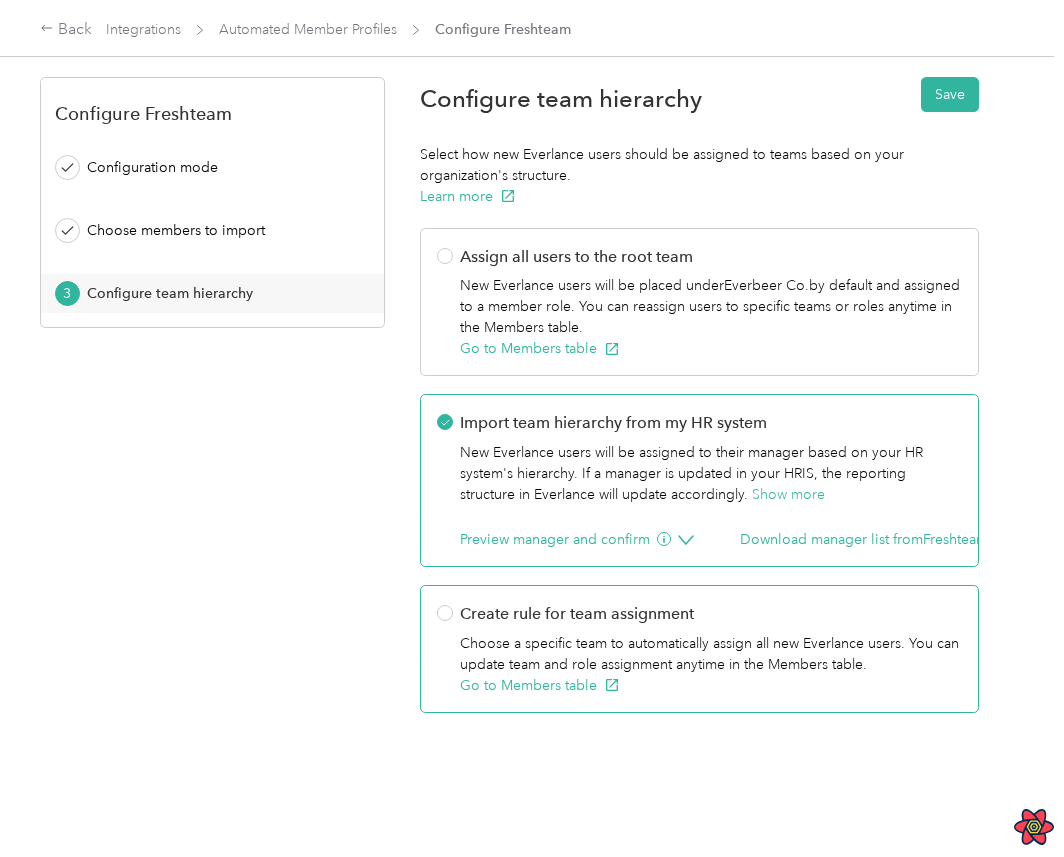 click on "Create rule for team assignment" at bounding box center (711, 614) 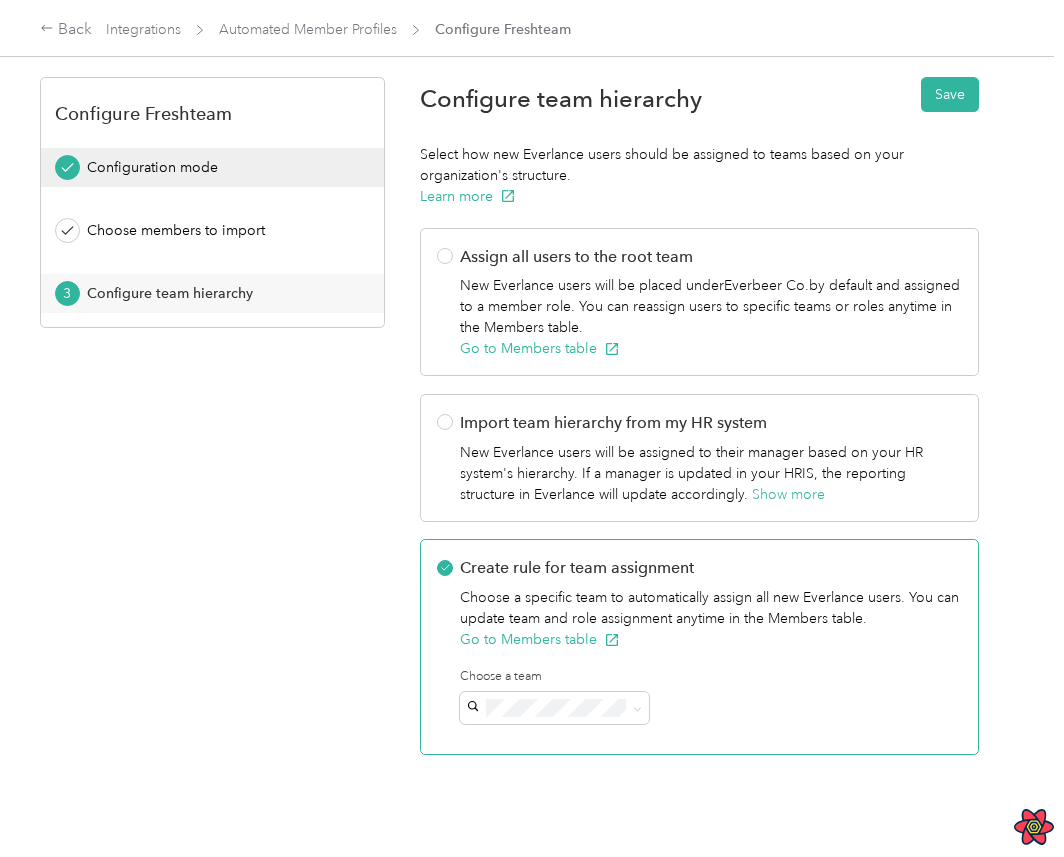 click on "Configuration mode" at bounding box center (219, 167) 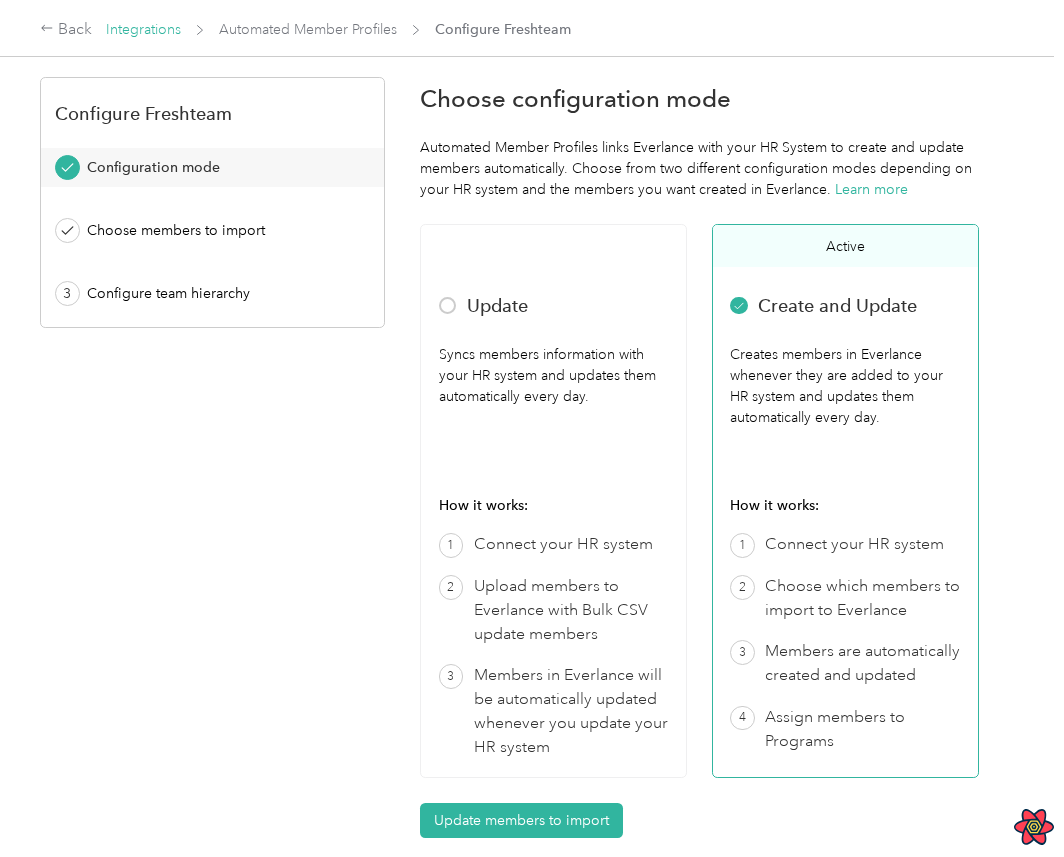 click on "Integrations" at bounding box center [143, 29] 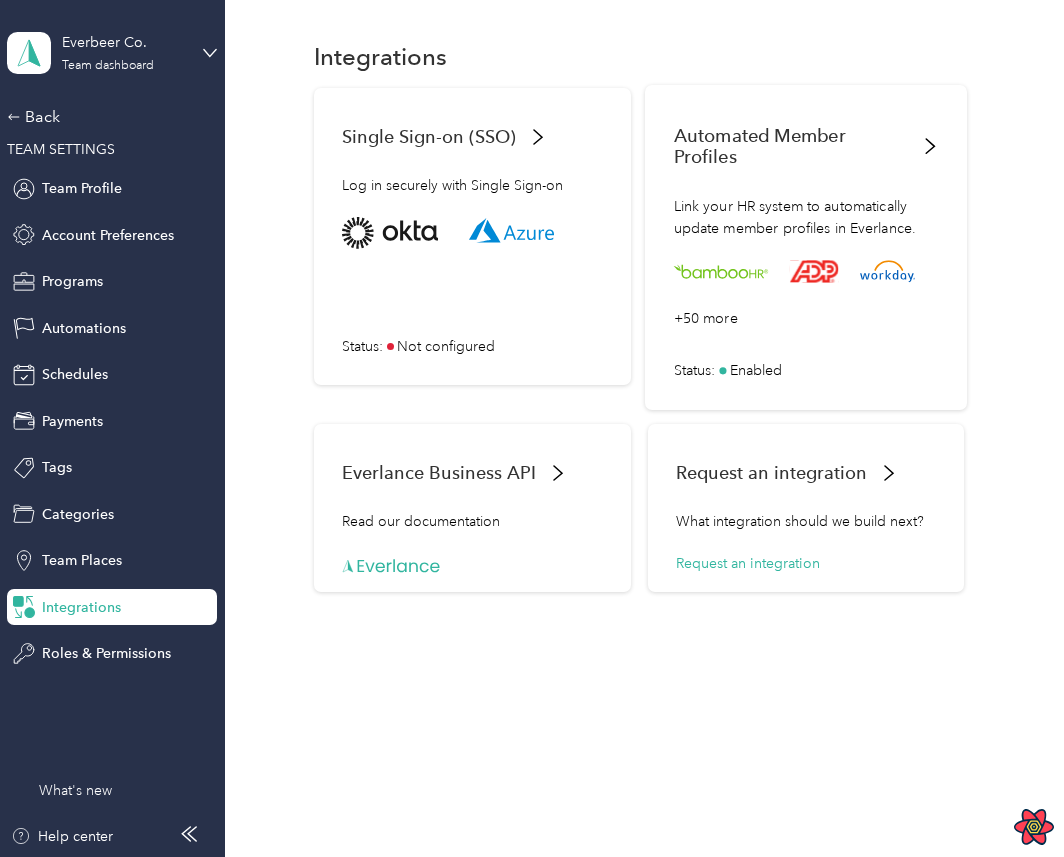 click on "+50 more" at bounding box center [806, 292] 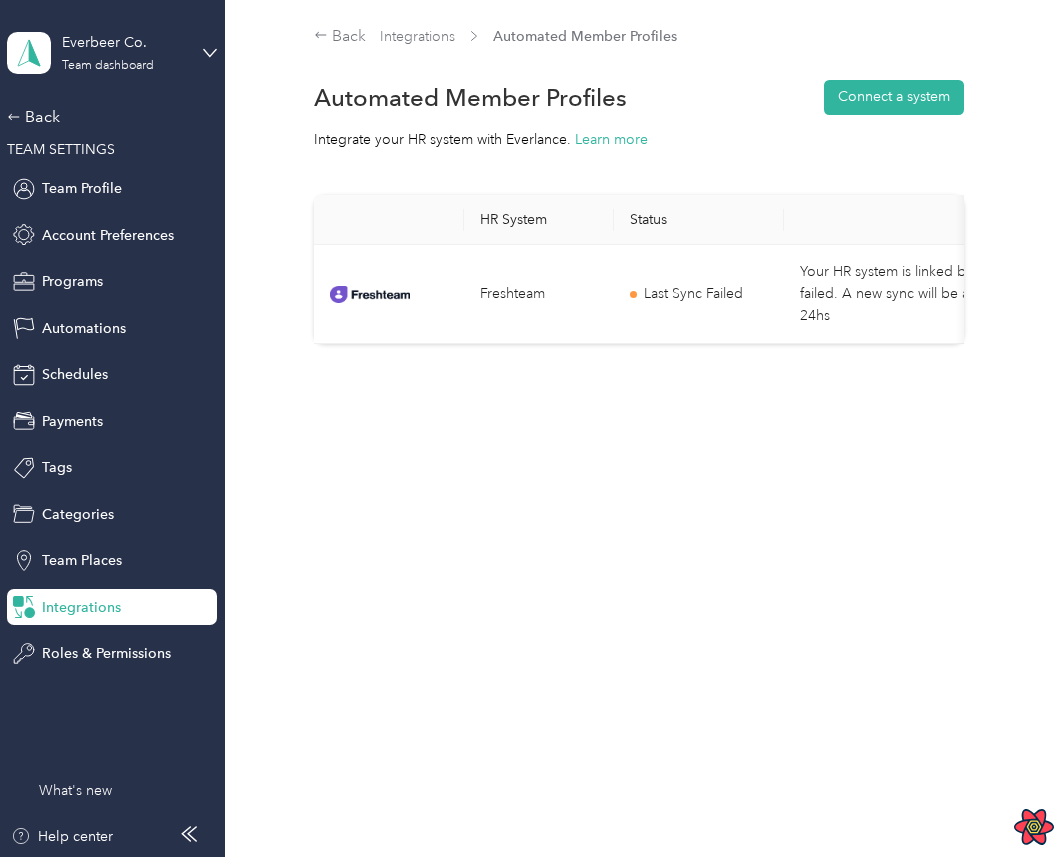 scroll, scrollTop: 0, scrollLeft: 242, axis: horizontal 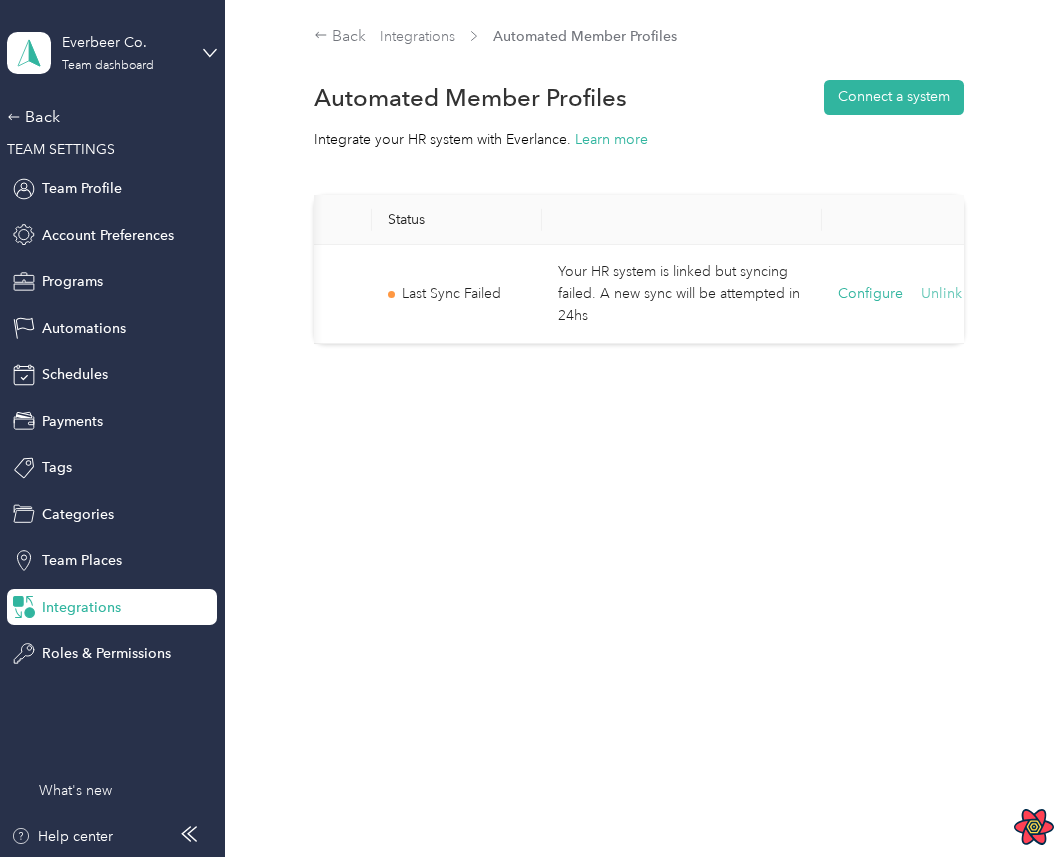 click on "Unlink" at bounding box center [941, 294] 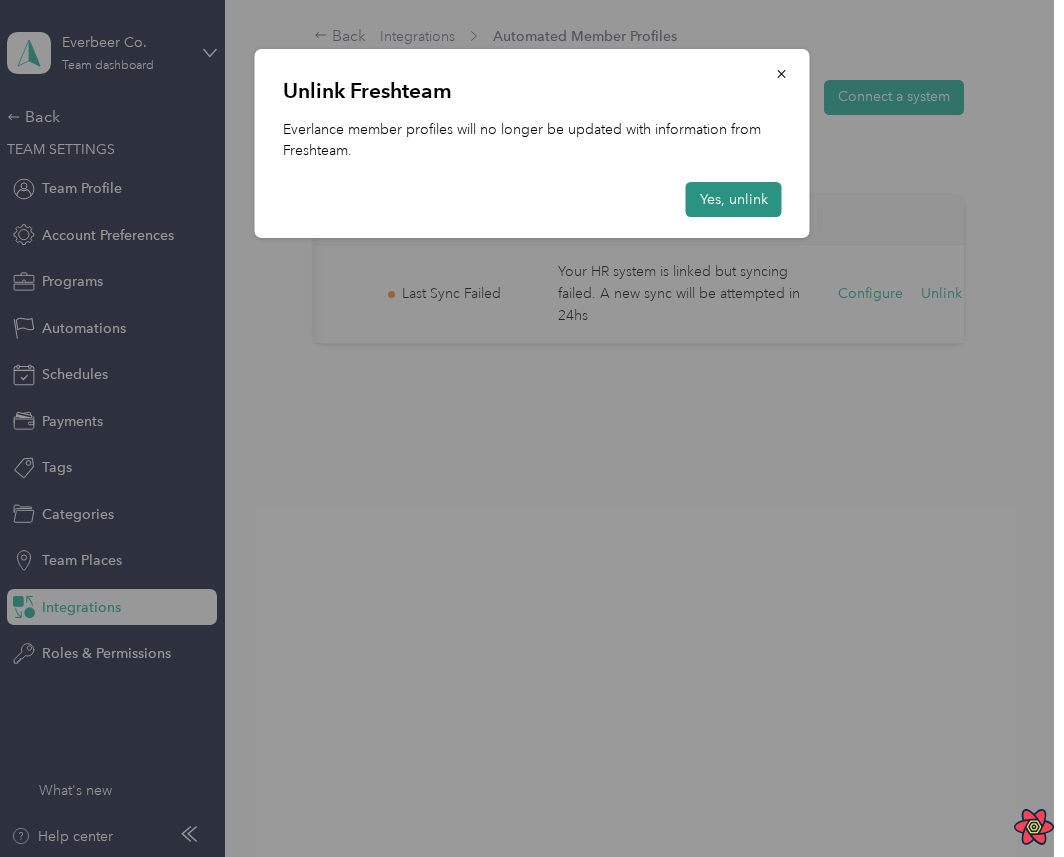 click on "Yes, unlink" at bounding box center (734, 199) 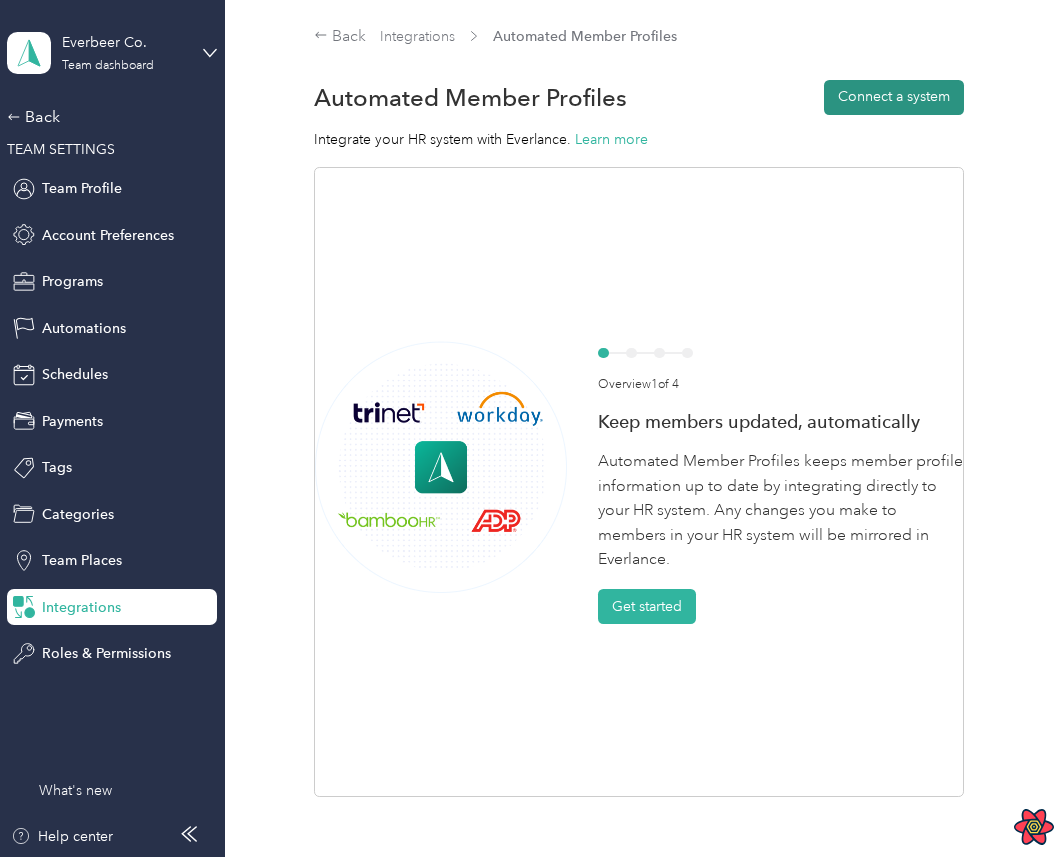 click on "Connect a system" at bounding box center (894, 97) 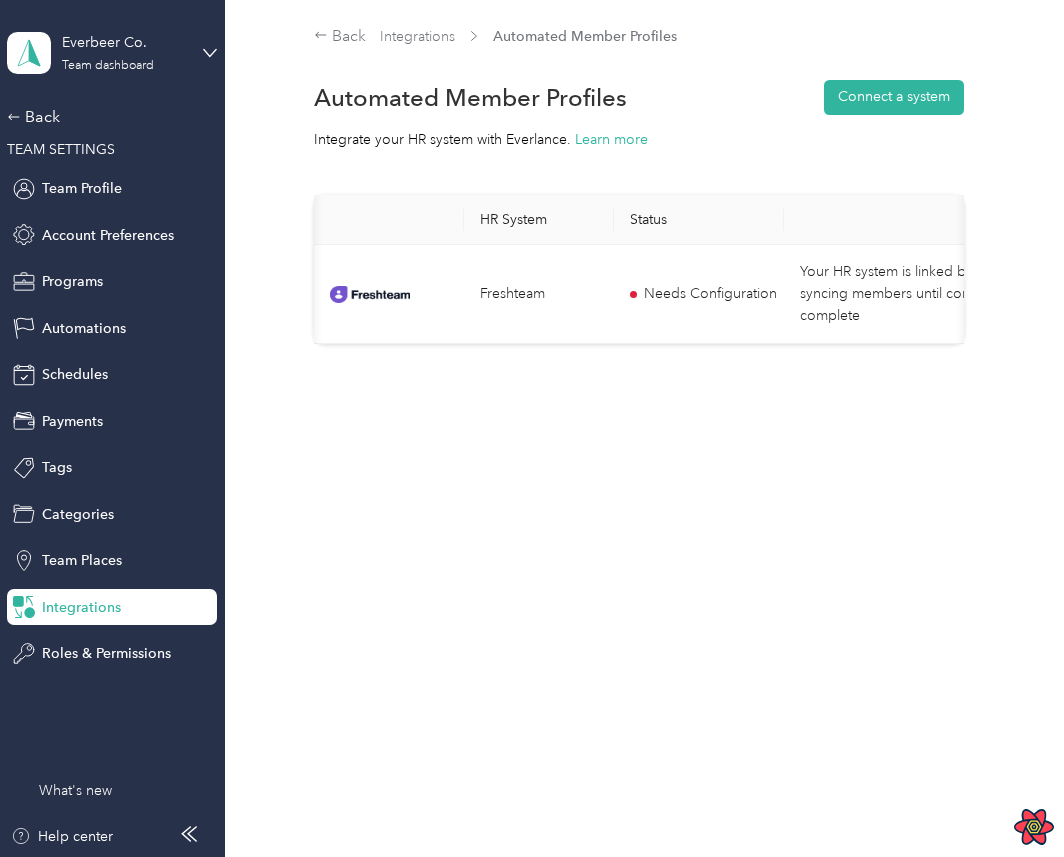 scroll, scrollTop: 0, scrollLeft: 242, axis: horizontal 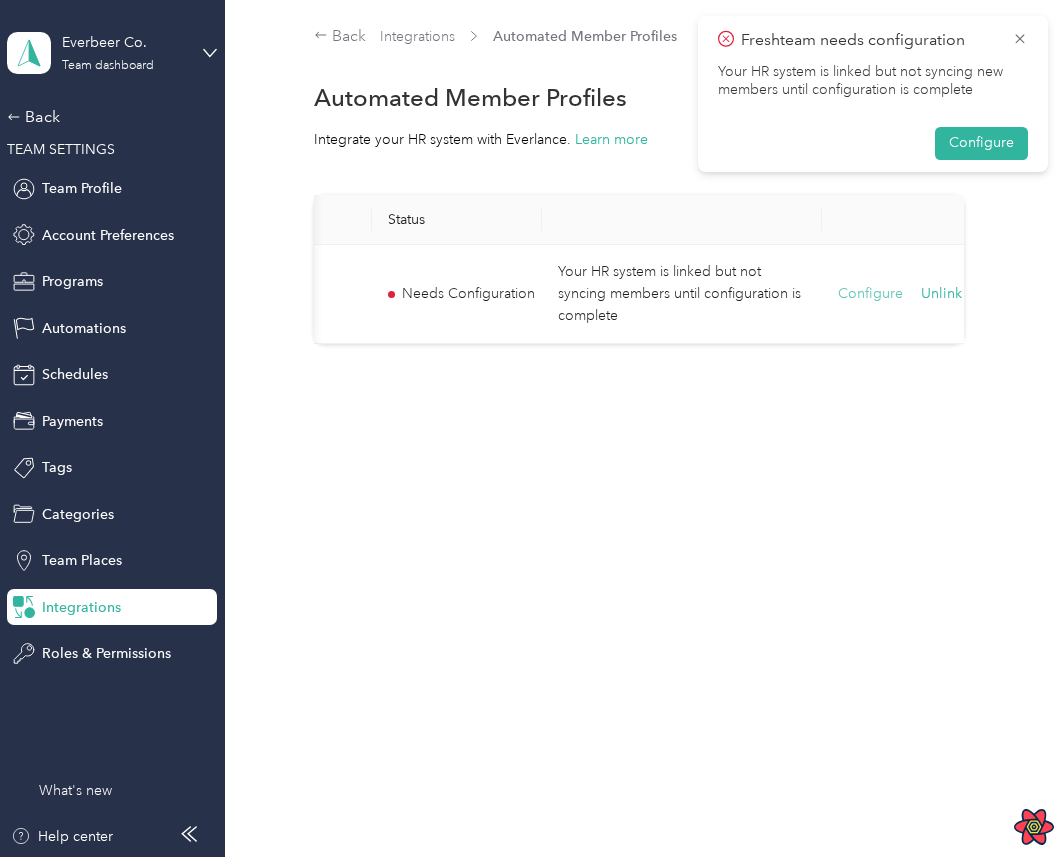 click on "Configure" at bounding box center (870, 294) 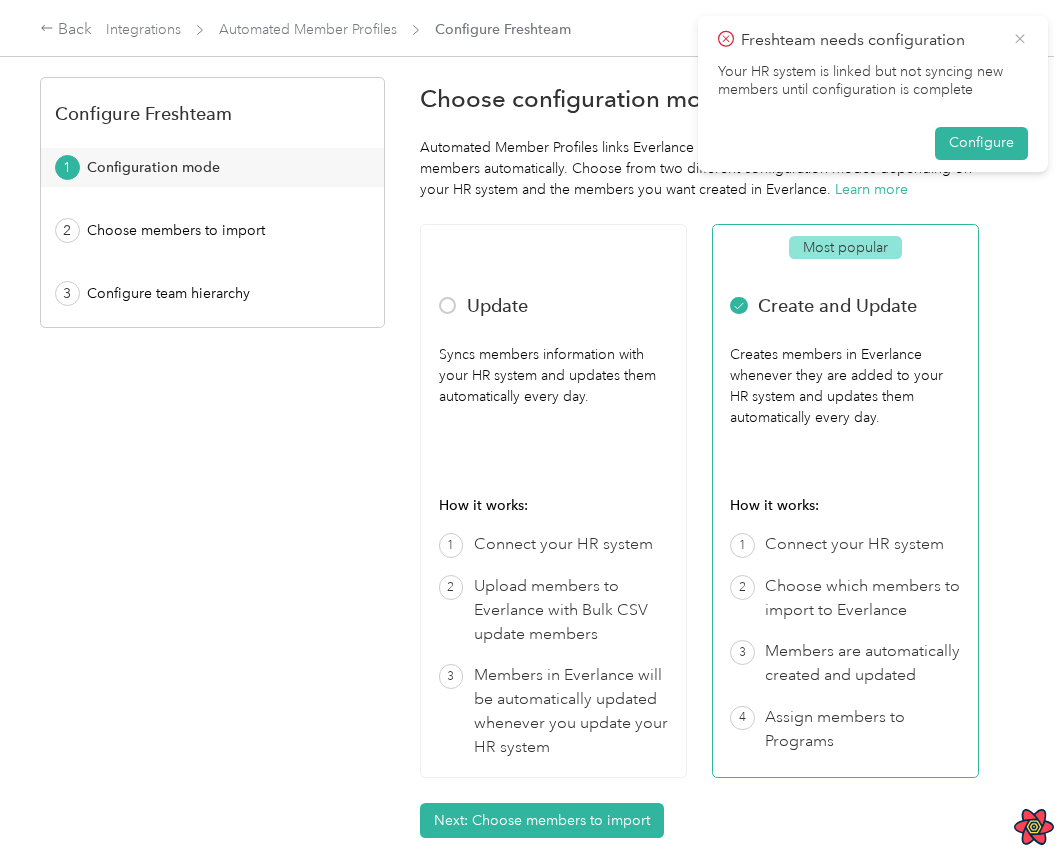 click 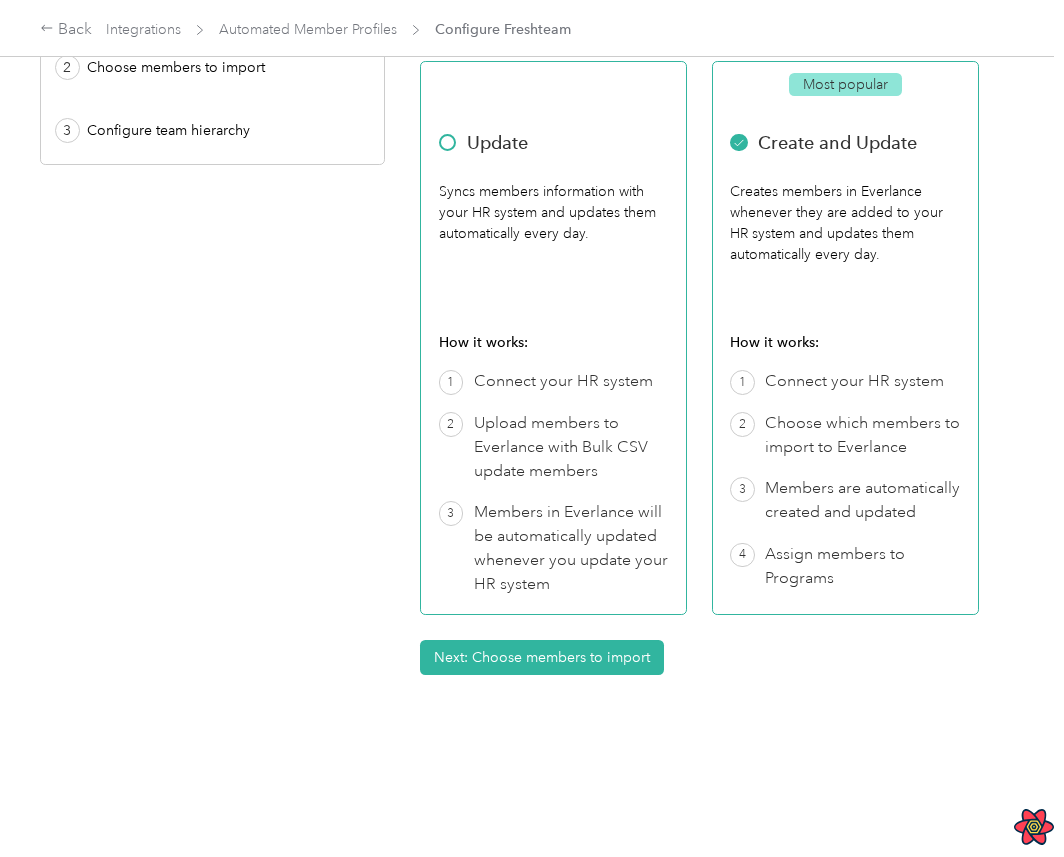 scroll, scrollTop: 0, scrollLeft: 0, axis: both 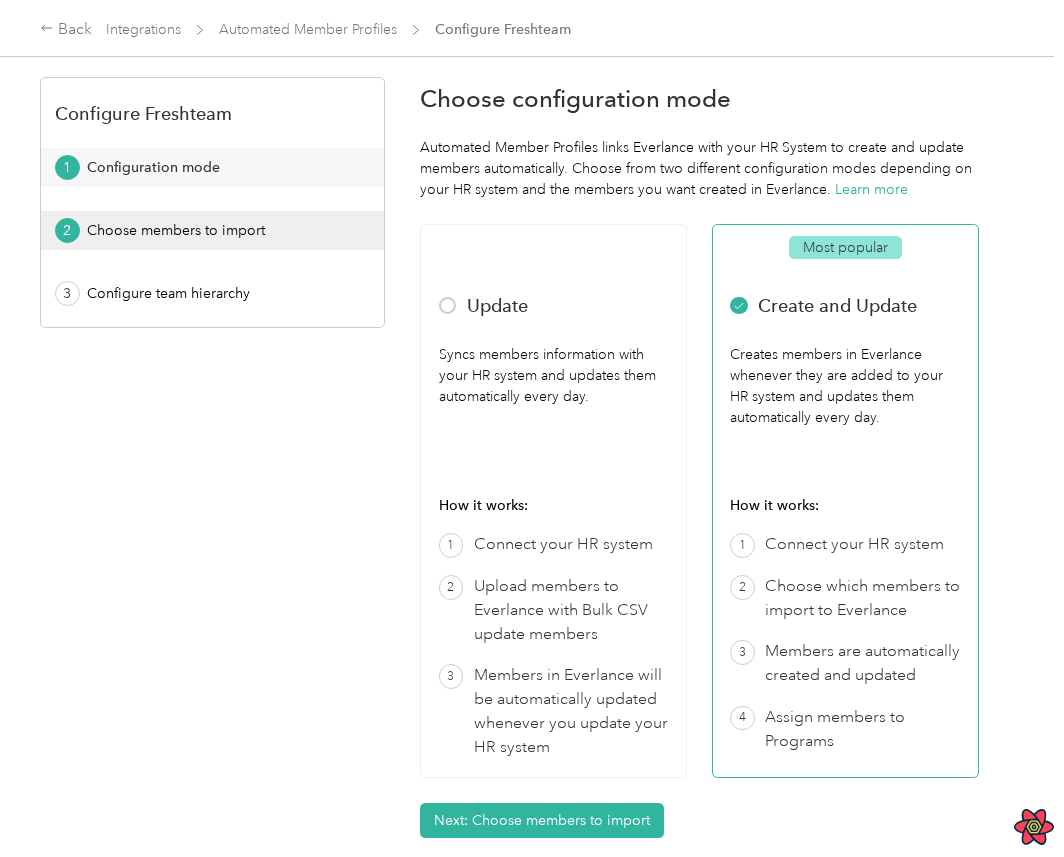 click on "Choose members to import" at bounding box center (219, 230) 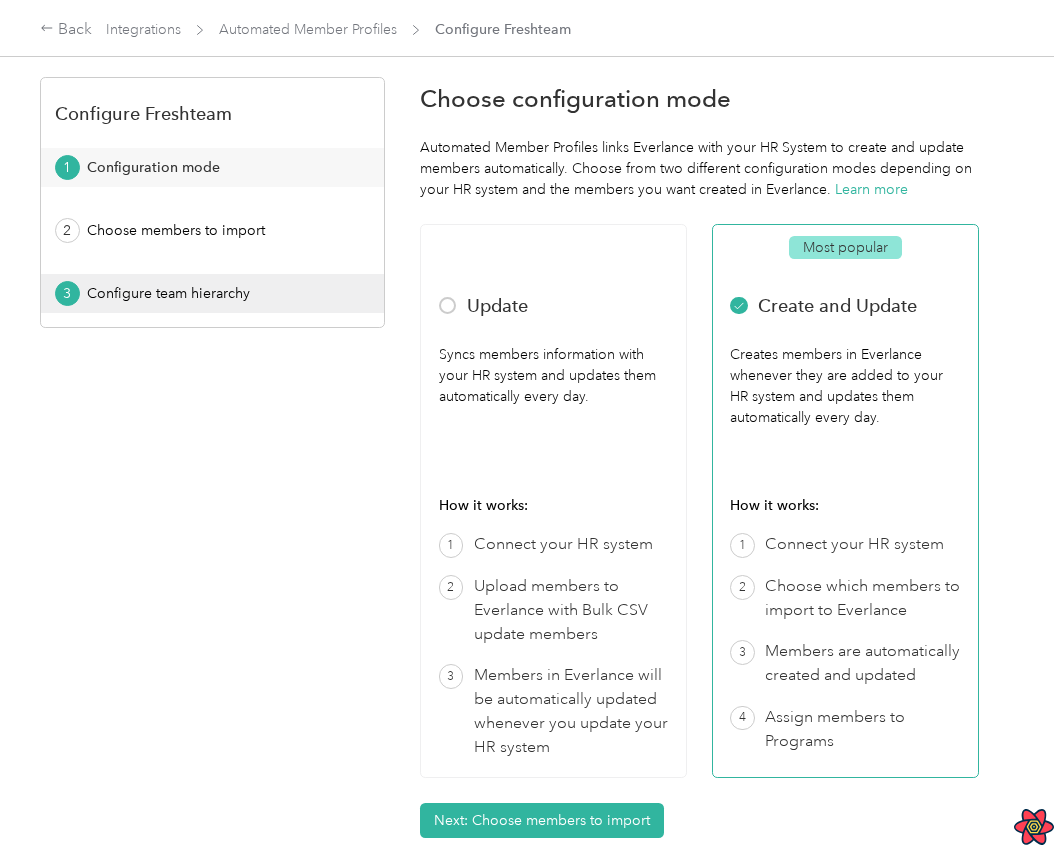 click on "Configure team hierarchy" at bounding box center (219, 293) 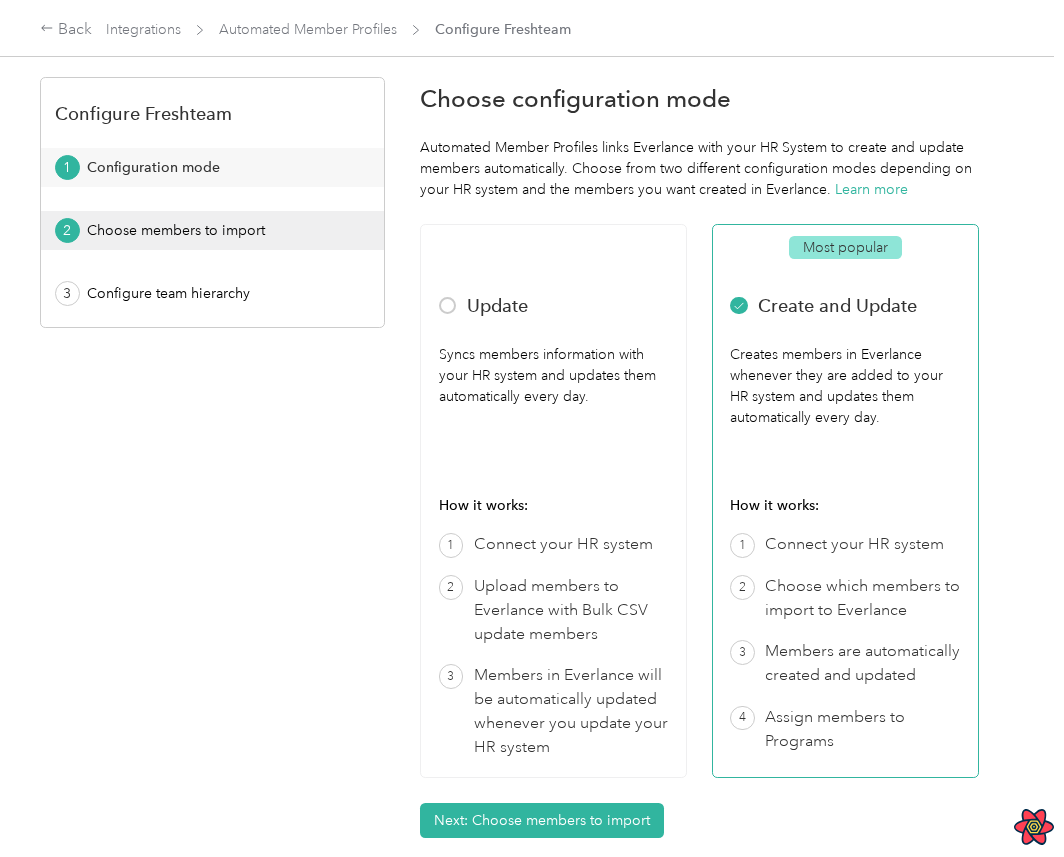 click on "Choose members to import" at bounding box center (219, 230) 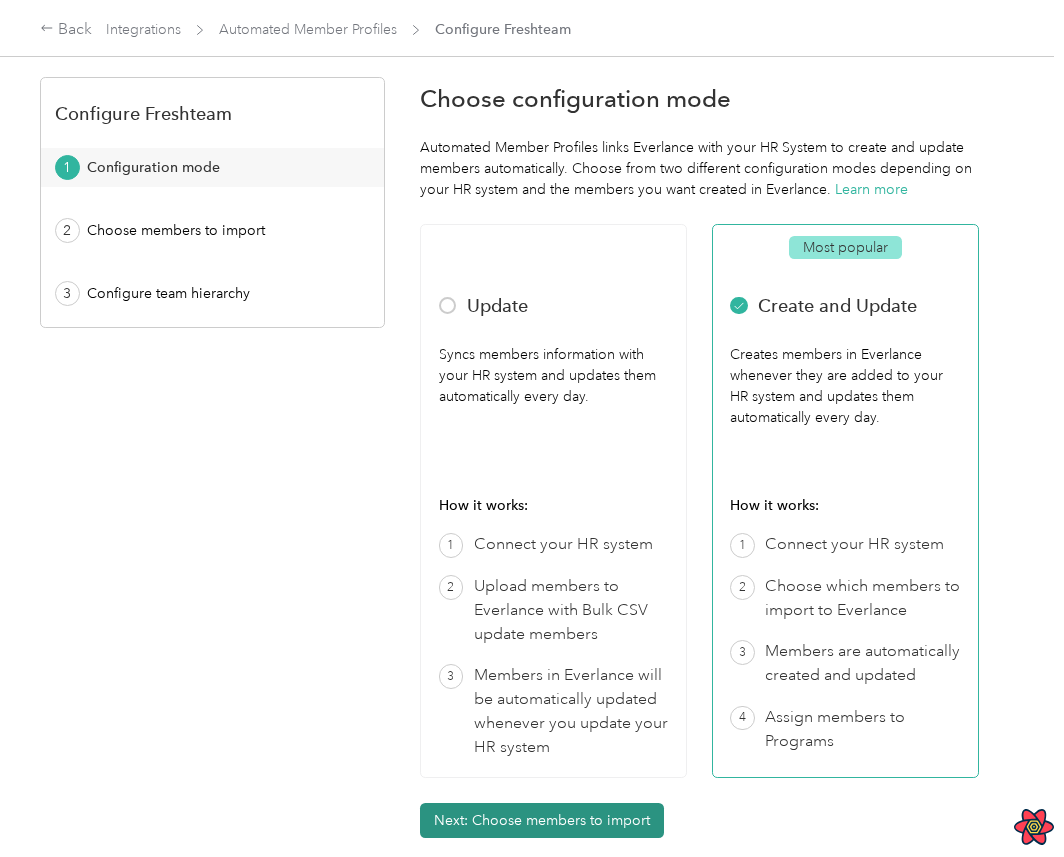 click on "Next: Choose members to import" at bounding box center (542, 820) 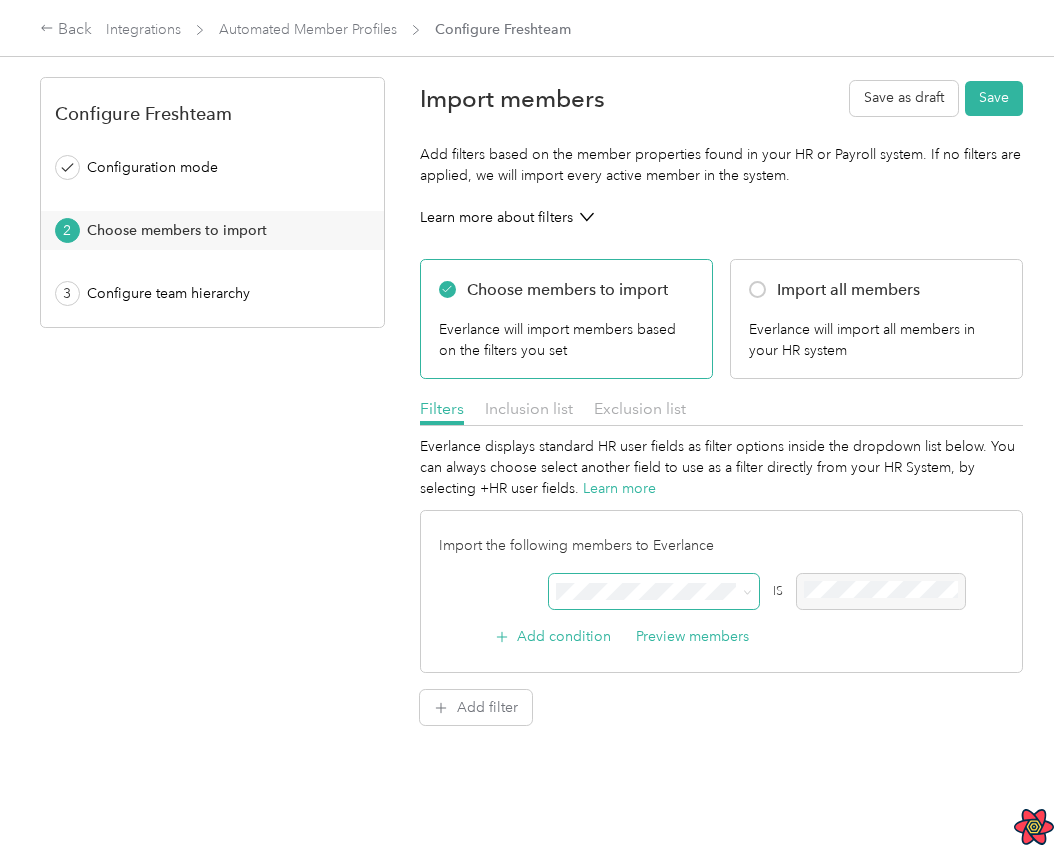click at bounding box center (654, 591) 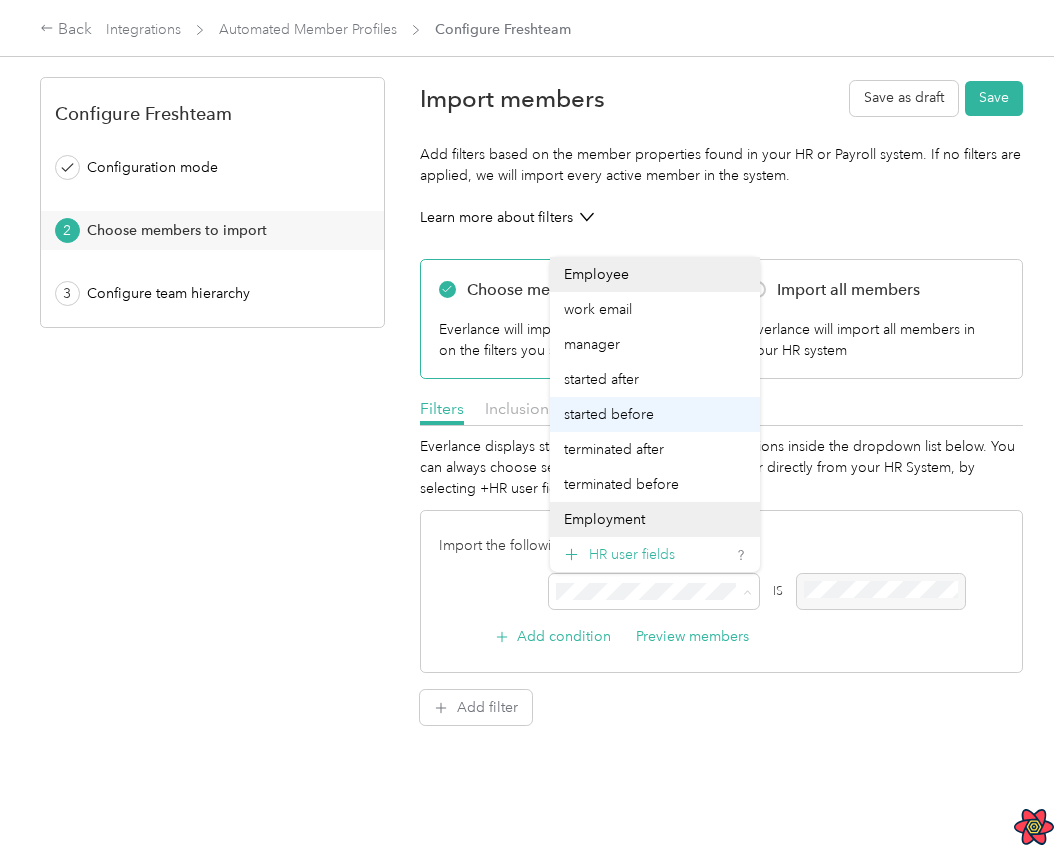 click on "started before" at bounding box center [655, 414] 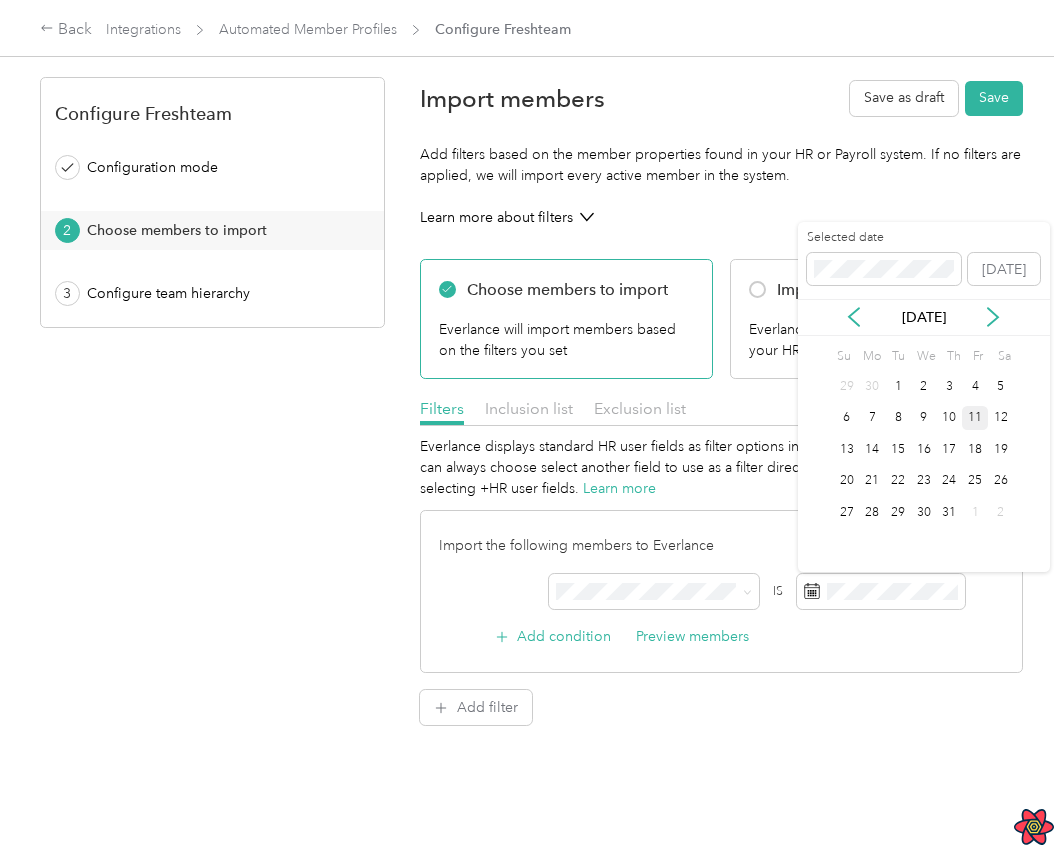 click on "11" at bounding box center (975, 418) 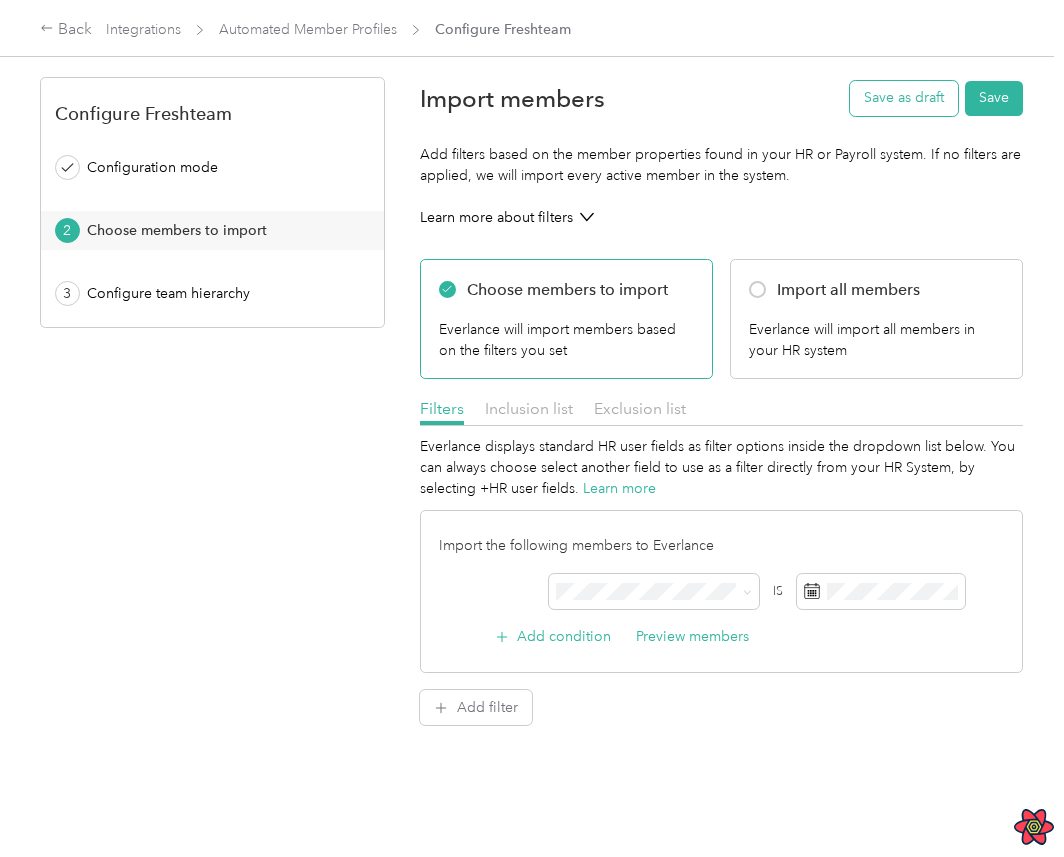 click on "Save as draft" at bounding box center [904, 98] 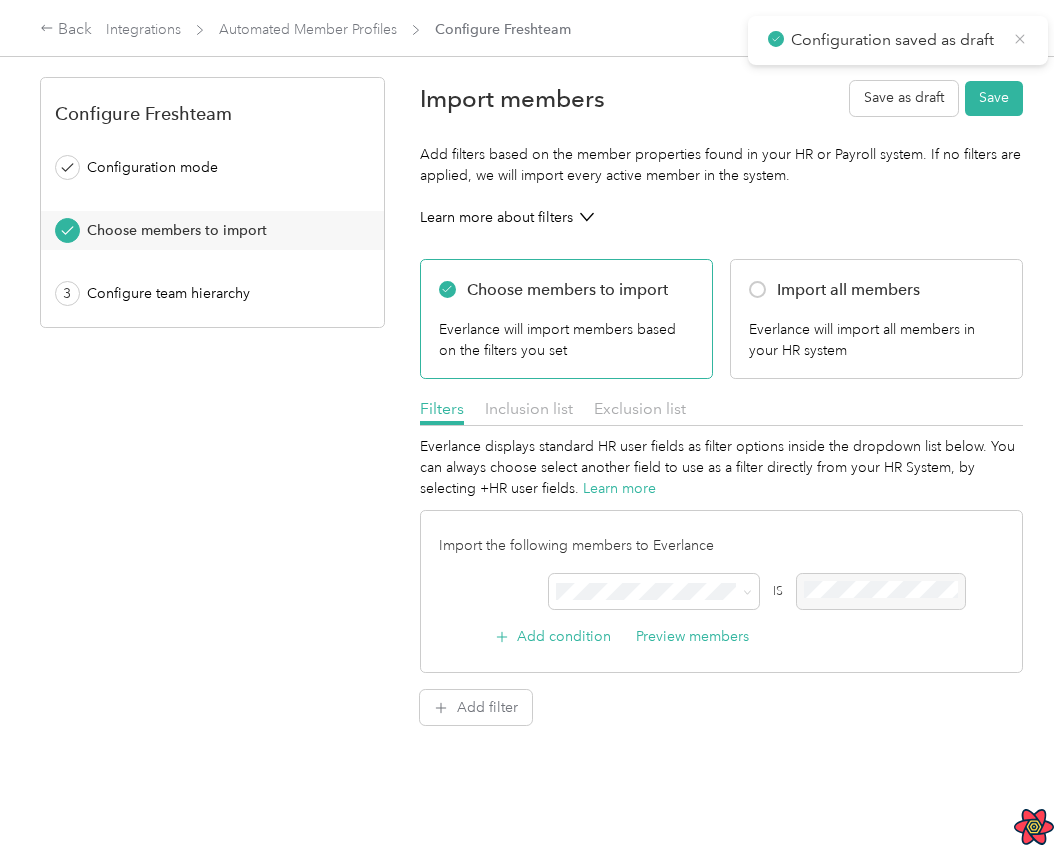 click 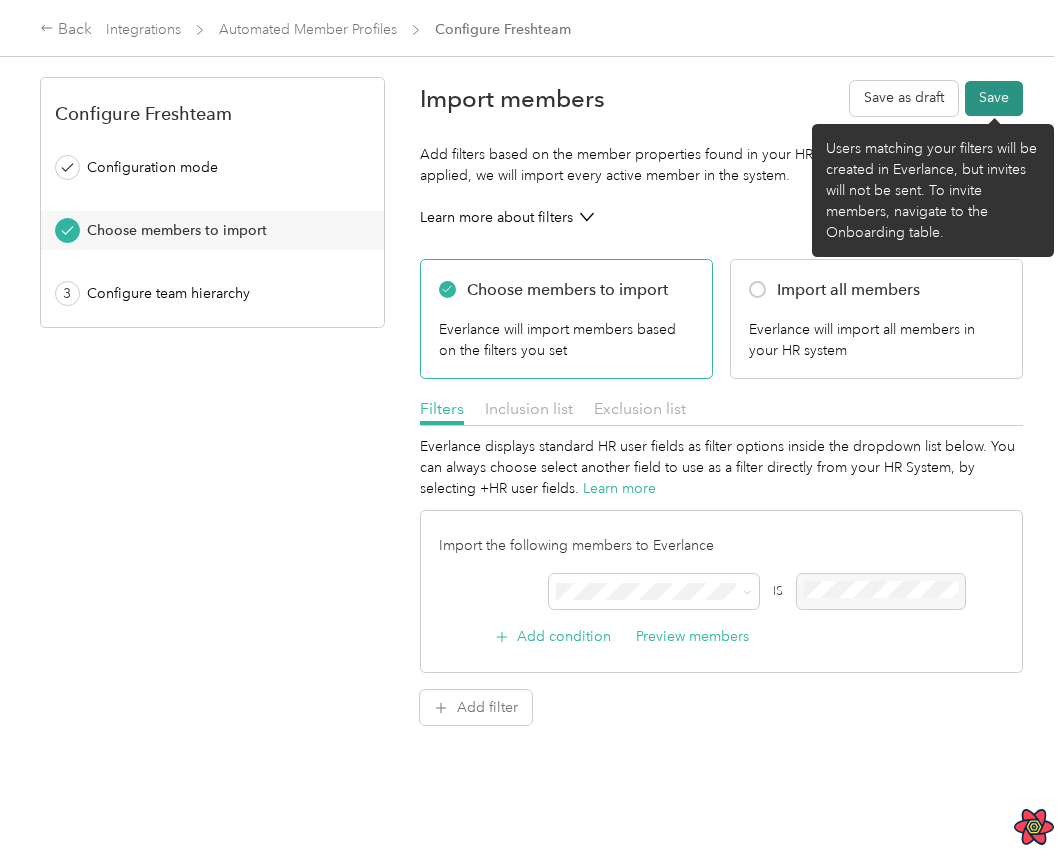 click on "Save" at bounding box center (994, 98) 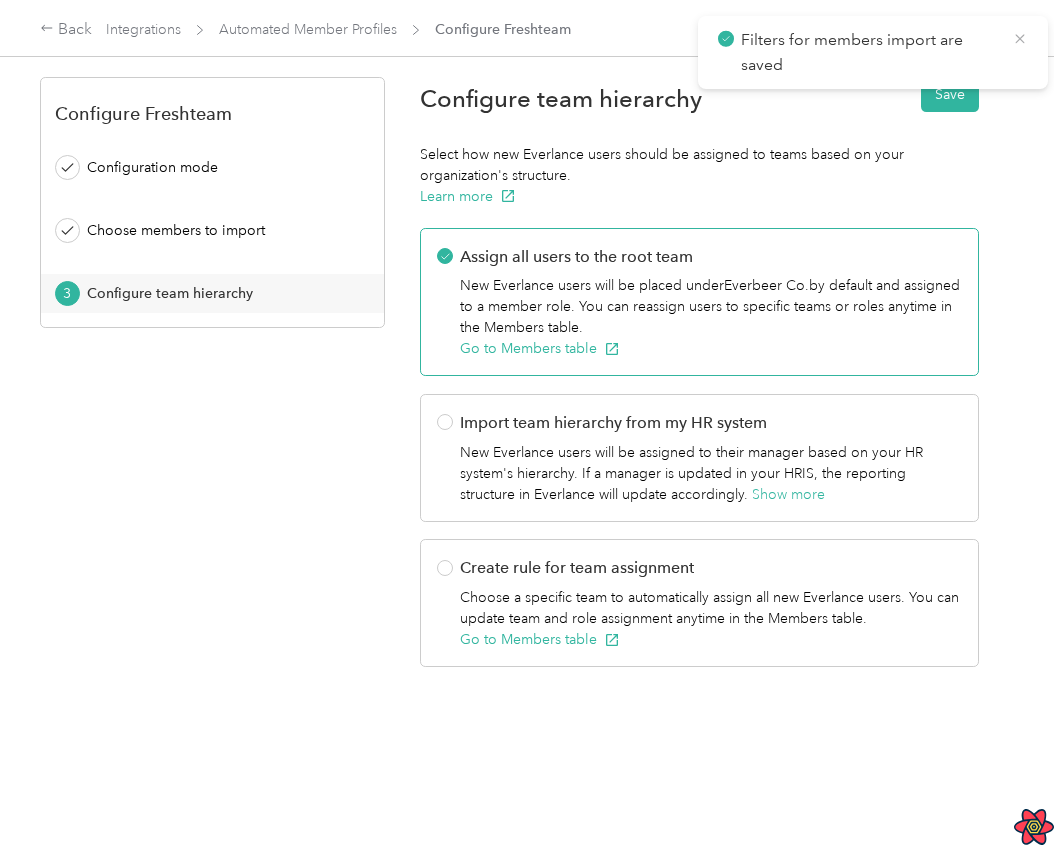 click 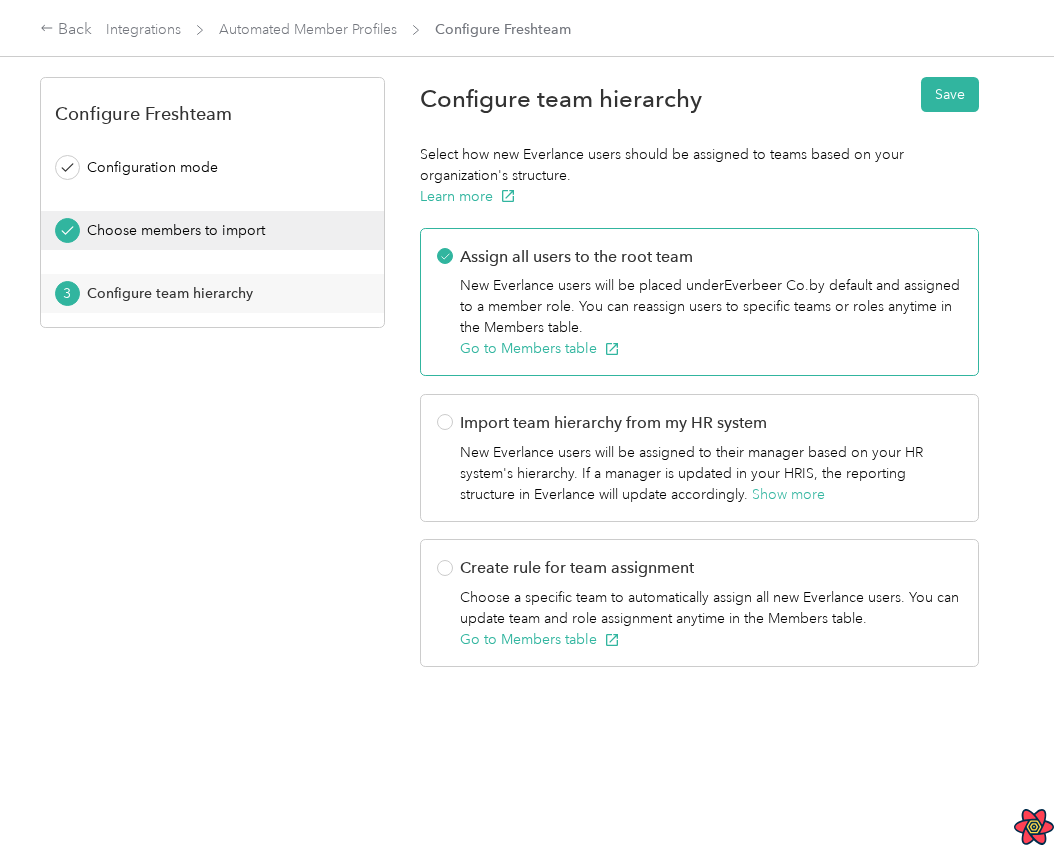 click on "Choose members to import" at bounding box center [219, 230] 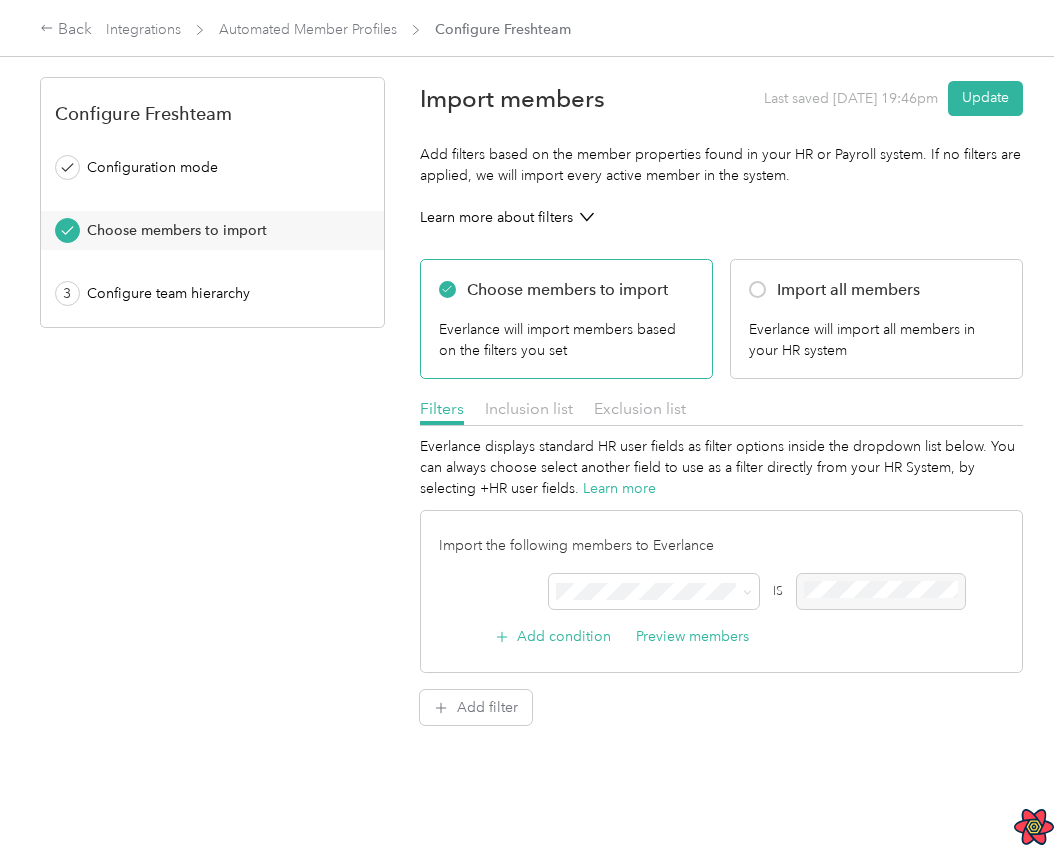 click on "Import members Last saved   Jul 11, 19:46pm  Update" at bounding box center [721, 98] 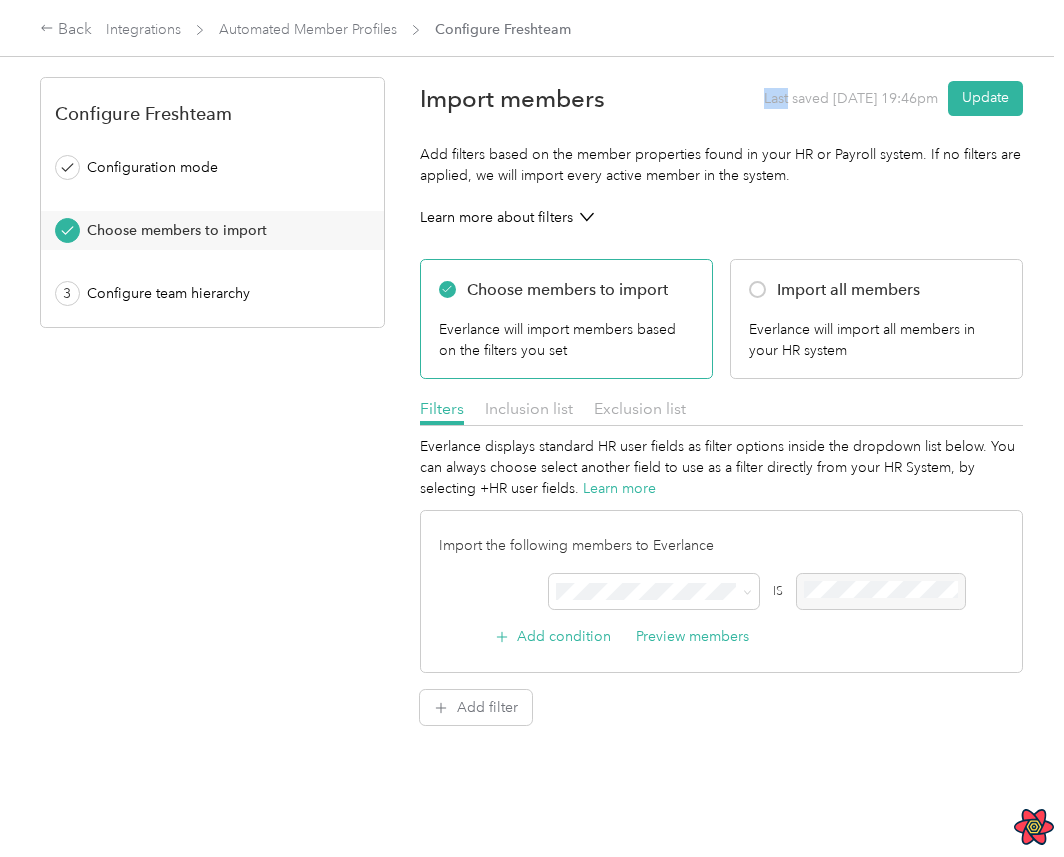 click on "Last saved   Jul 11, 19:46pm" at bounding box center [851, 98] 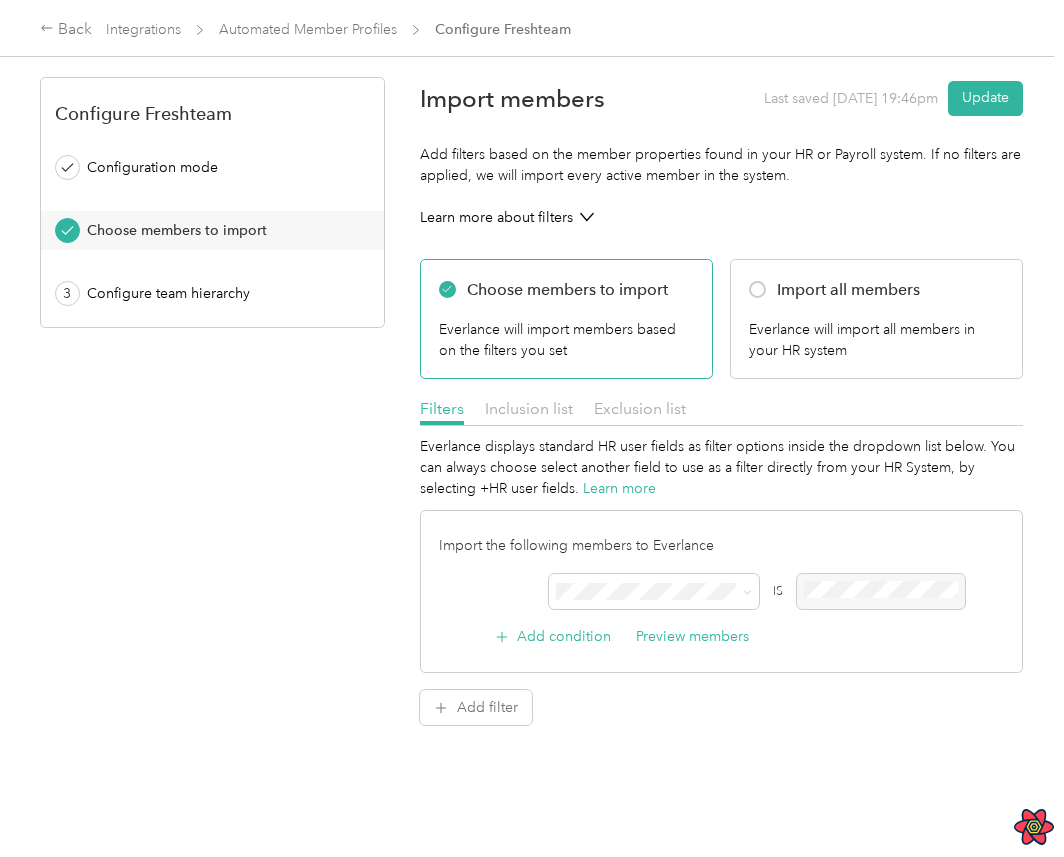 click on "Last saved   Jul 11, 19:46pm" at bounding box center (851, 98) 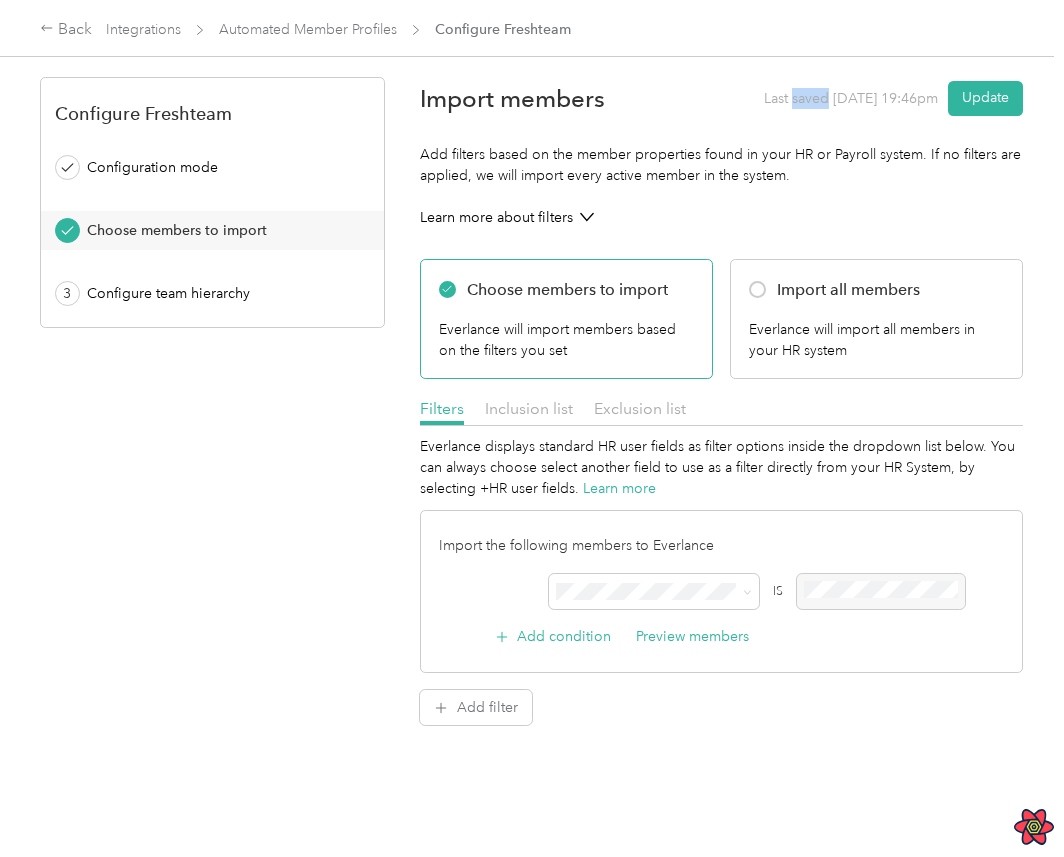 click on "Last saved   Jul 11, 19:46pm" at bounding box center [851, 98] 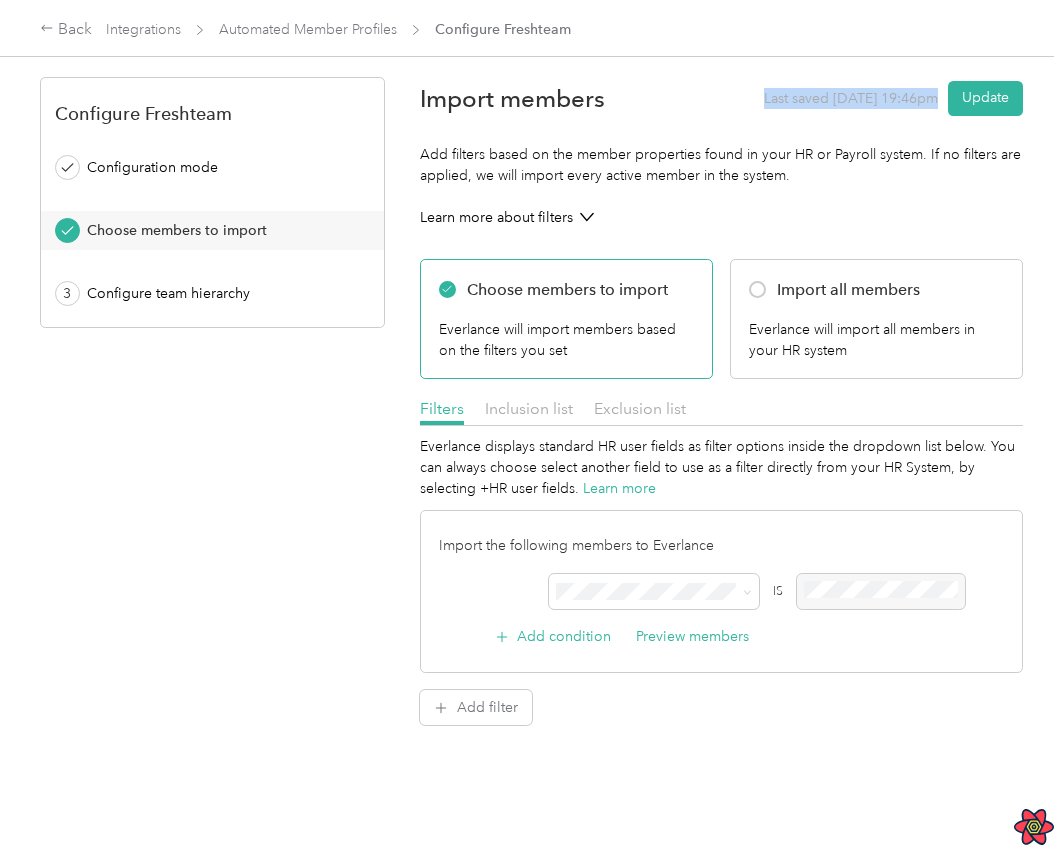 click on "Last saved   Jul 11, 19:46pm" at bounding box center [851, 98] 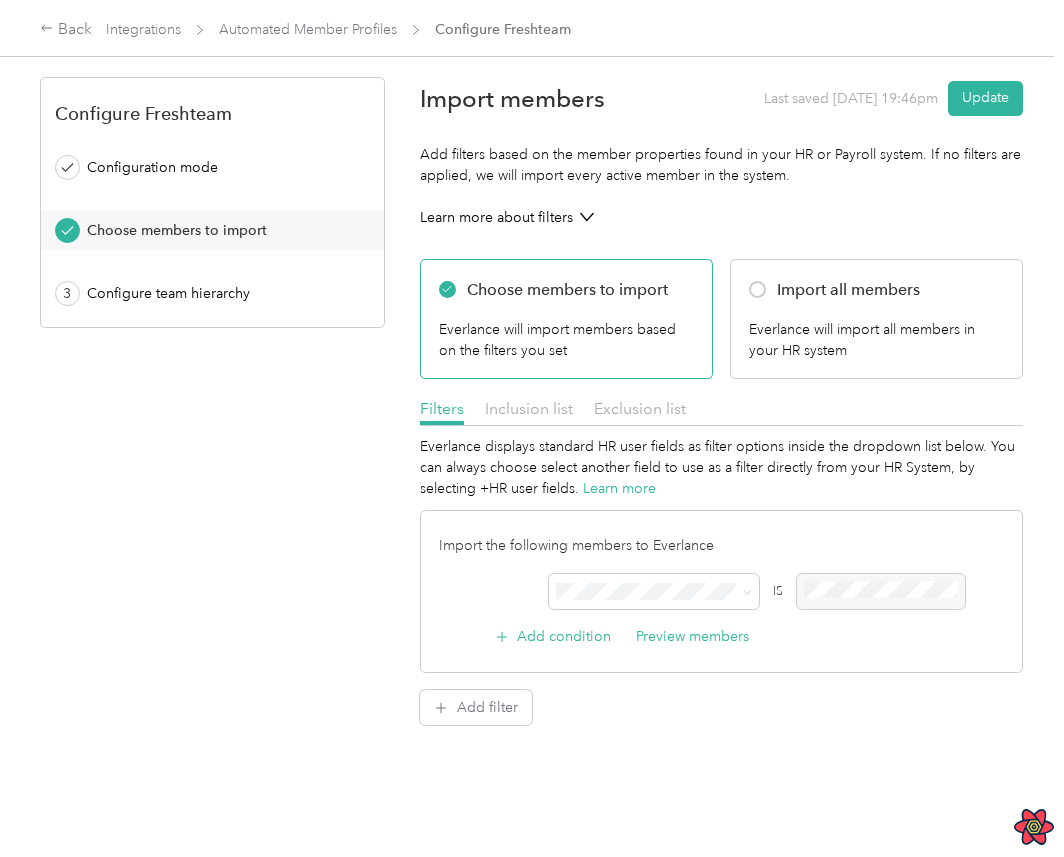 click on "Last saved   Jul 11, 19:46pm" at bounding box center [851, 98] 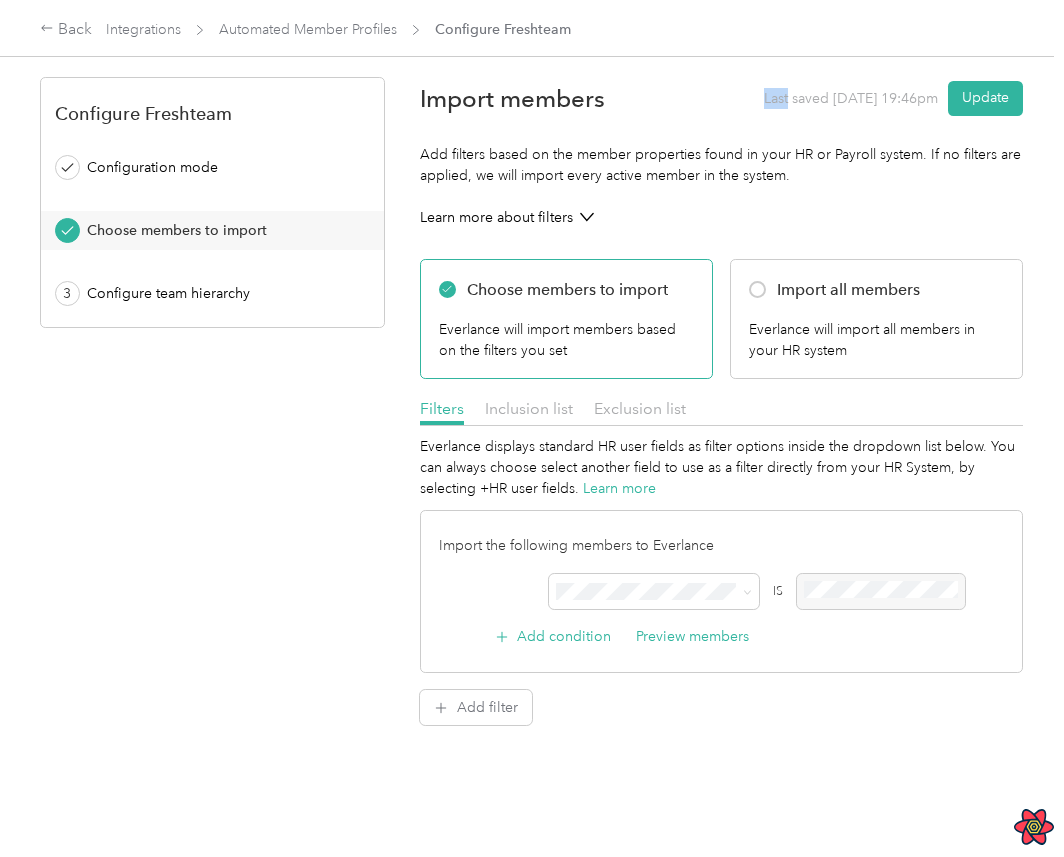 click on "Import members Last saved   Jul 11, 19:46pm  Update Add filters based on the member properties found in your HR or Payroll system. If no filters are applied, we will import every active member in the system.   Learn more about filters Choose members to import Everlance will import members based on the filters you set Import all members Everlance will import all members in your HR system Filters Inclusion list Exclusion list Everlance displays standard HR user fields as filter options inside the dropdown list below. You can always choose select another field to use as a filter directly from your HR System, by selecting +HR user fields.   Learn more Import the following members to Everlance AND IS Add condition Preview members Add filter" at bounding box center (721, 401) 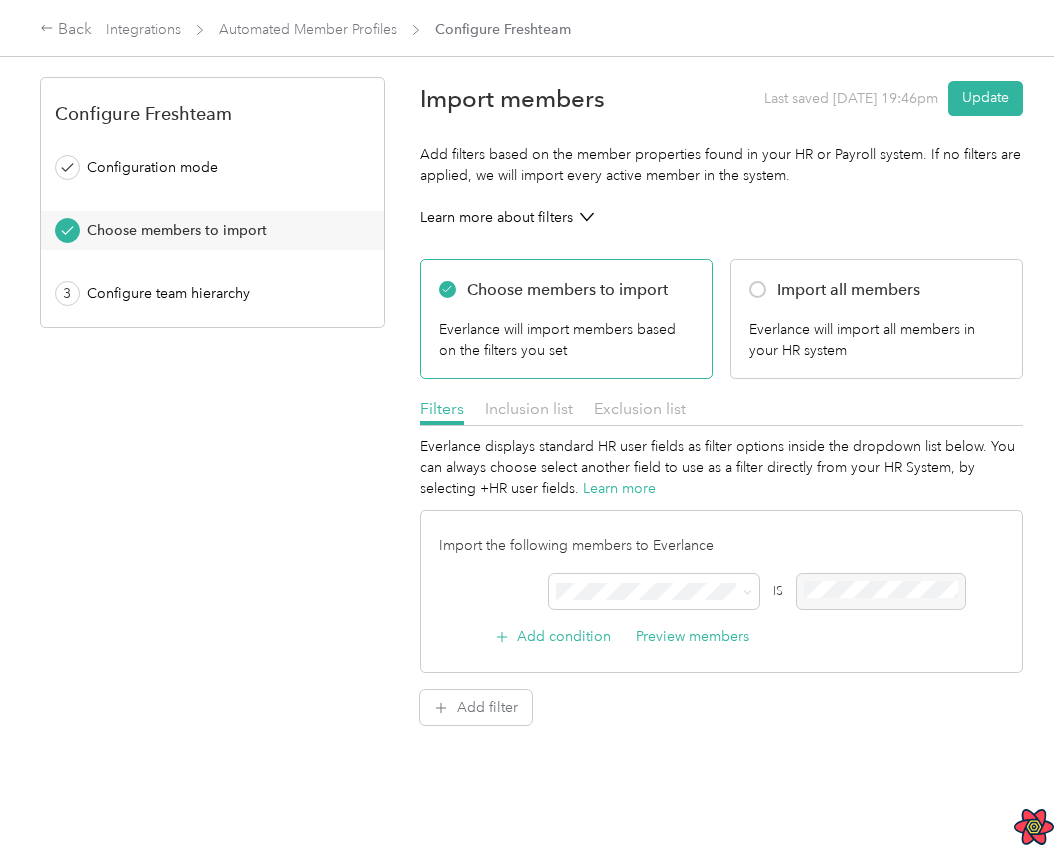 click on "Last saved   Jul 11, 19:46pm" at bounding box center (851, 98) 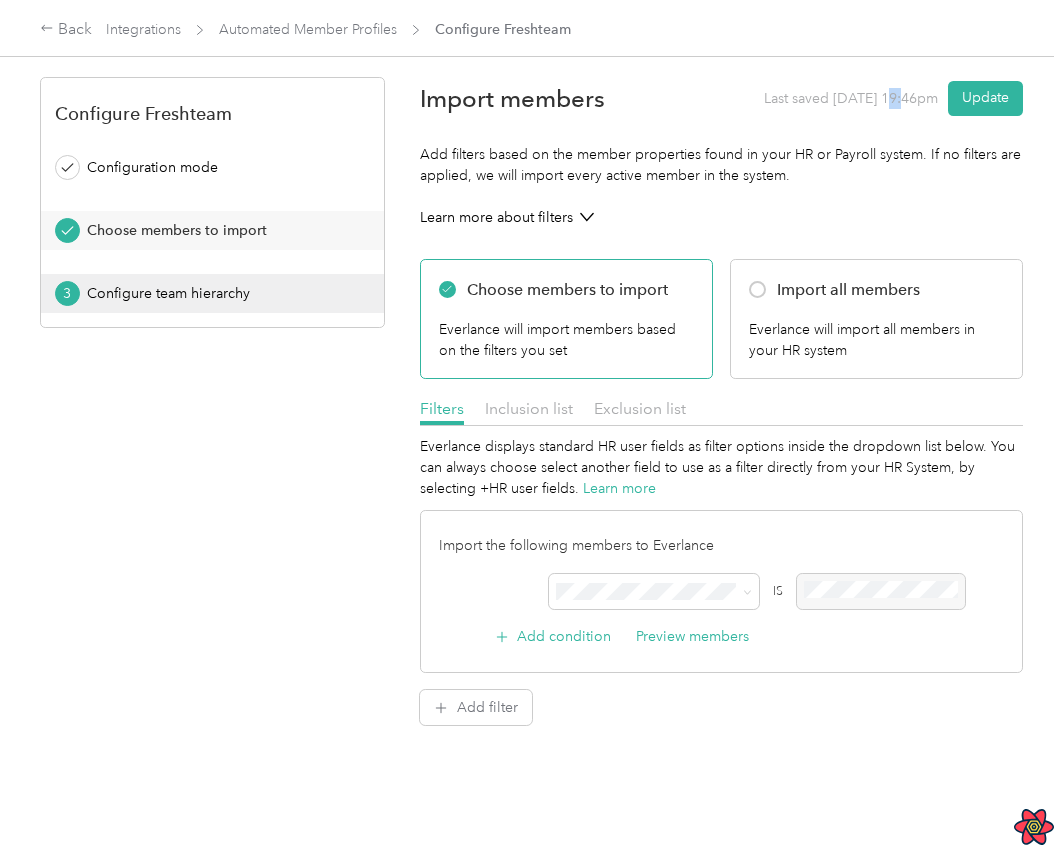 click on "Configure team hierarchy" at bounding box center (219, 293) 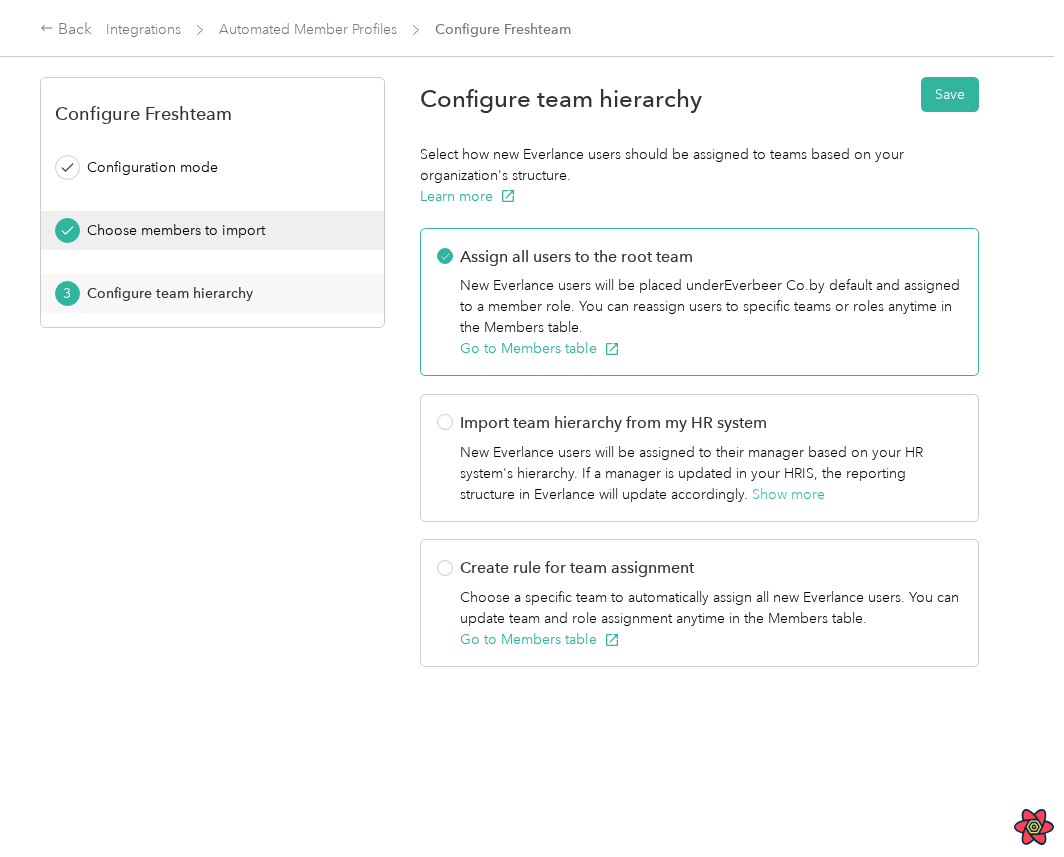 click on "Choose members to import" at bounding box center (219, 230) 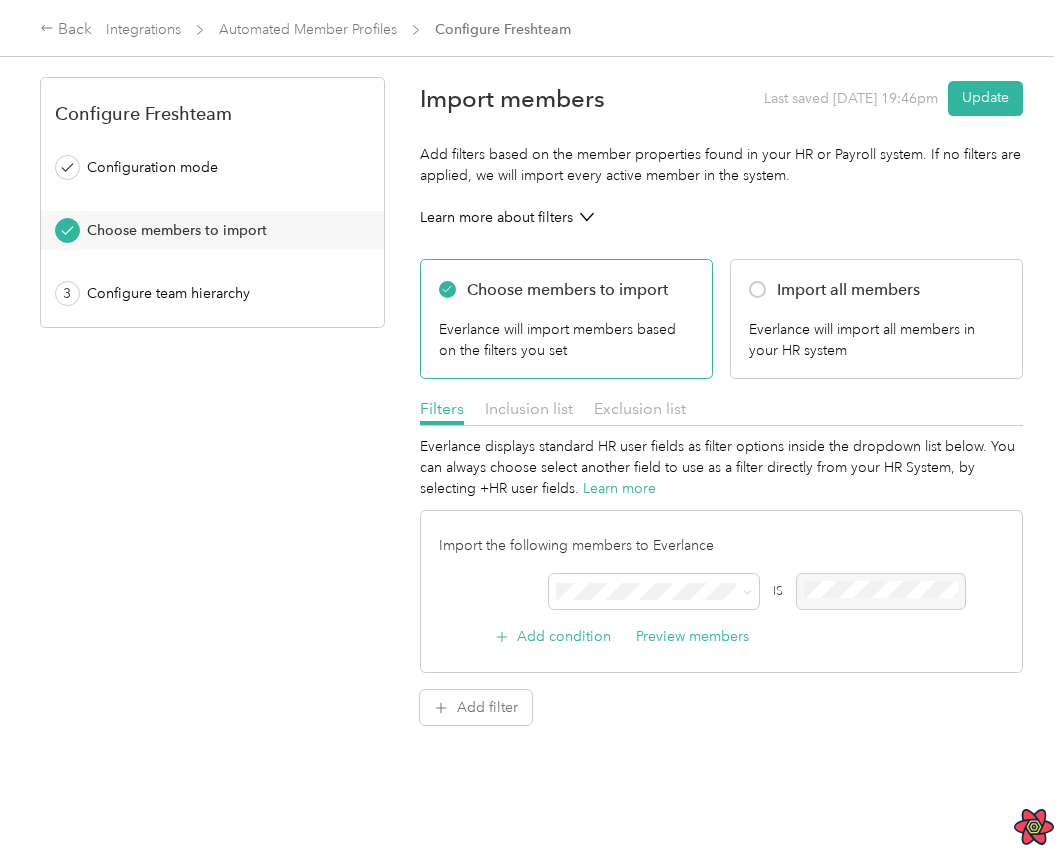 click on "Last saved   Jul 11, 19:46pm" at bounding box center (851, 98) 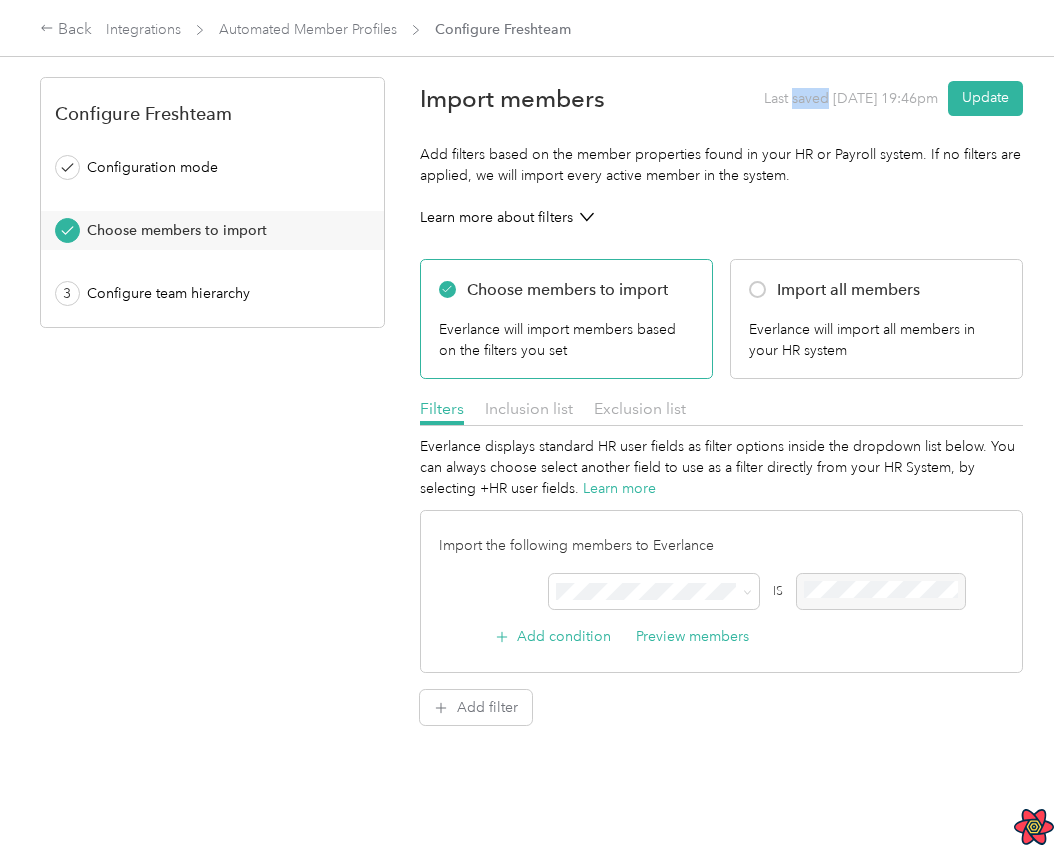 click on "Last saved   Jul 11, 19:46pm" at bounding box center [851, 98] 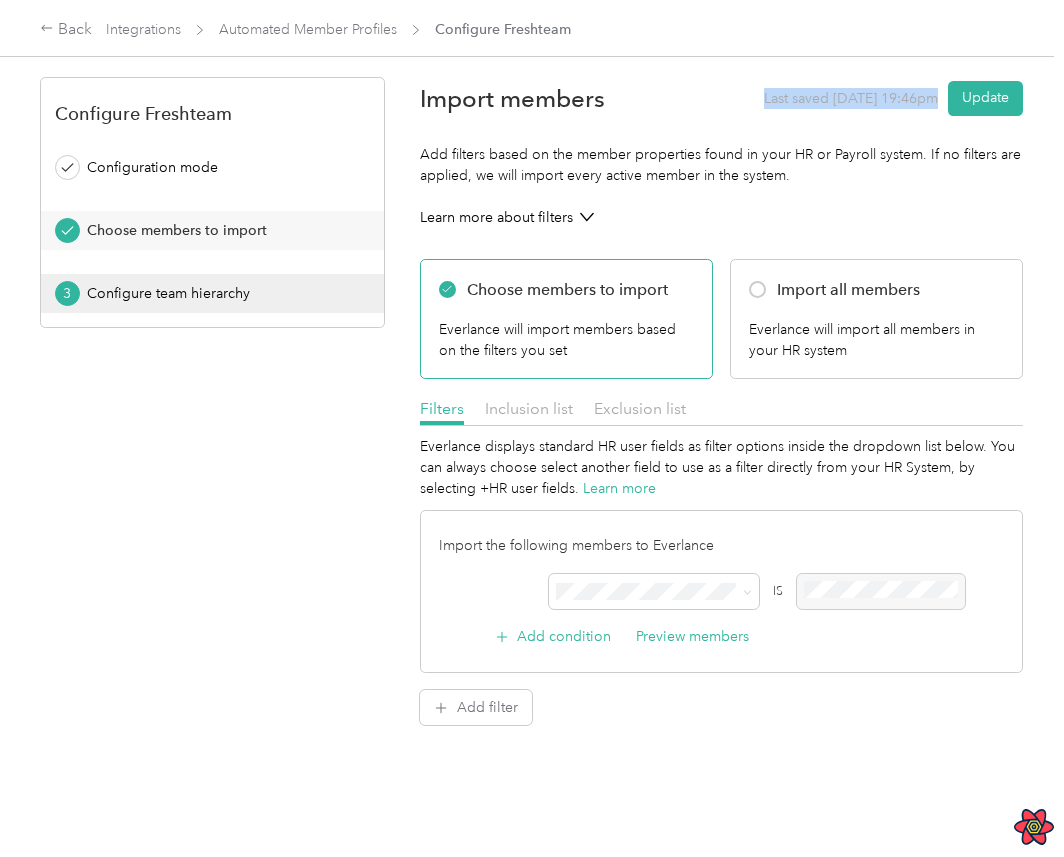 click on "Configure team hierarchy" at bounding box center [219, 293] 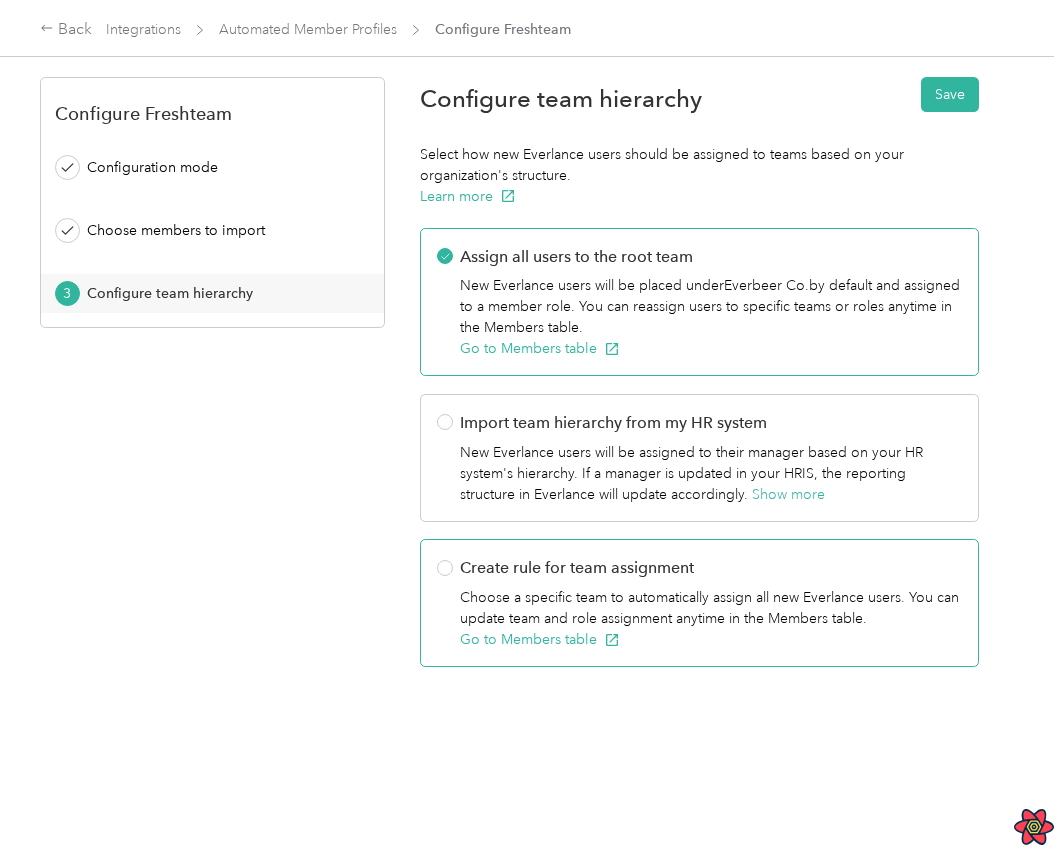 click on "Create rule for team assignment" at bounding box center [711, 568] 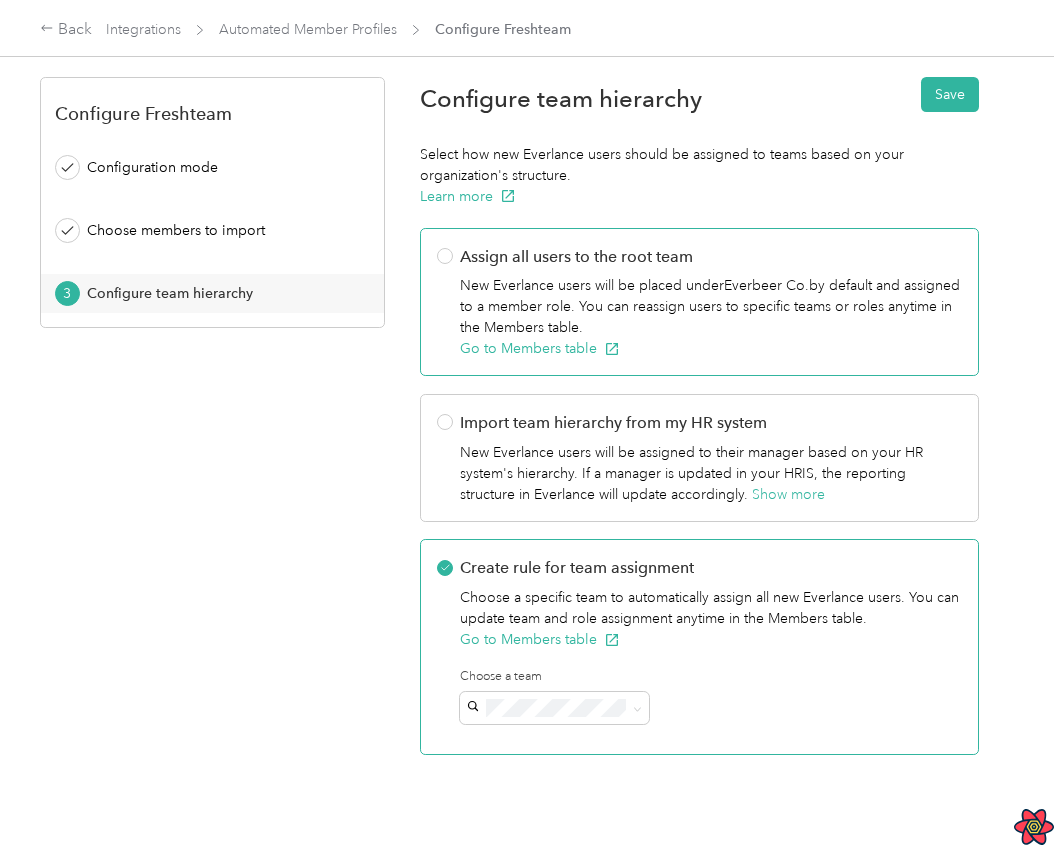 click on "Assign all users to the root team New Everlance users will be placed under  Everbeer Co.  by default and assigned to a member role. You can reassign users to specific teams or roles anytime in the Members table. Go to Members table" at bounding box center (699, 302) 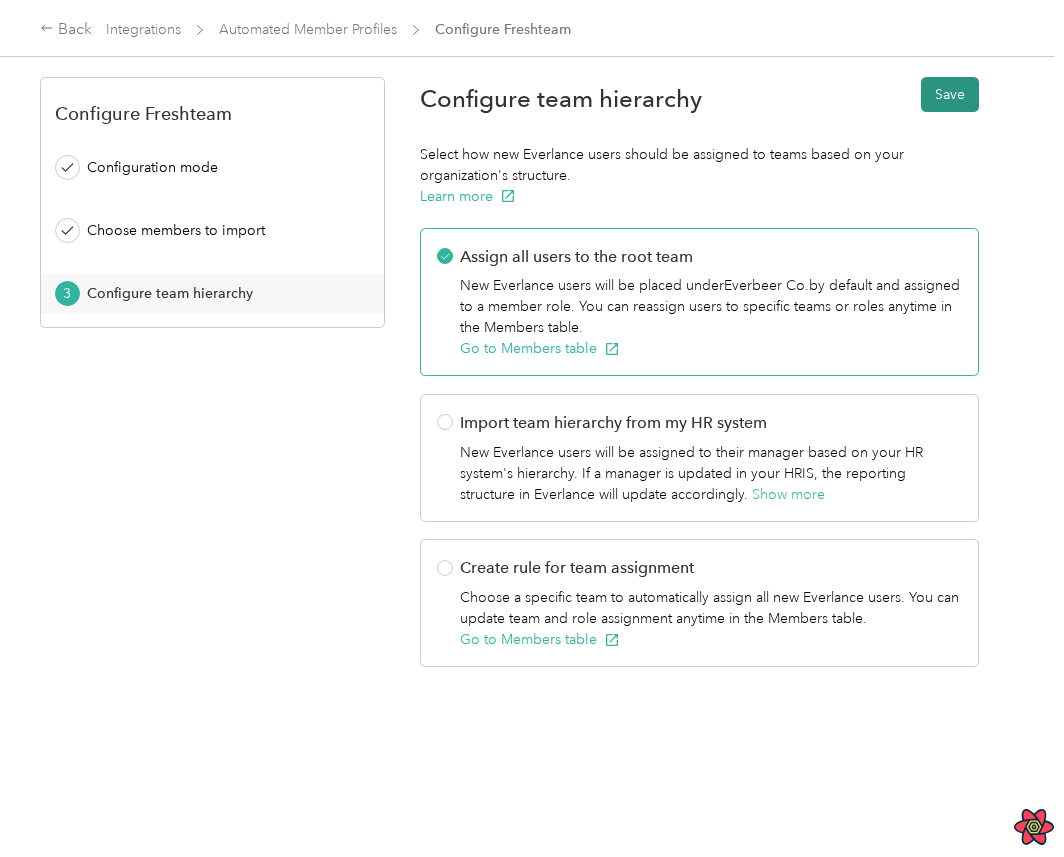 click on "Save" at bounding box center (950, 94) 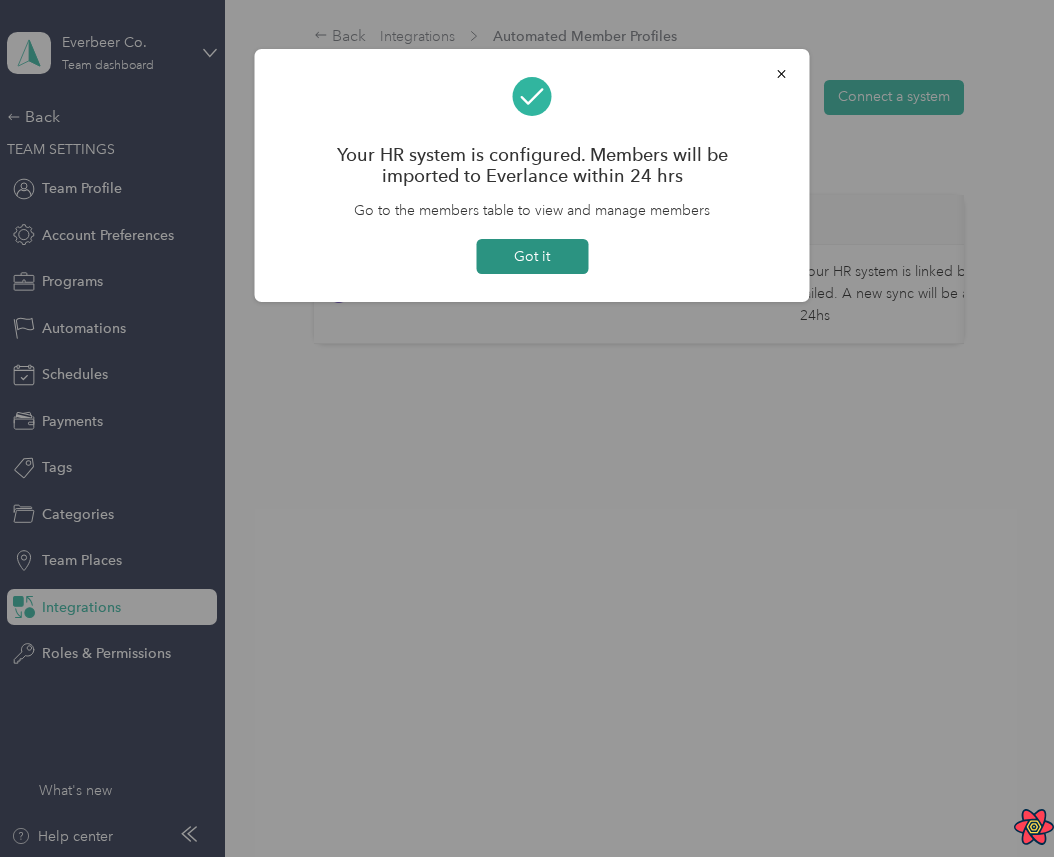 click on "Got it" at bounding box center (532, 256) 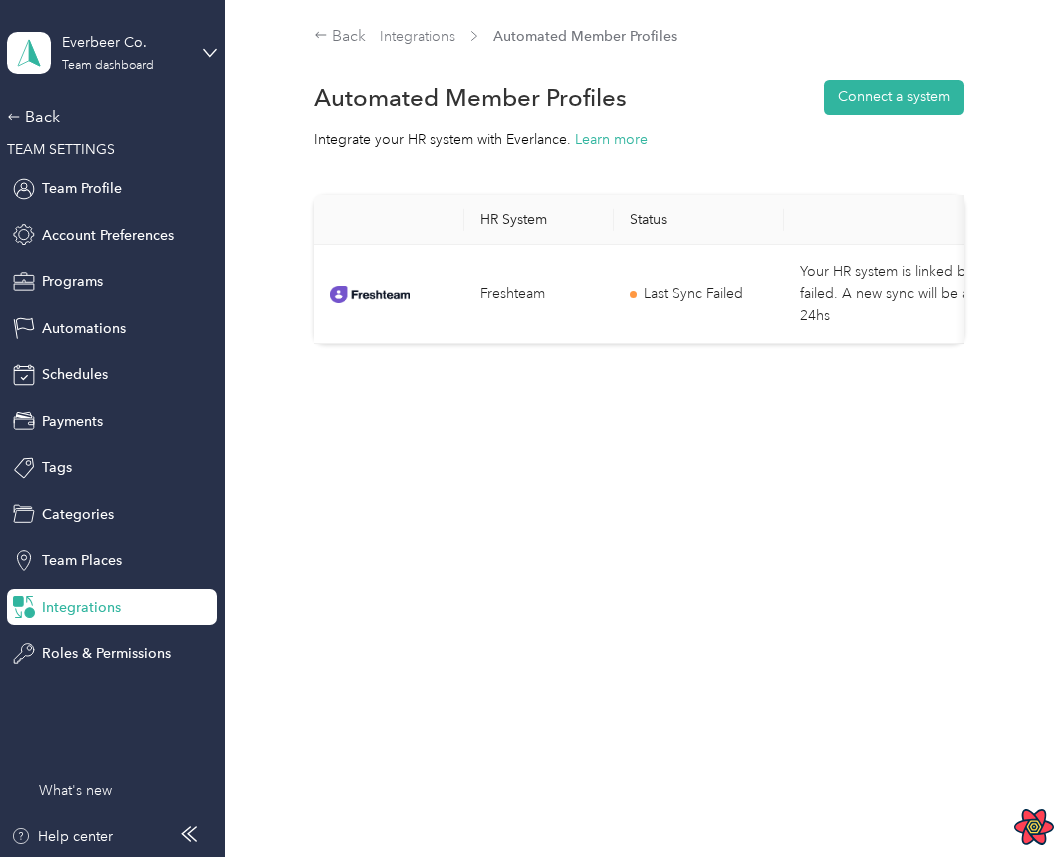 scroll, scrollTop: 0, scrollLeft: 242, axis: horizontal 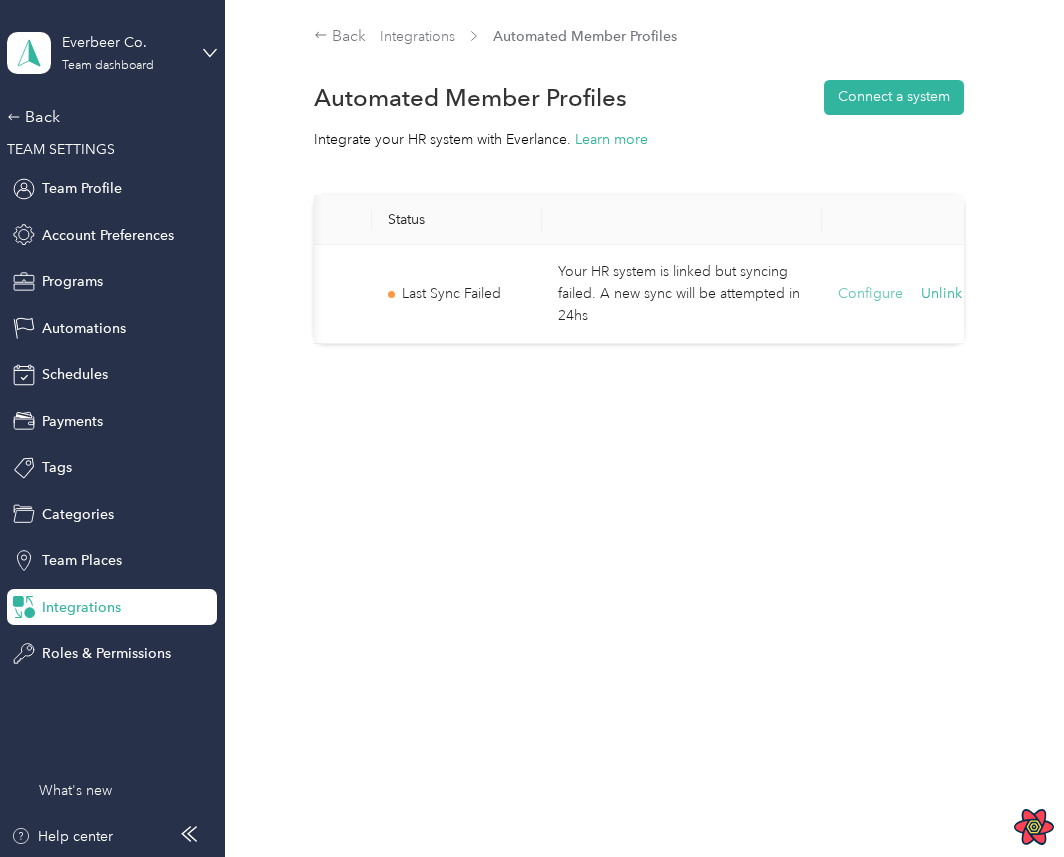 click on "Configure" at bounding box center (870, 294) 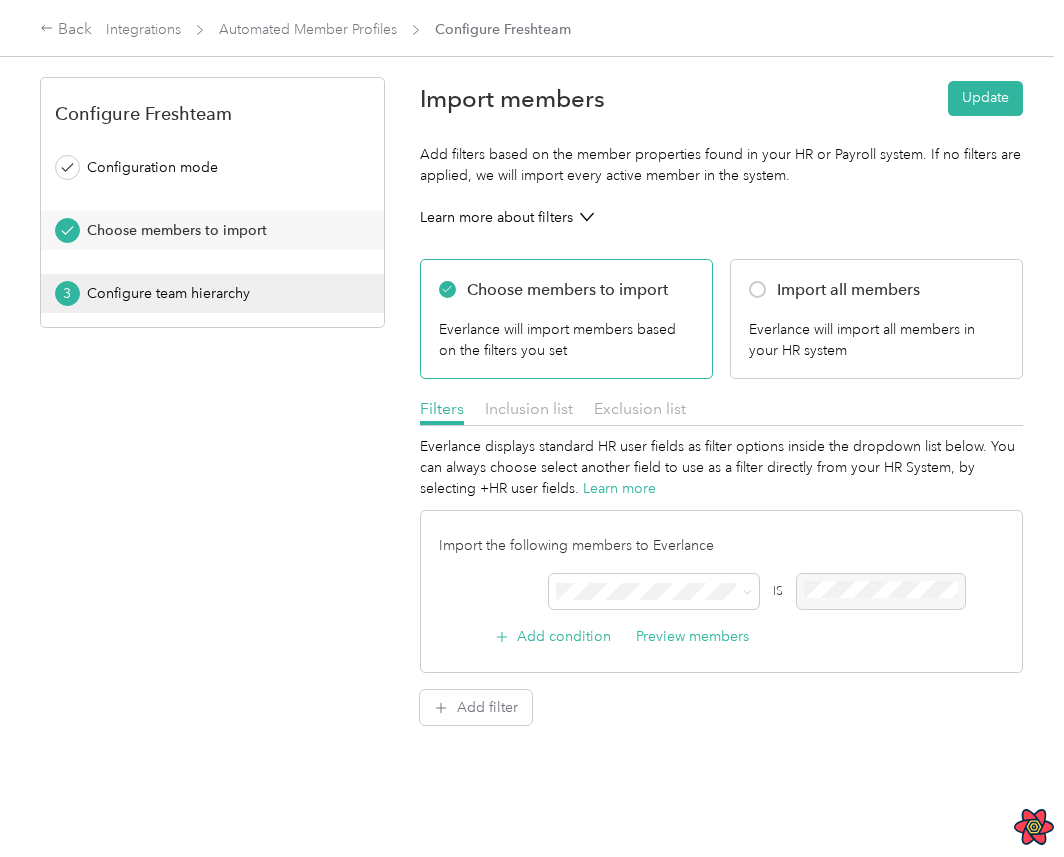 click on "Configure team hierarchy" at bounding box center (219, 293) 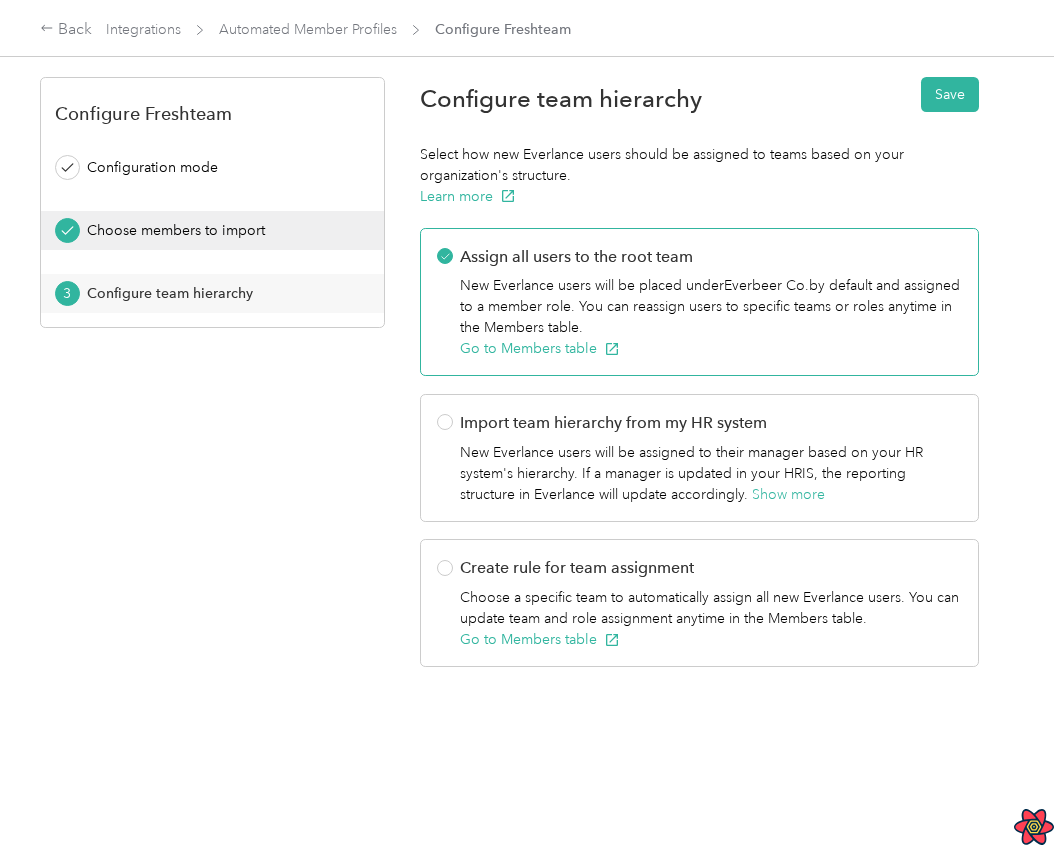 click on "Choose members to import" at bounding box center (212, 230) 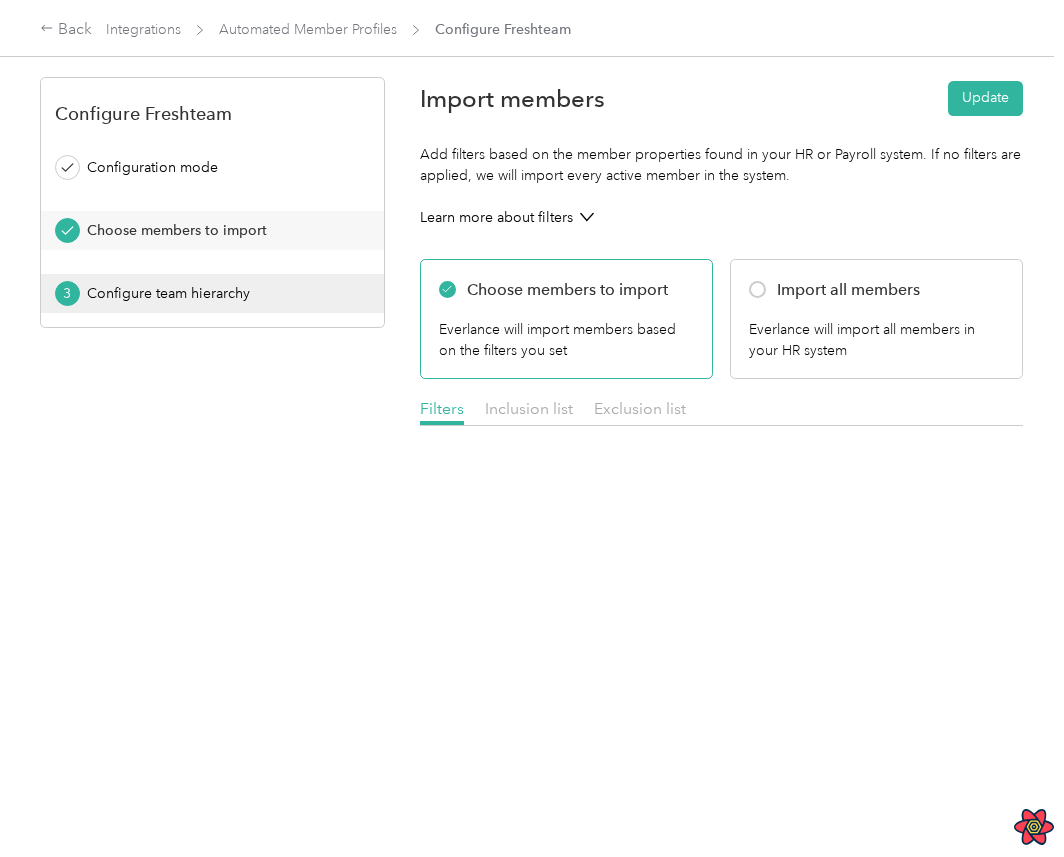 click on "Configure team hierarchy" at bounding box center [219, 293] 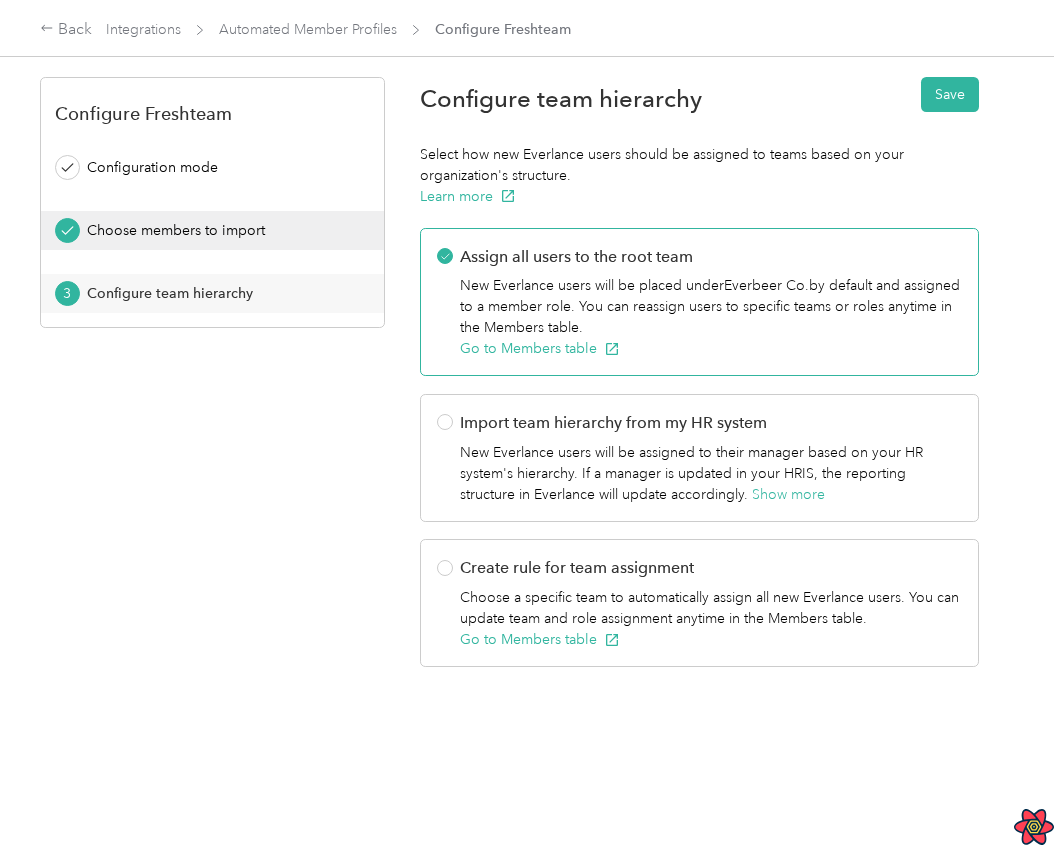 click on "Choose members to import" at bounding box center [212, 230] 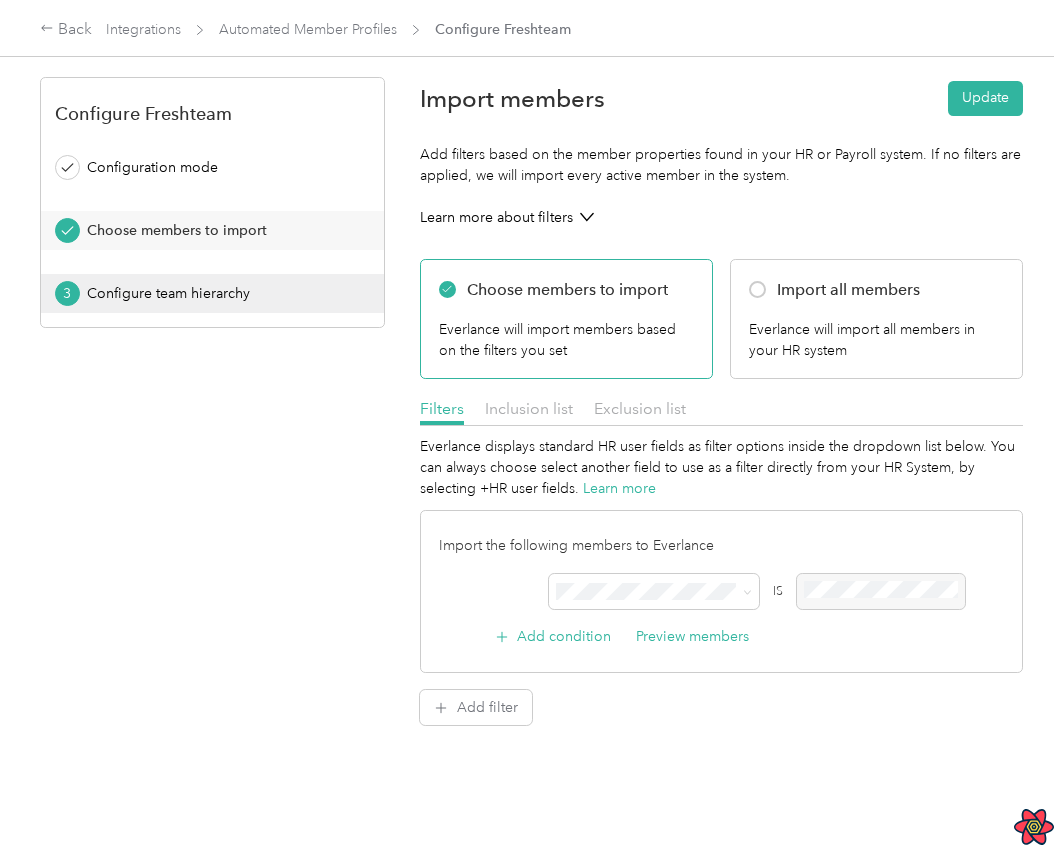 click on "3 Configure team hierarchy" at bounding box center [212, 293] 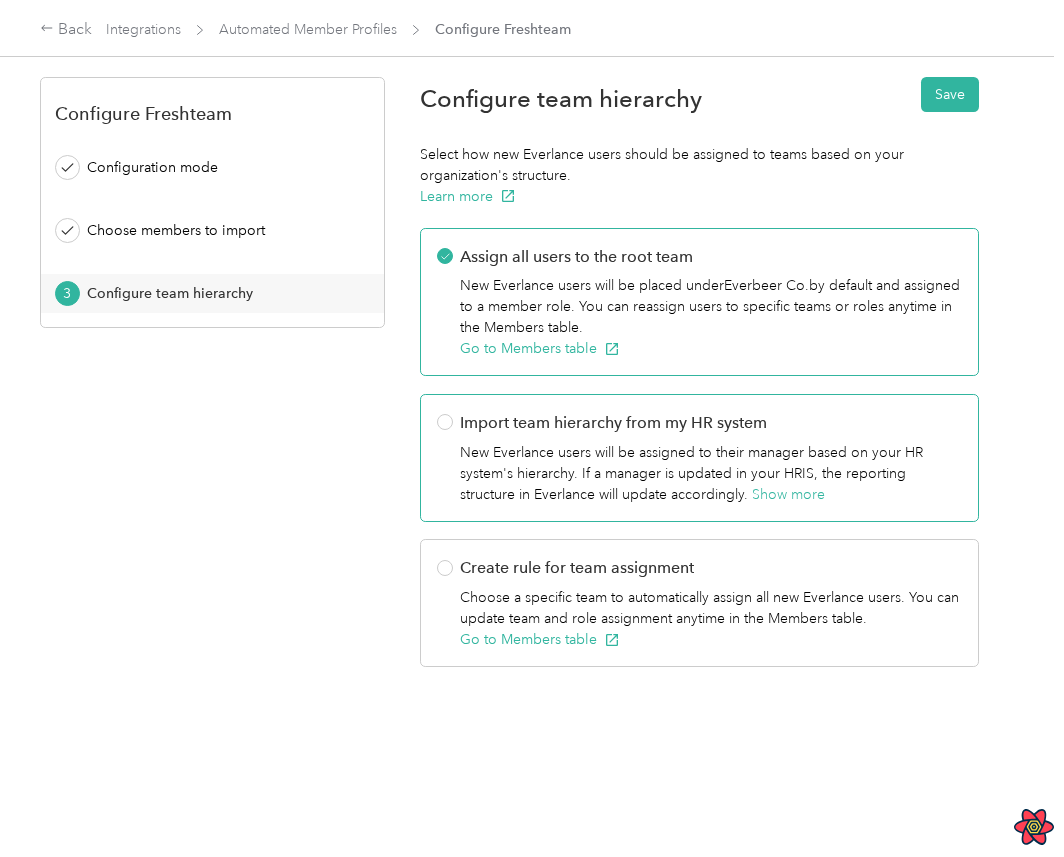 click on "Import team hierarchy from my HR system" at bounding box center [711, 423] 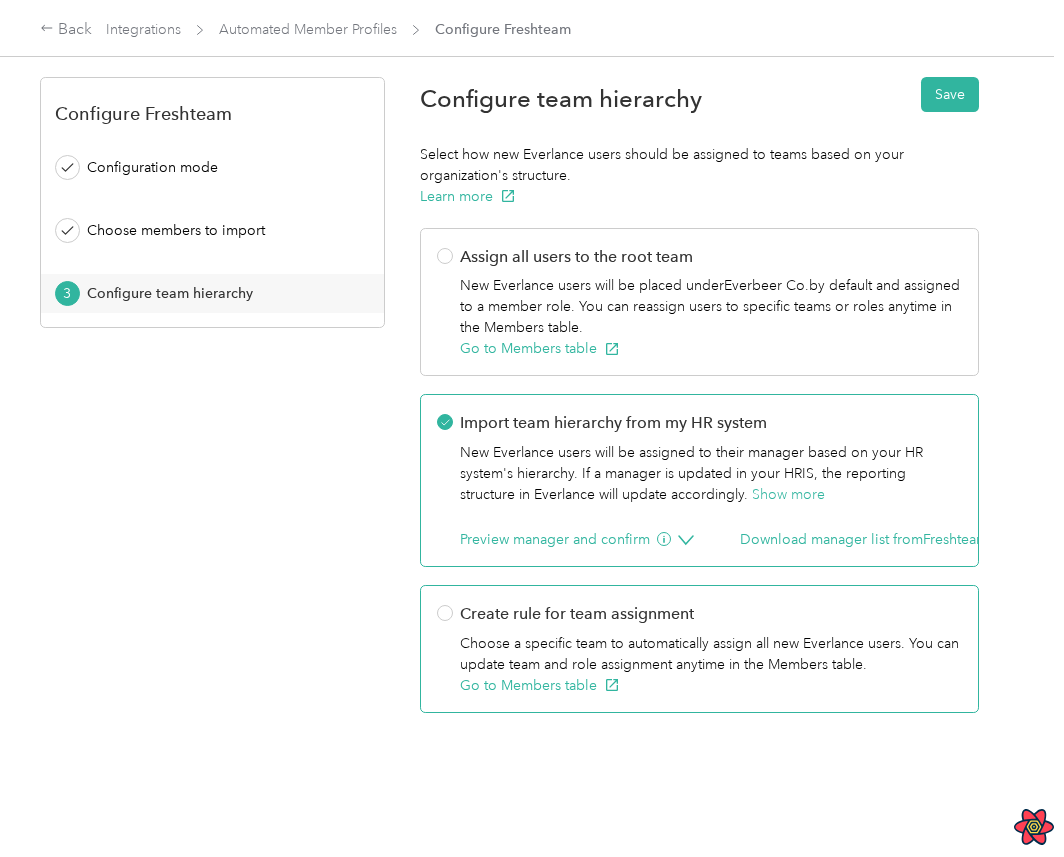 click on "Create rule for team assignment Choose a specific team to automatically assign all new Everlance users. You can update team and role assignment anytime in the Members table. Go to Members table" at bounding box center (699, 649) 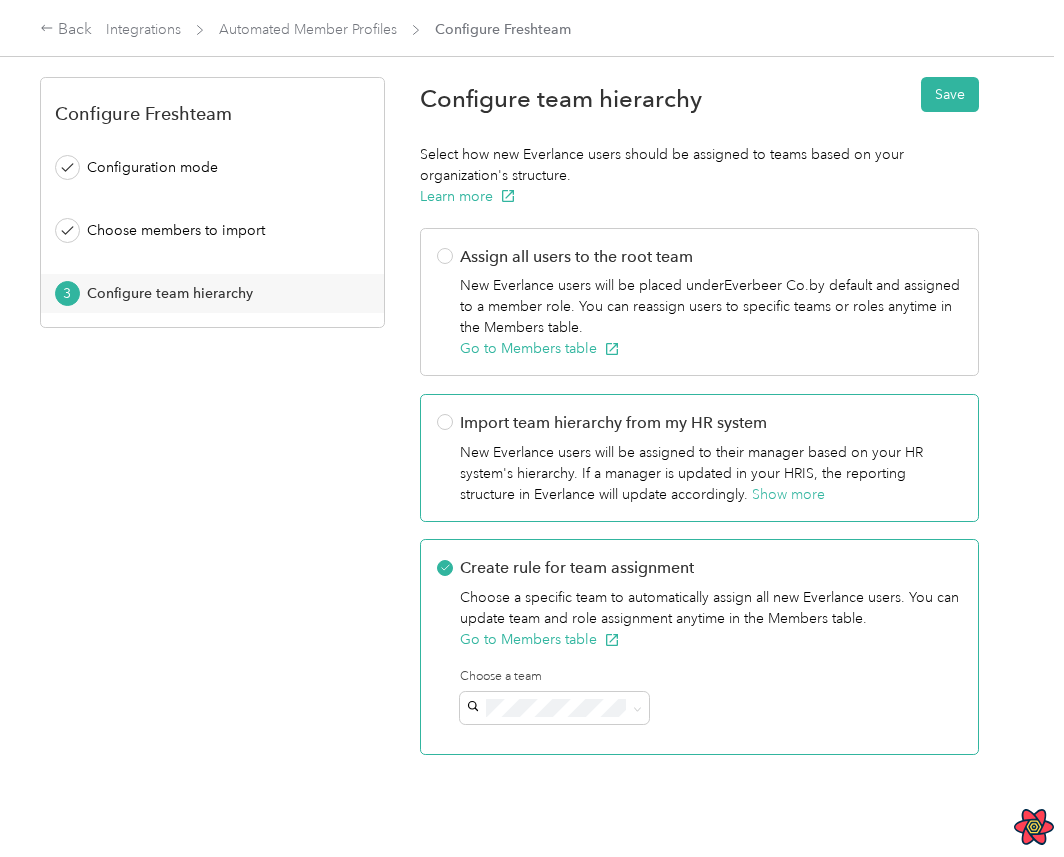click on "Import team hierarchy from my HR system" at bounding box center (711, 423) 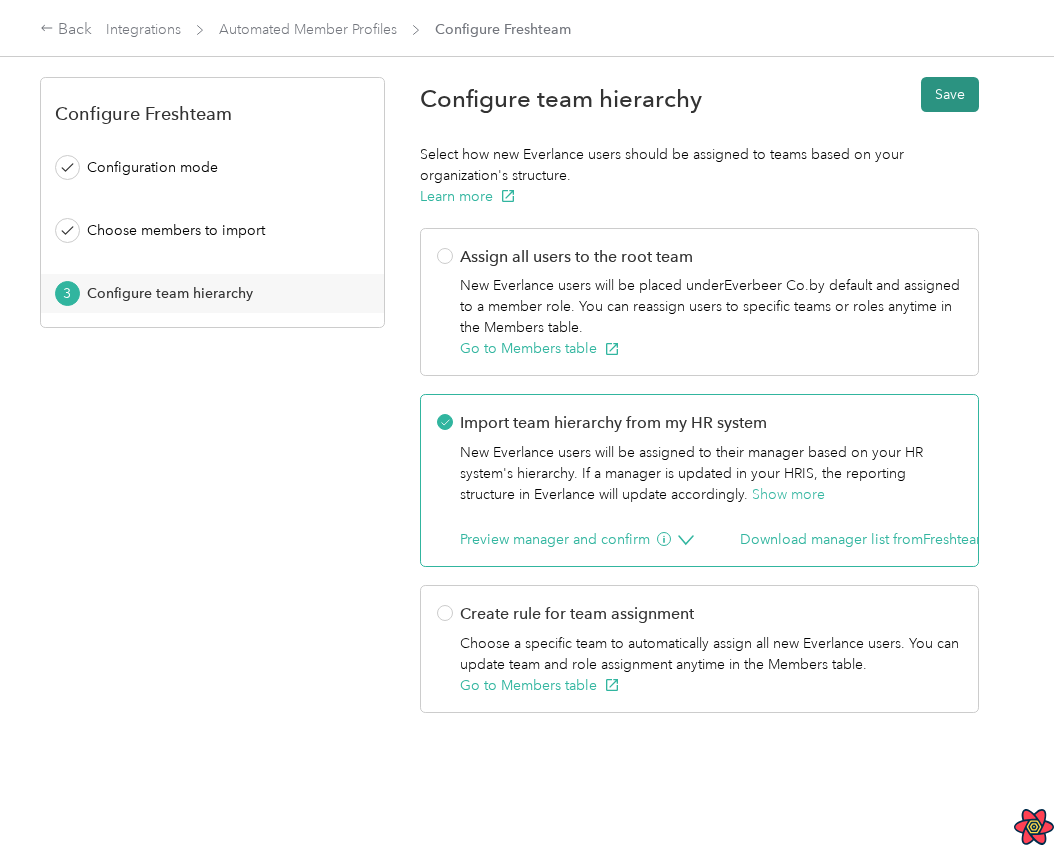 click on "Save" at bounding box center (950, 94) 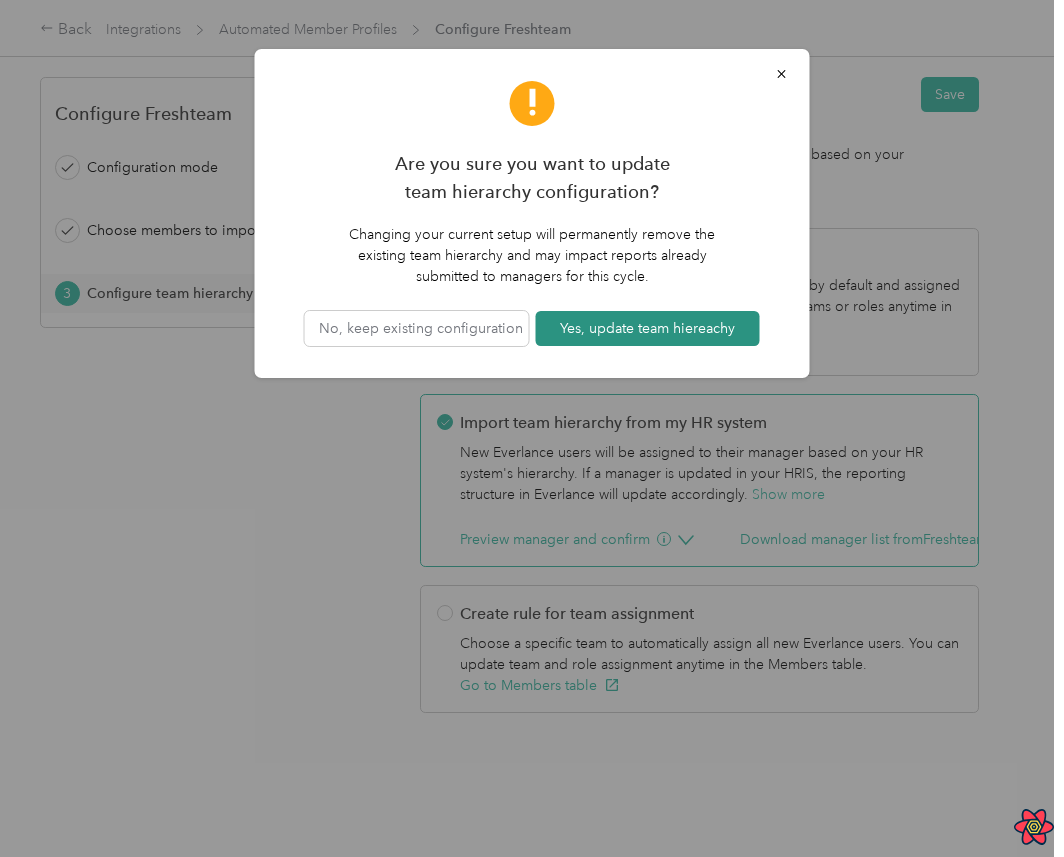 click on "Yes, update team hiereachy" at bounding box center (648, 328) 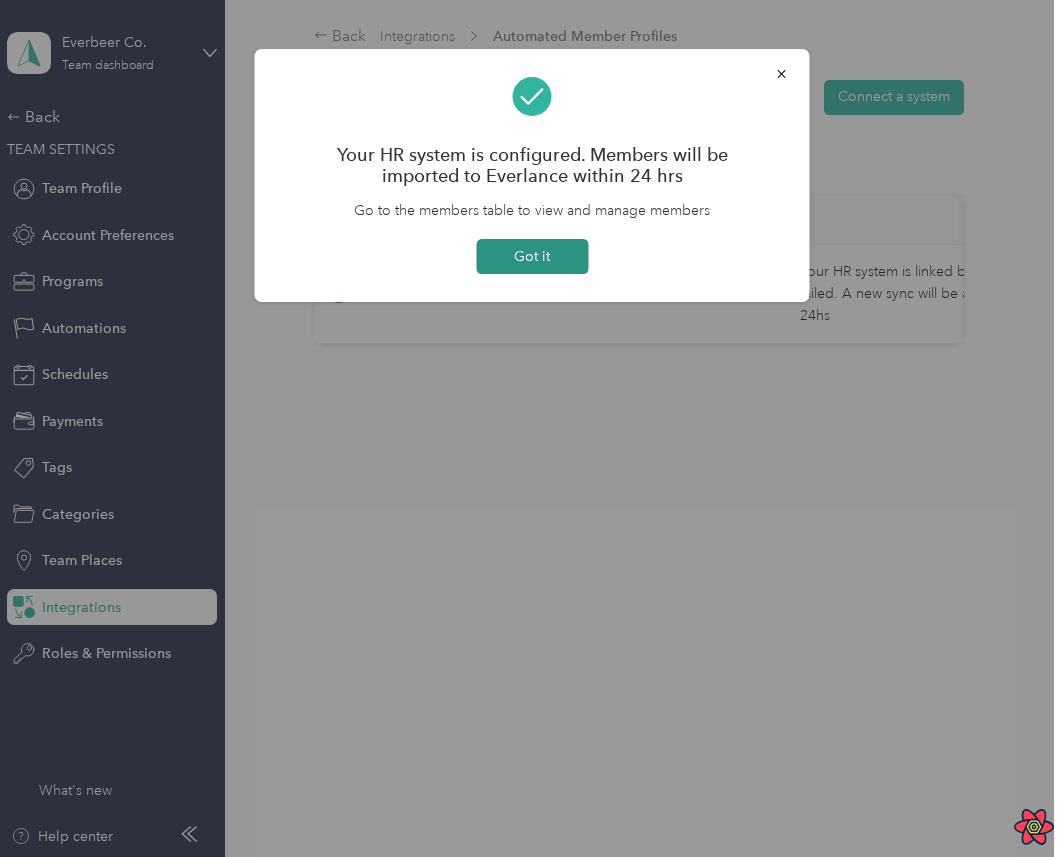 click on "Got it" at bounding box center (532, 256) 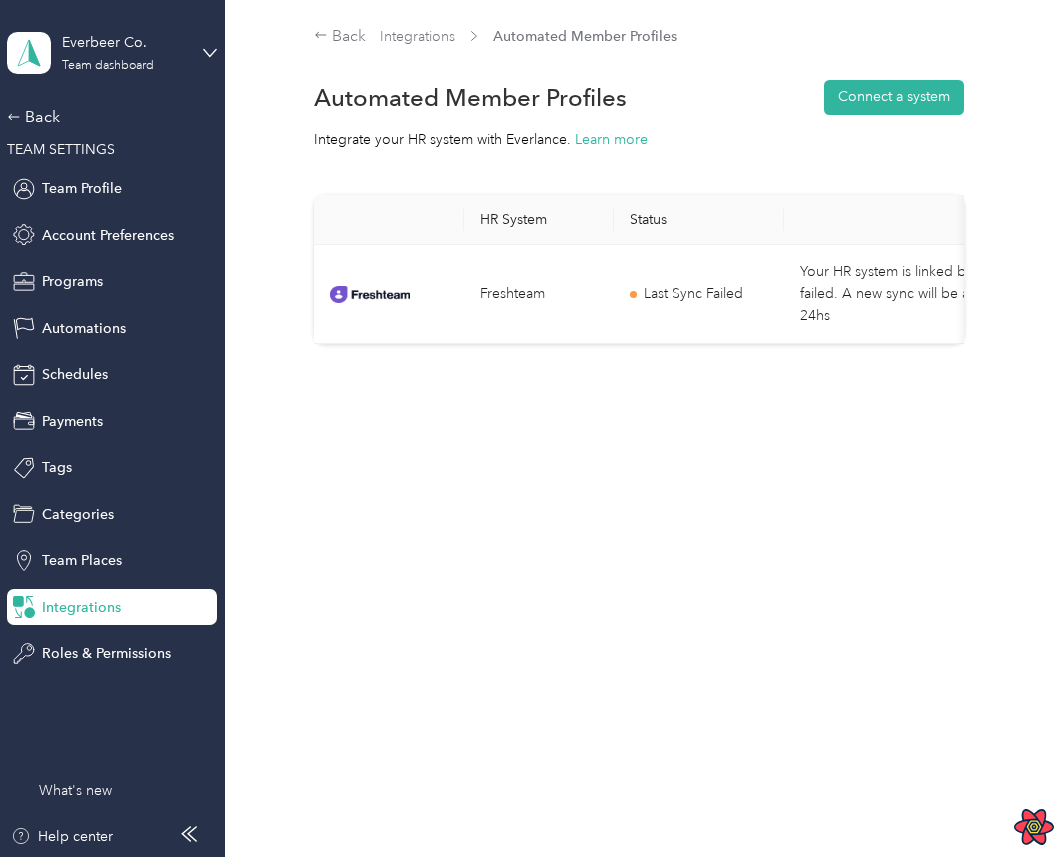 scroll, scrollTop: 0, scrollLeft: 242, axis: horizontal 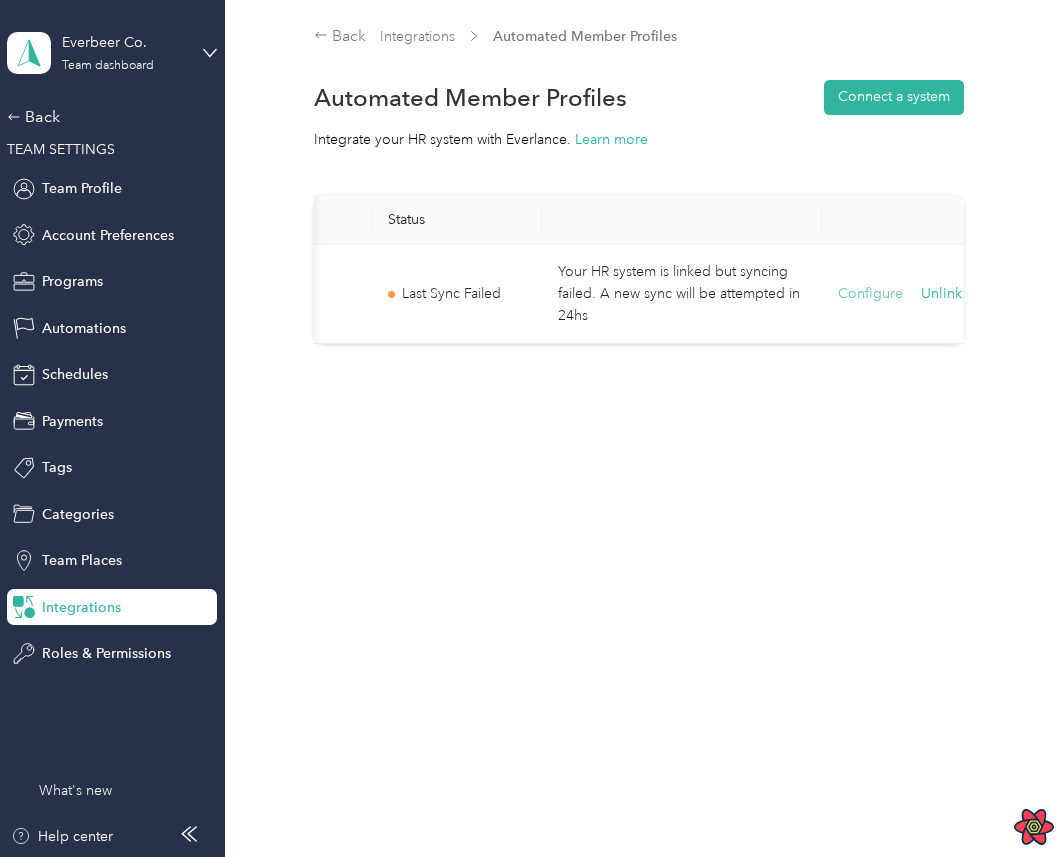 click on "Configure" at bounding box center [870, 294] 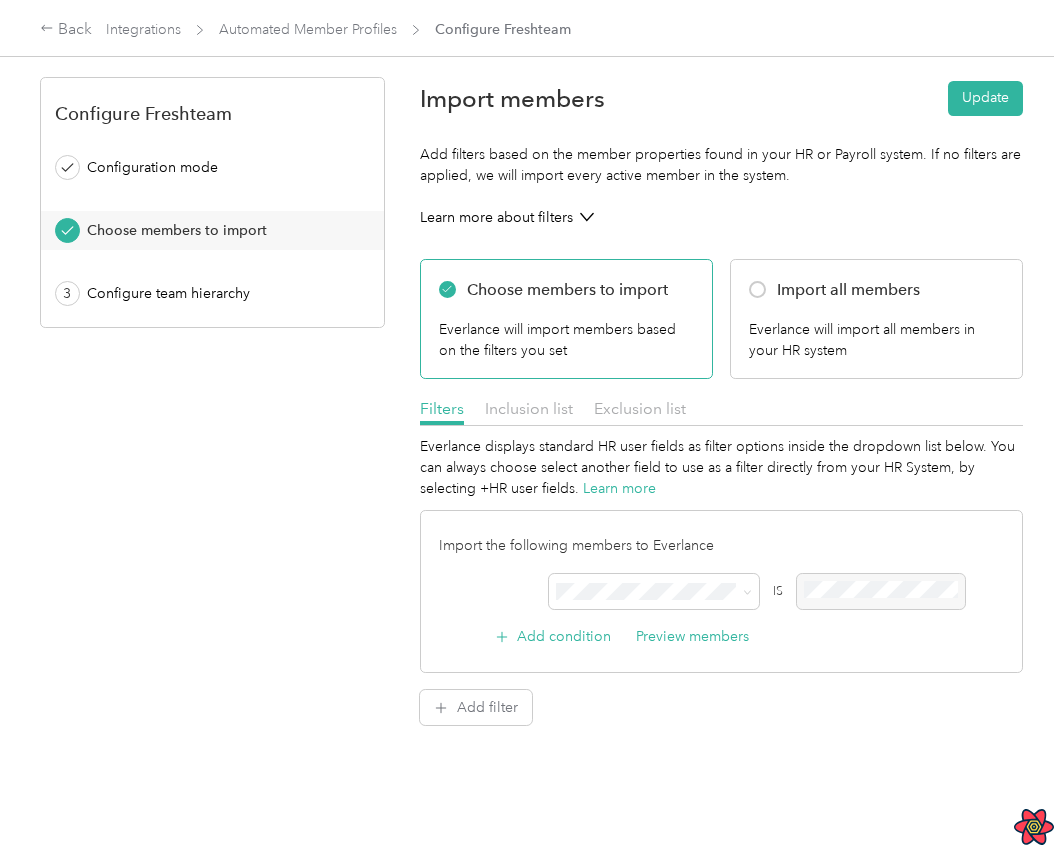 scroll, scrollTop: 50, scrollLeft: 0, axis: vertical 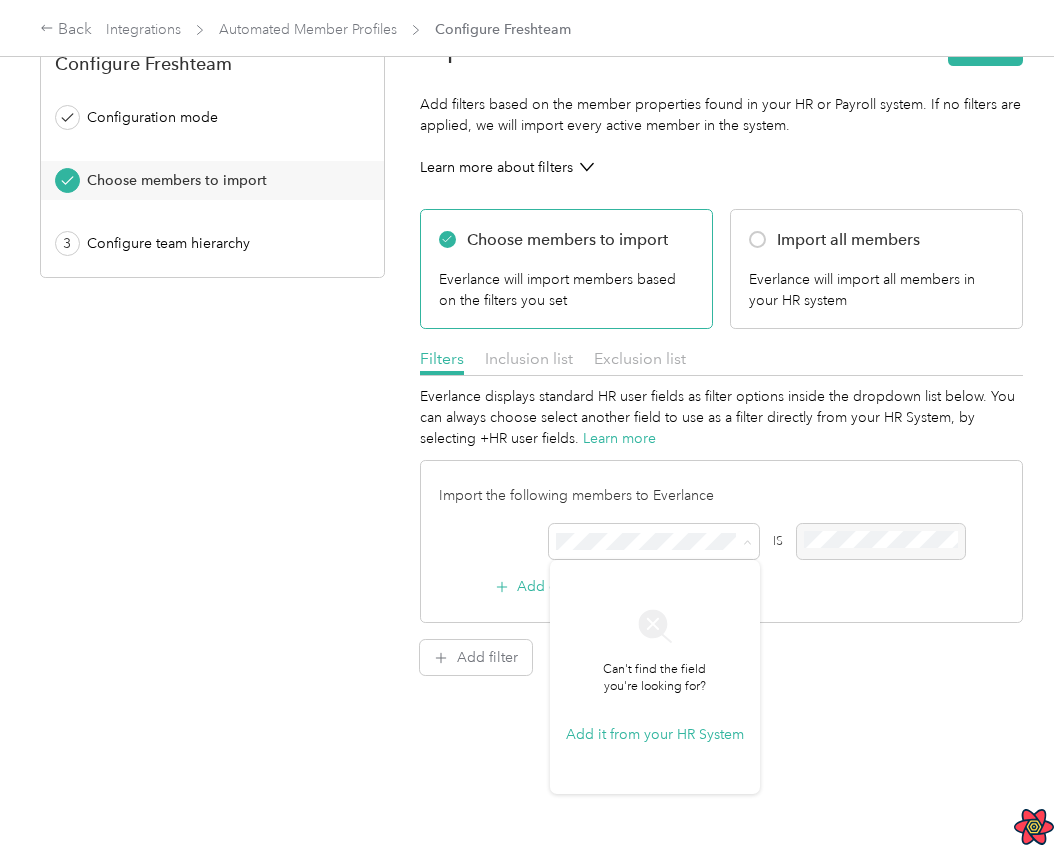 click on "Import the following members to Everlance" at bounding box center (722, 495) 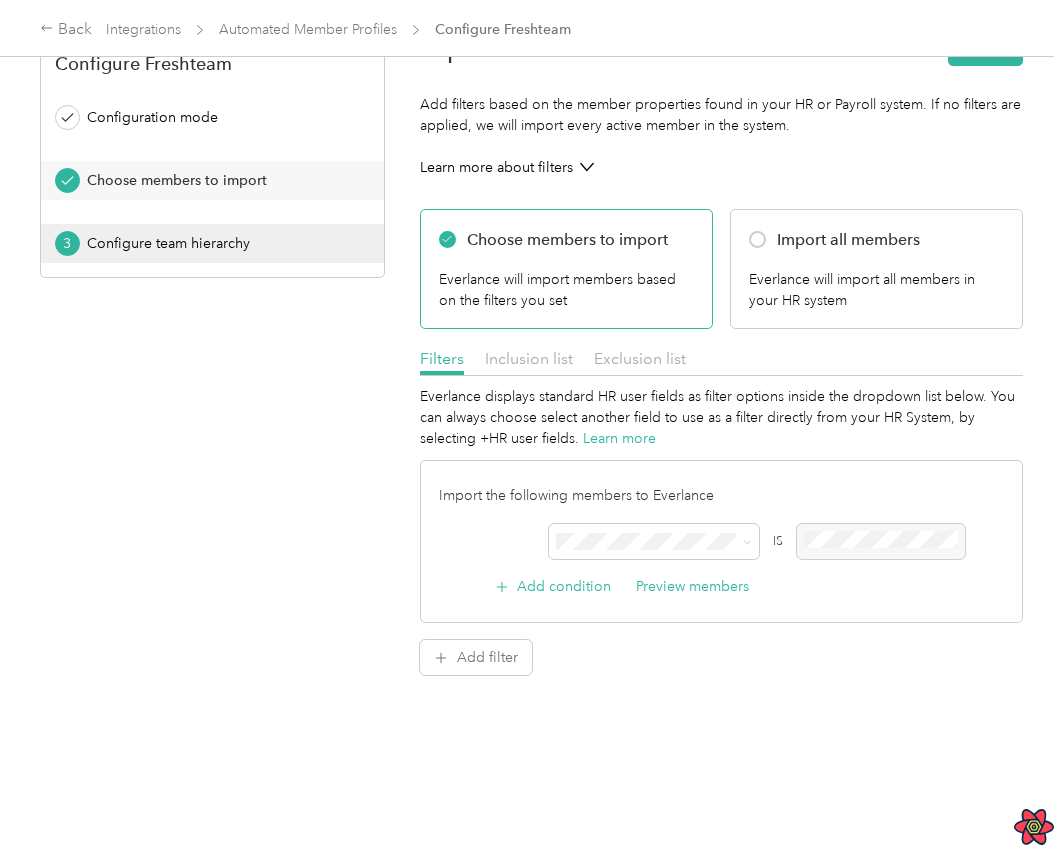click on "Configure team hierarchy" at bounding box center (219, 243) 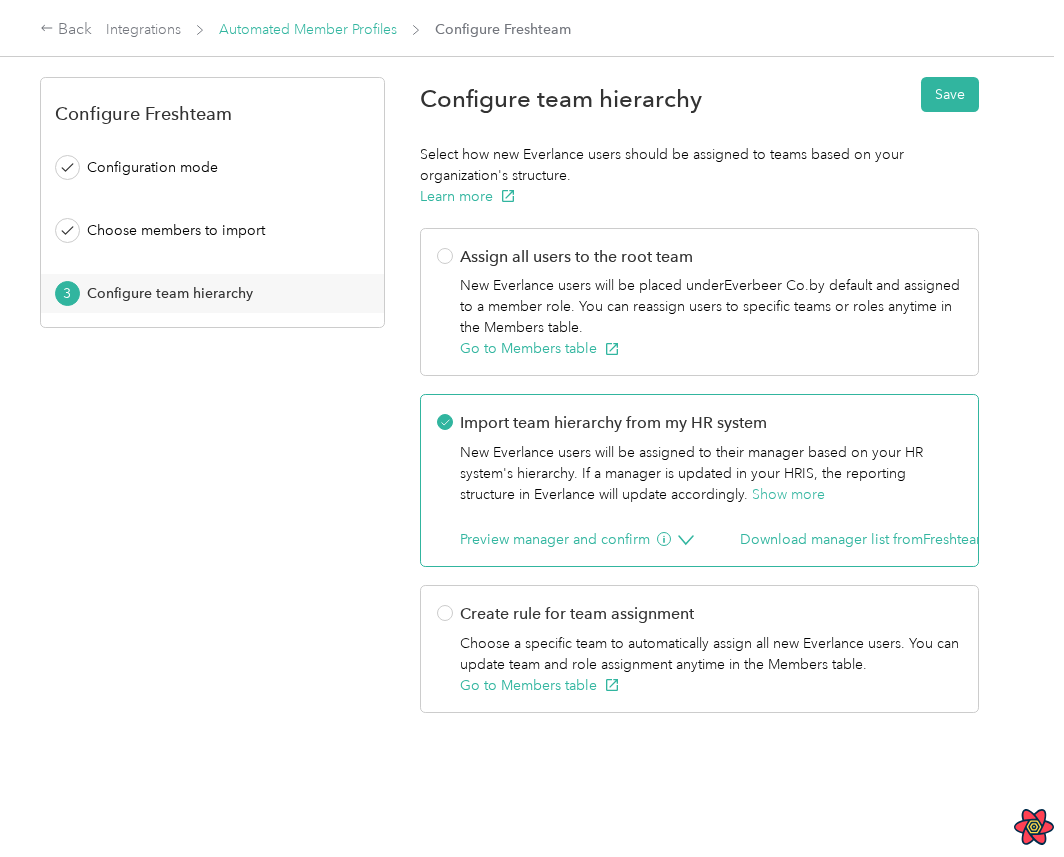click on "Automated Member Profiles" at bounding box center [308, 29] 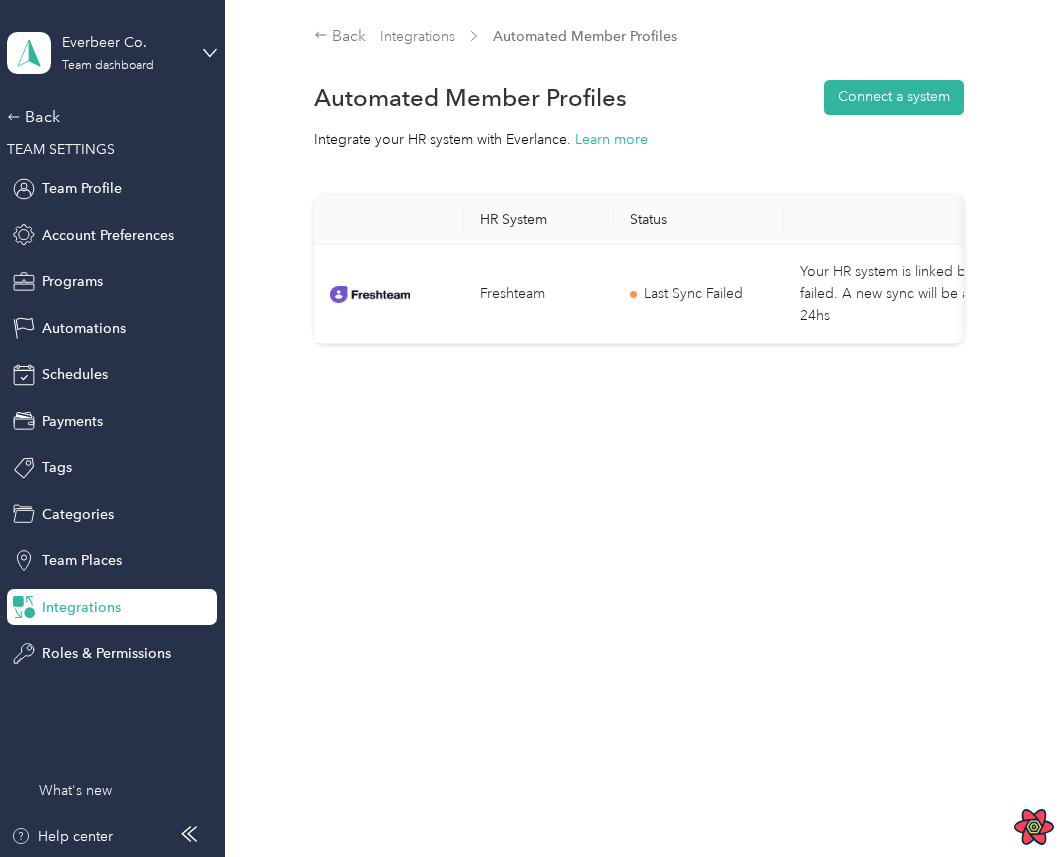 scroll, scrollTop: 0, scrollLeft: 242, axis: horizontal 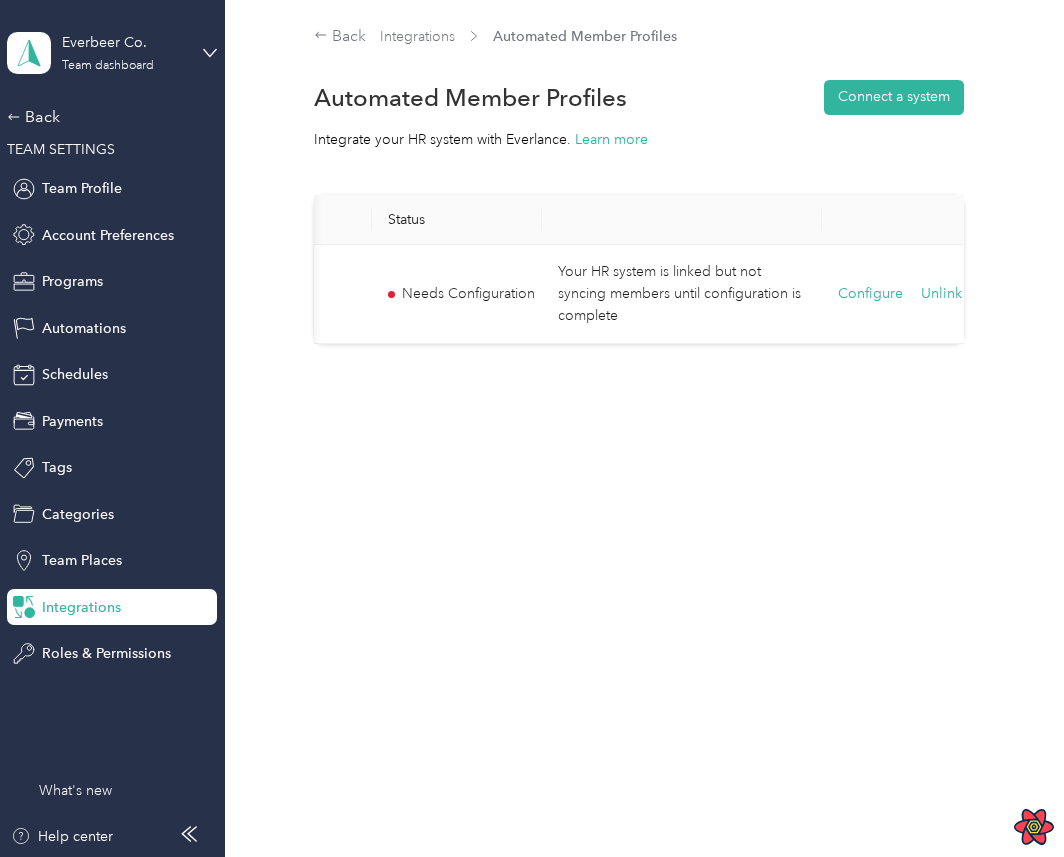 click on "Configure" at bounding box center [870, 294] 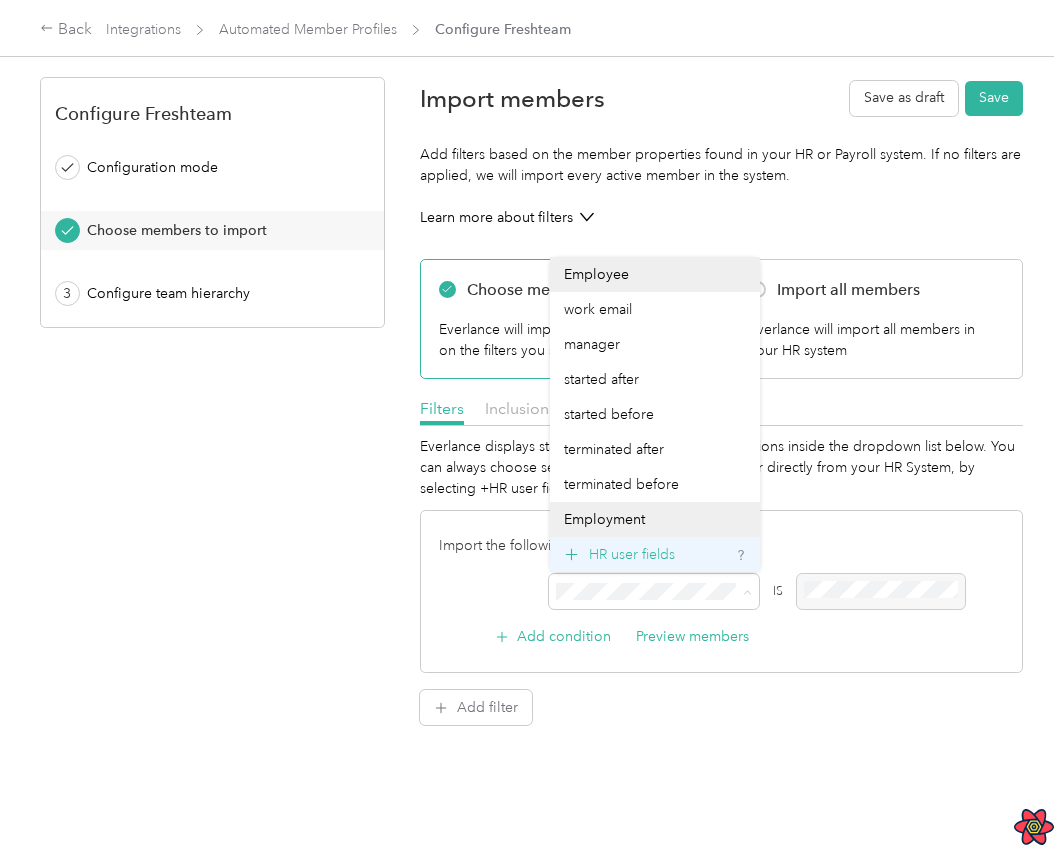 click on "HR user fields" at bounding box center [632, 554] 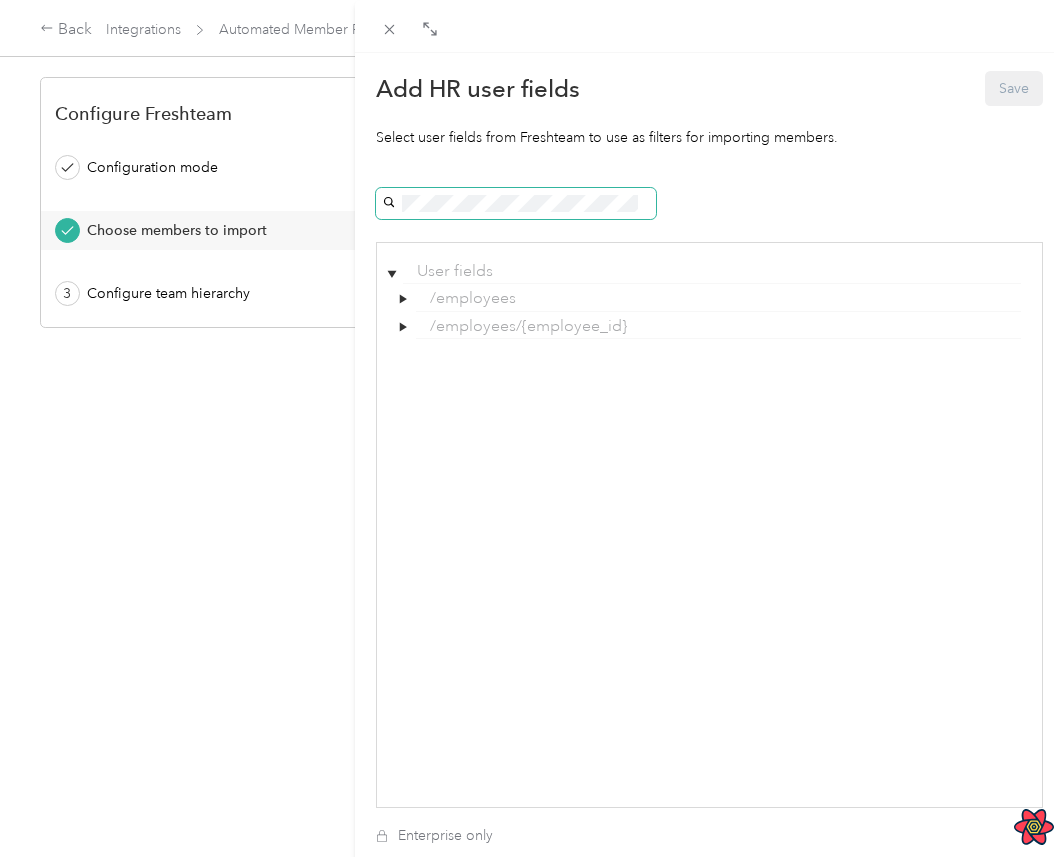 click at bounding box center [516, 204] 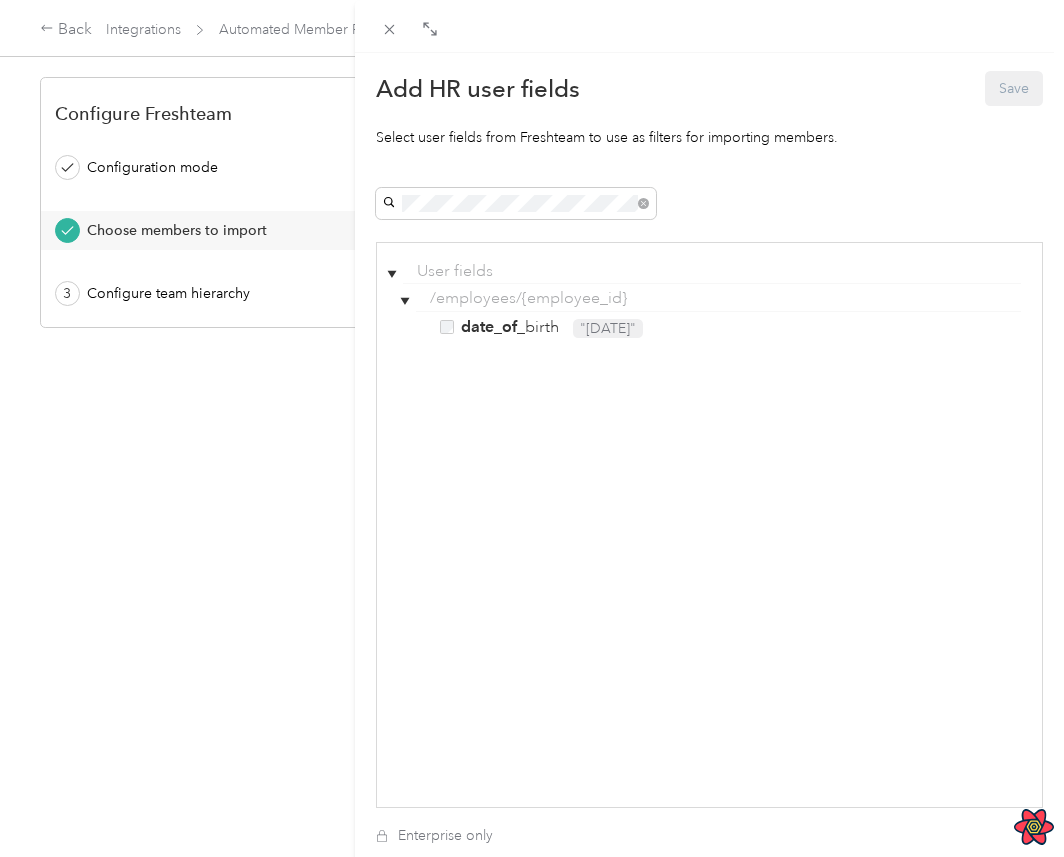 click on "date_of _birth" at bounding box center [510, 327] 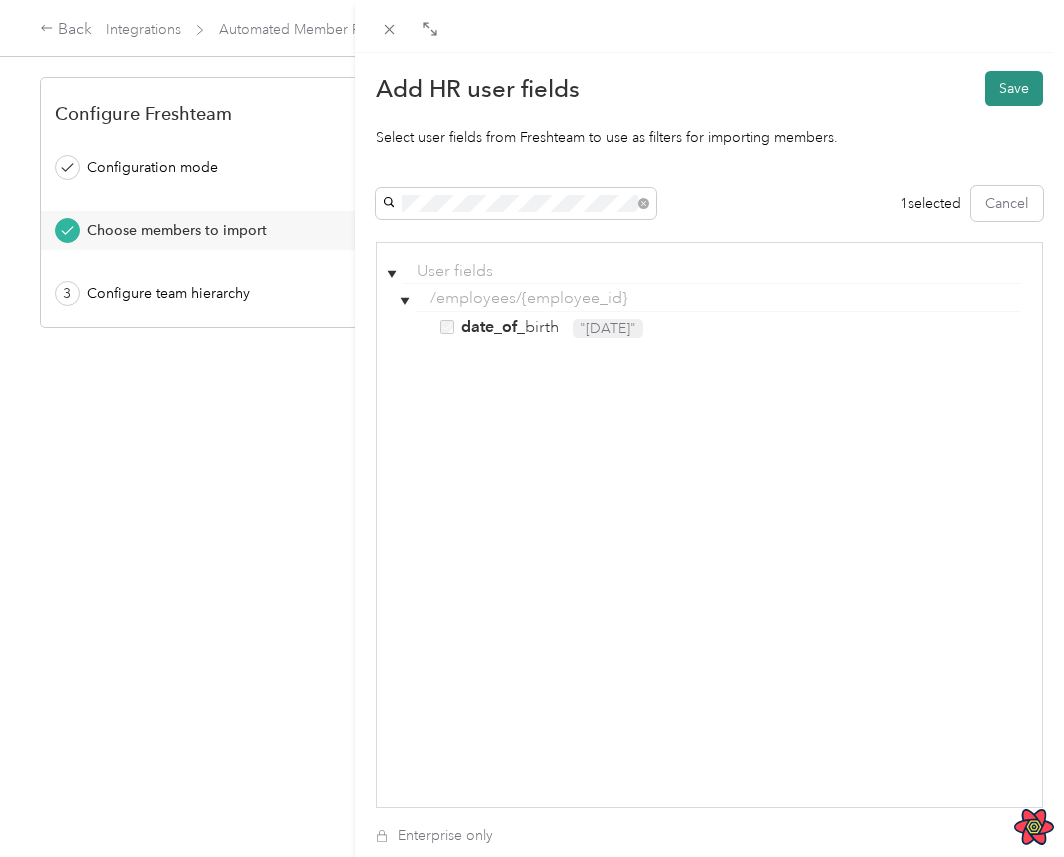click on "Save" at bounding box center [1014, 88] 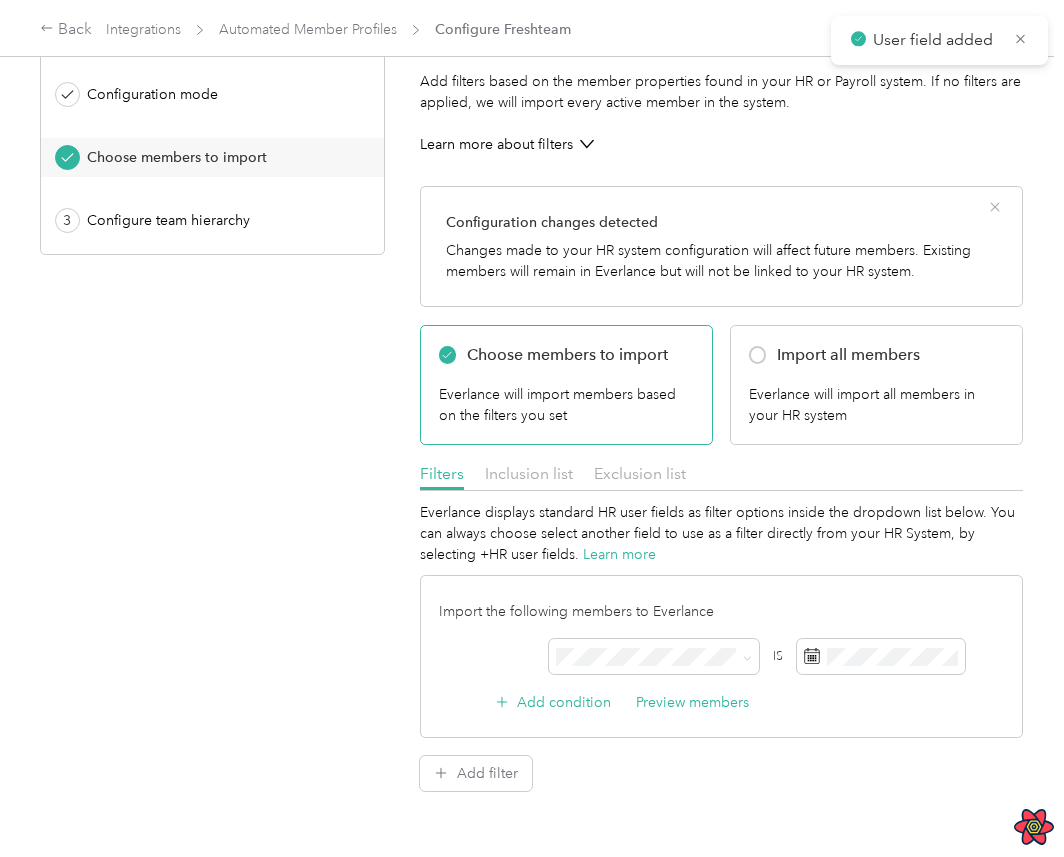 scroll, scrollTop: 83, scrollLeft: 0, axis: vertical 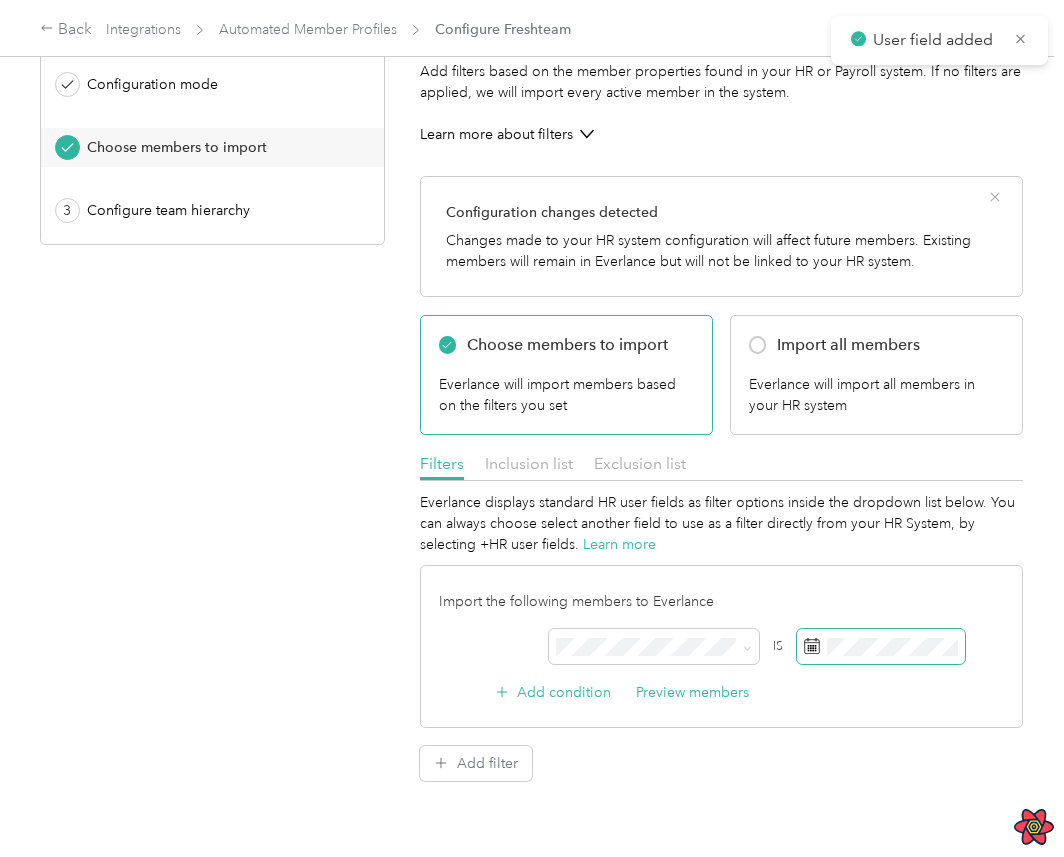 click at bounding box center (881, 646) 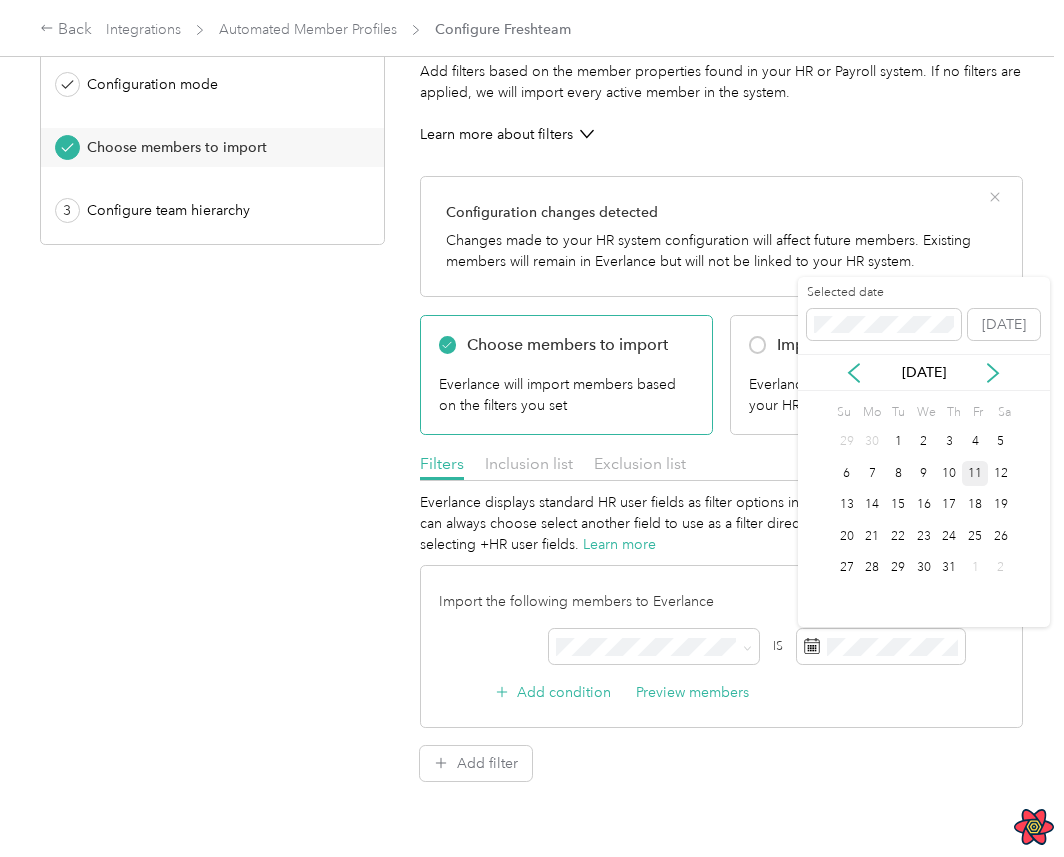 click on "11" at bounding box center (975, 473) 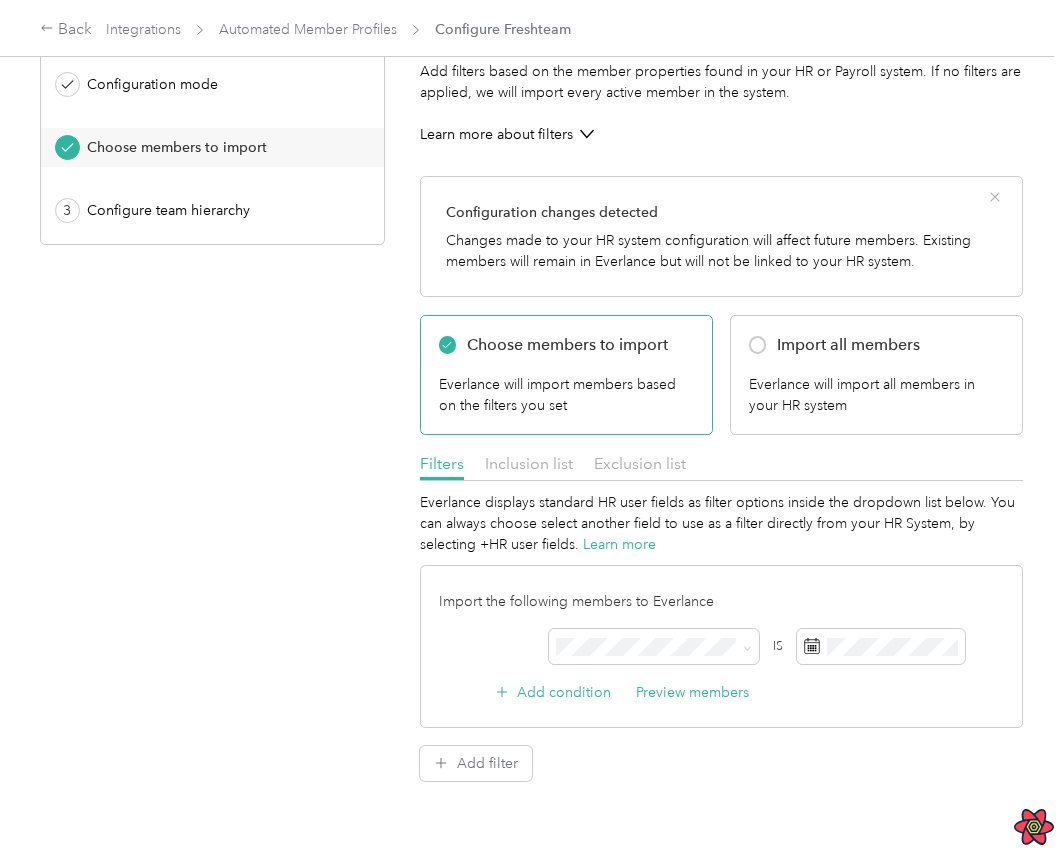 click on "Import the following members to Everlance AND IS Add condition Preview members" at bounding box center [721, 646] 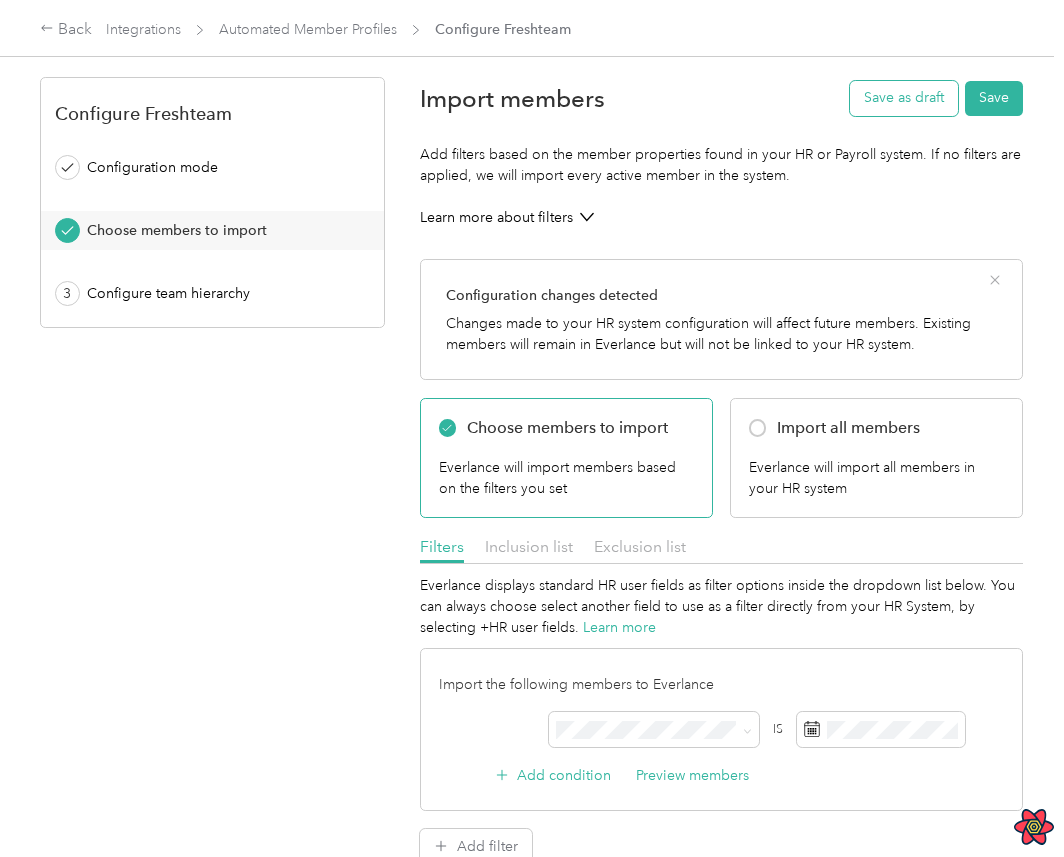 click on "Save as draft" at bounding box center [904, 98] 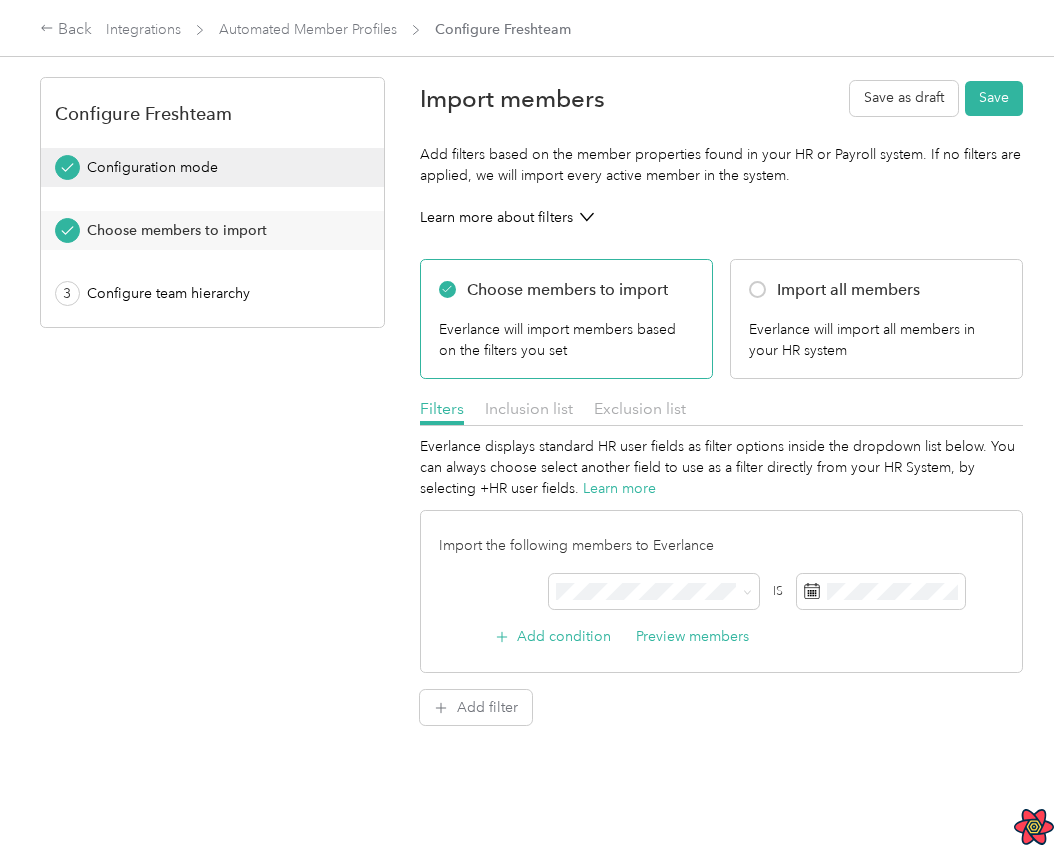 click on "Configuration mode" at bounding box center [212, 167] 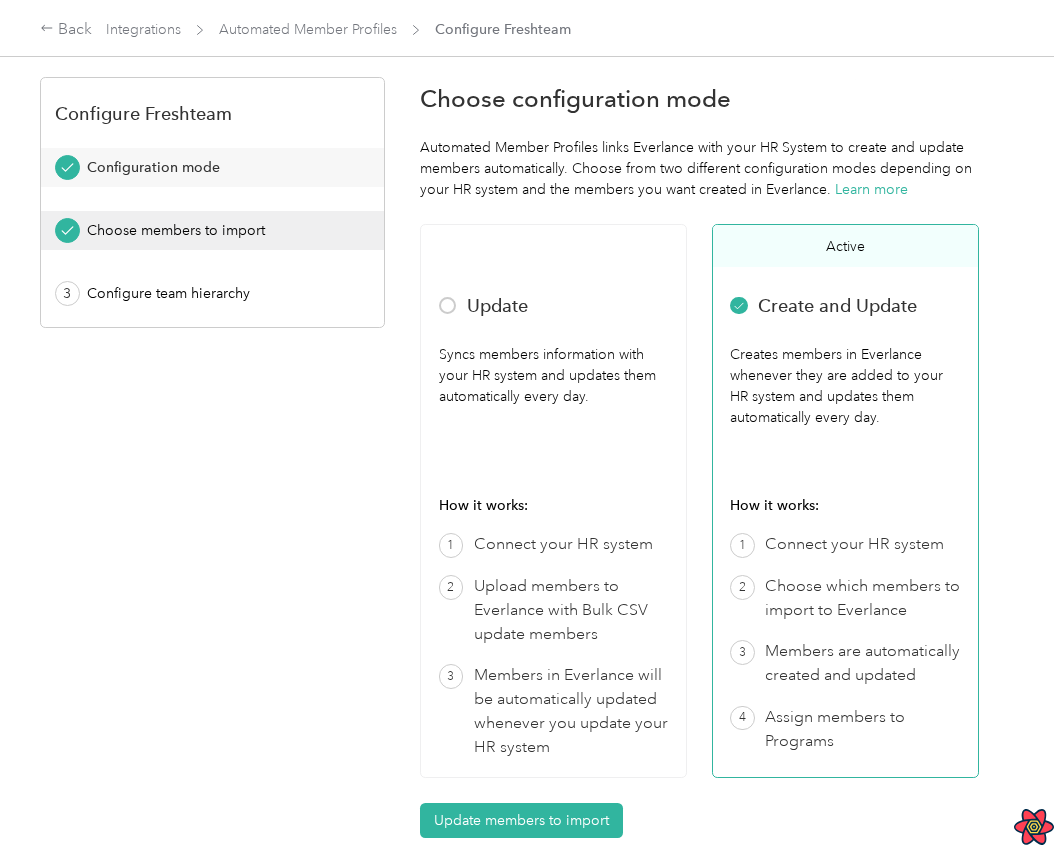click on "Choose members to import" at bounding box center (212, 230) 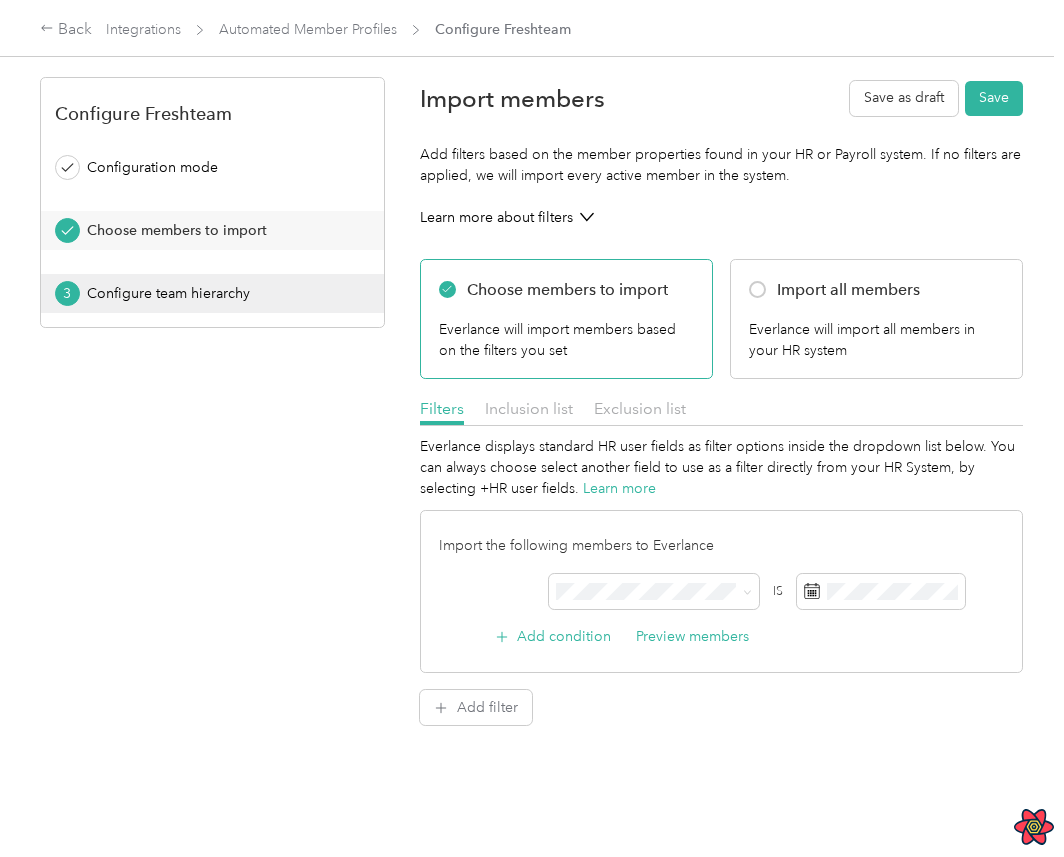 click on "Configure team hierarchy" at bounding box center (219, 293) 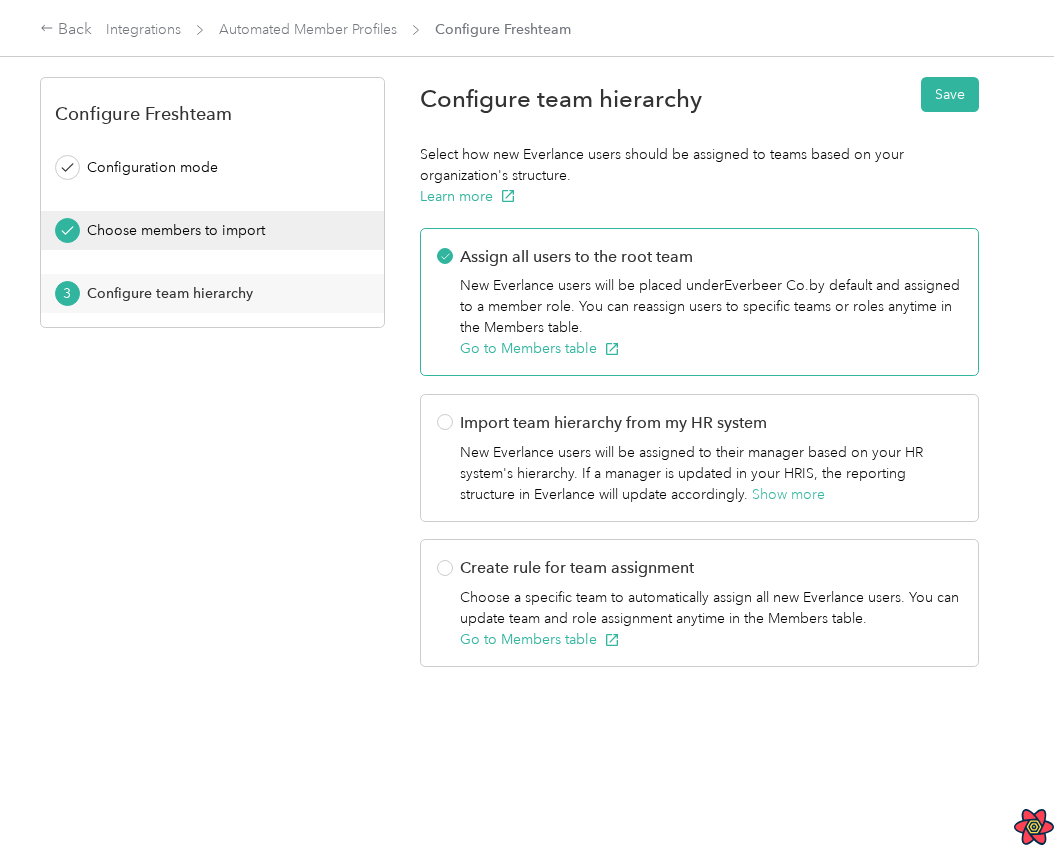 click on "Choose members to import" at bounding box center (212, 230) 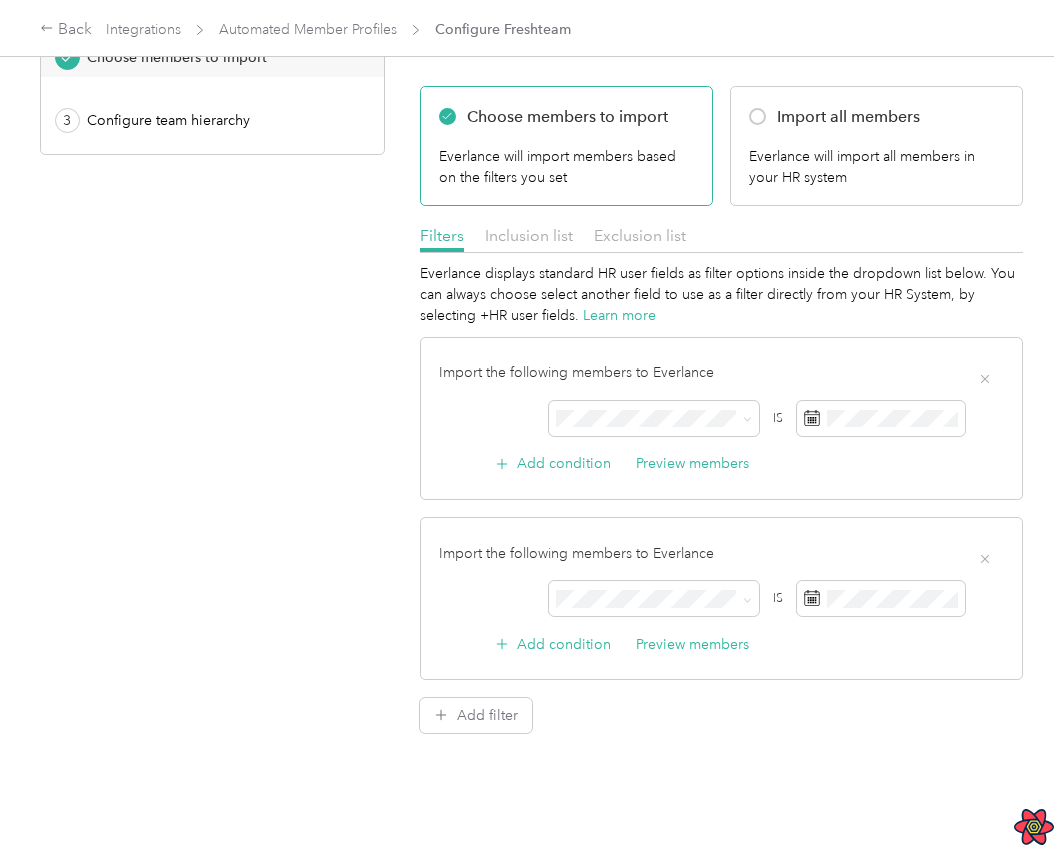 scroll, scrollTop: 168, scrollLeft: 0, axis: vertical 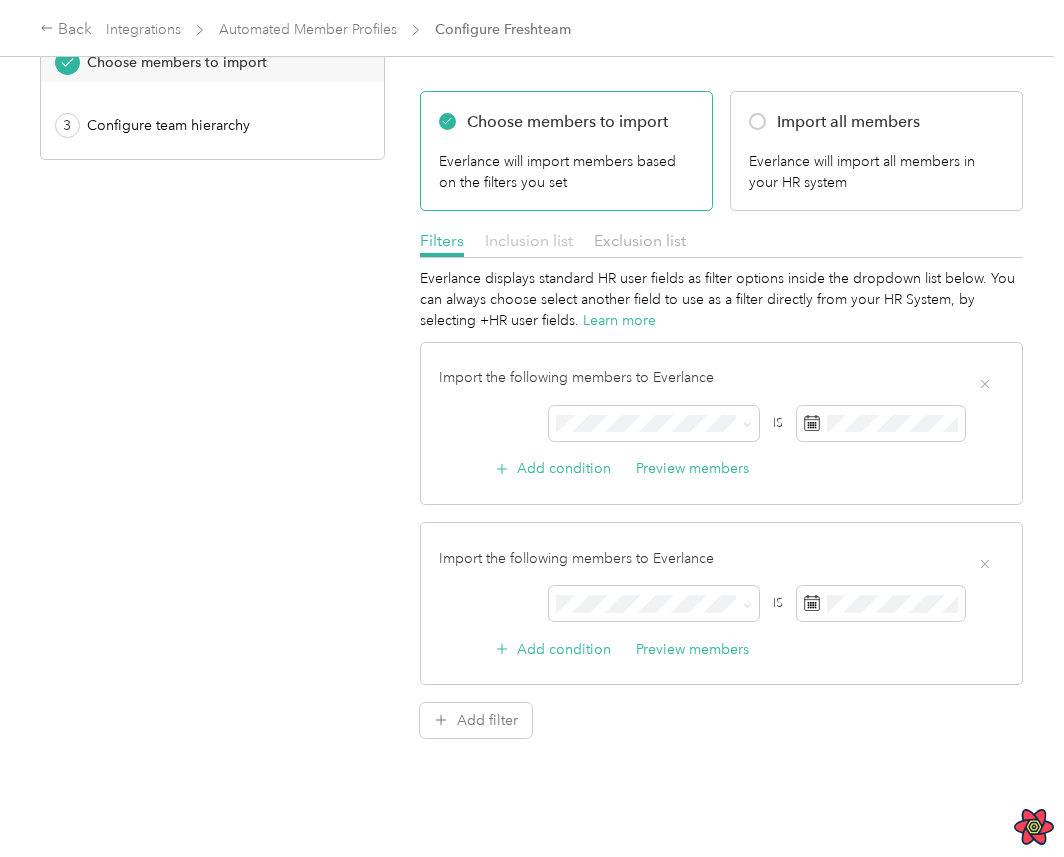 click on "Inclusion list" at bounding box center (529, 240) 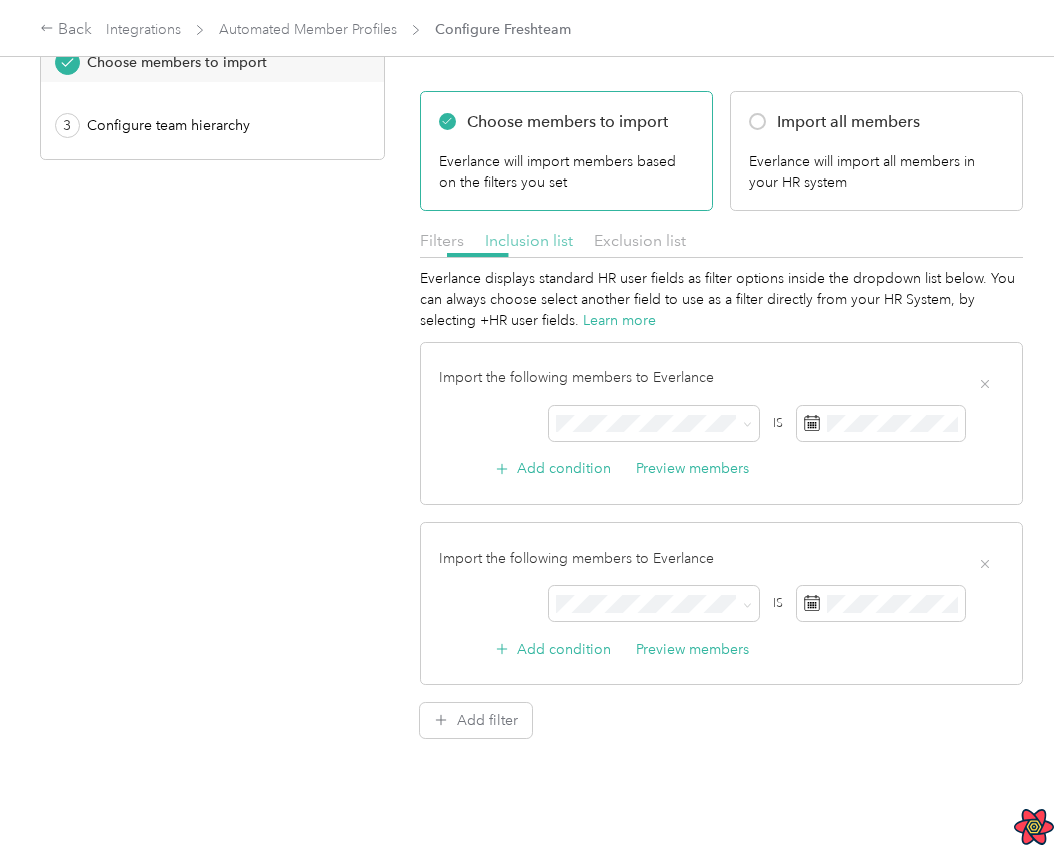 scroll, scrollTop: 73, scrollLeft: 0, axis: vertical 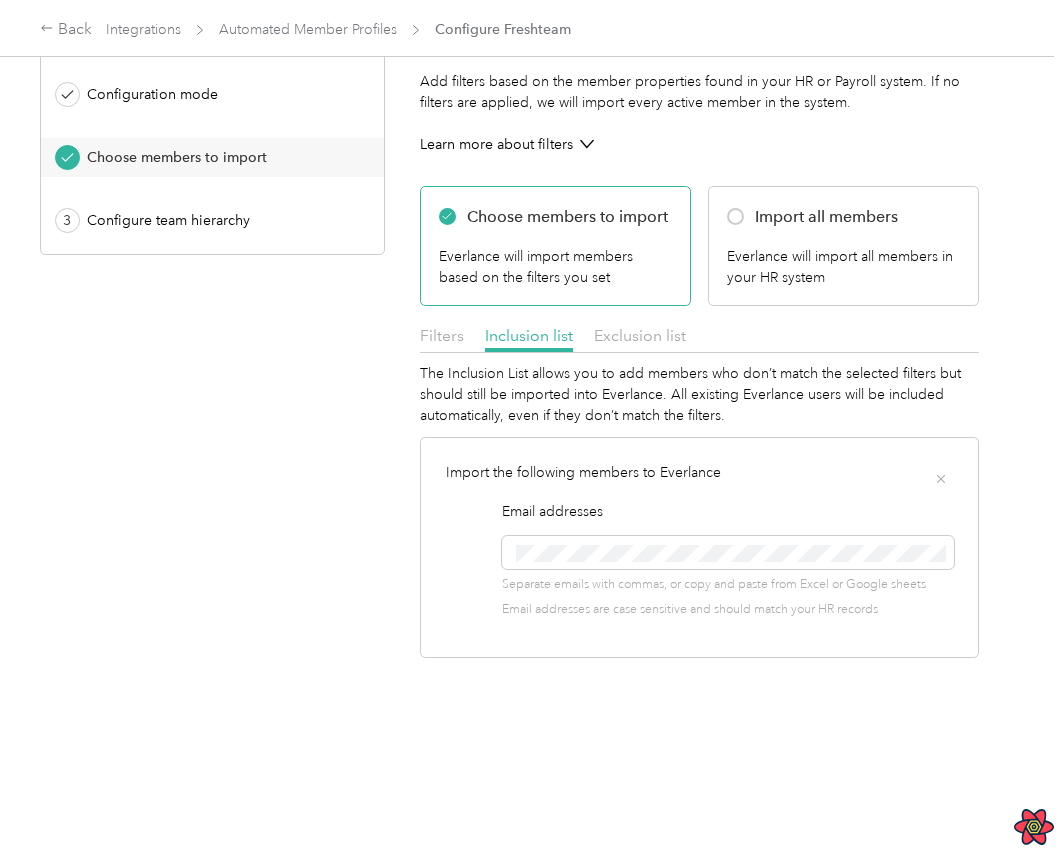click at bounding box center [699, 358] 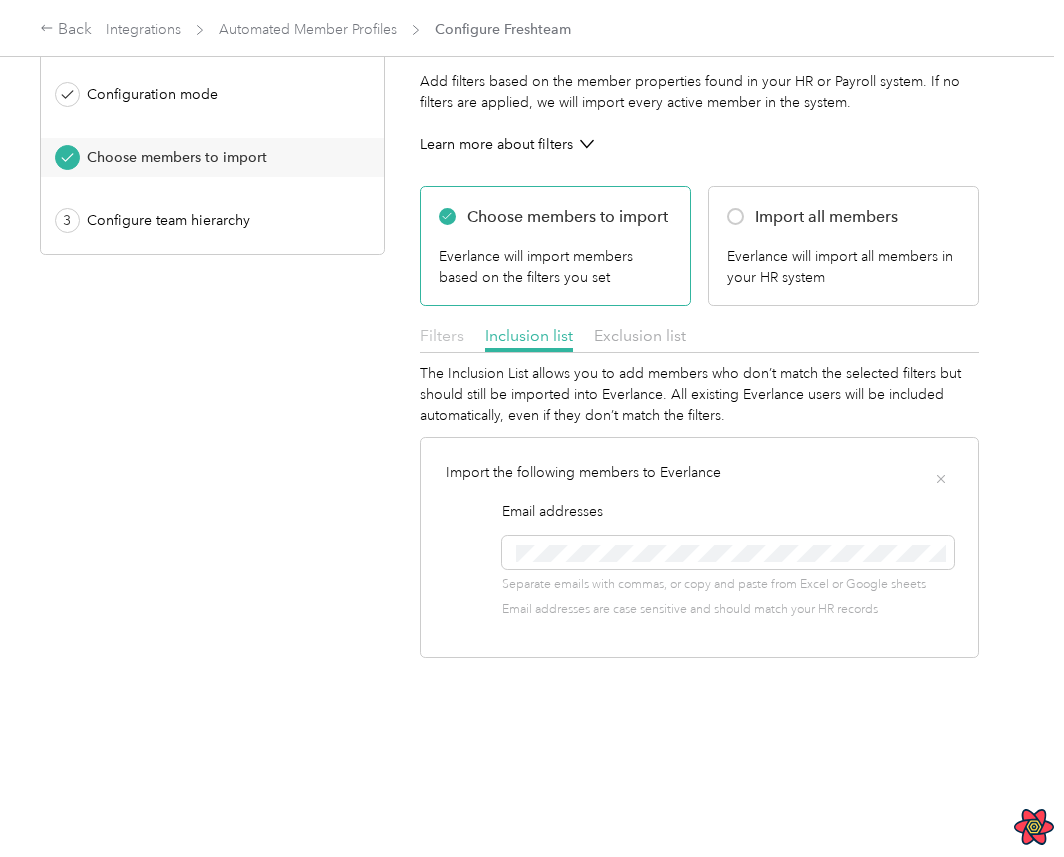 click on "Filters" at bounding box center (442, 335) 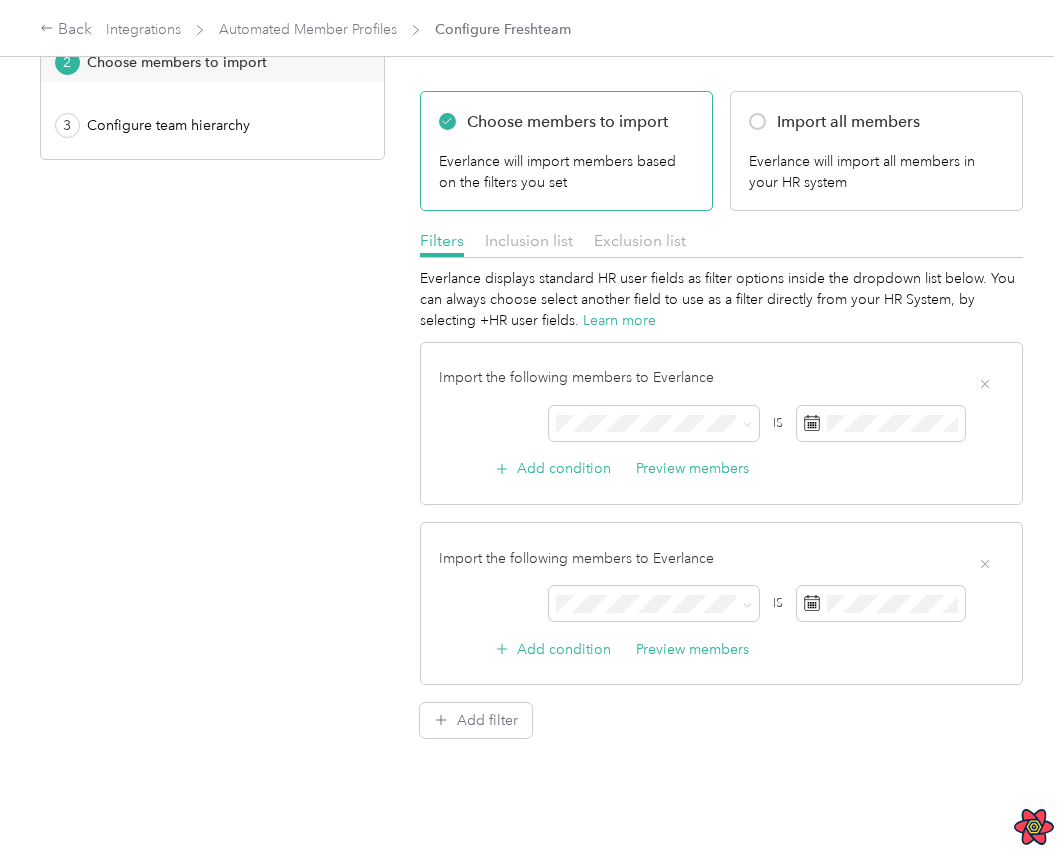 scroll, scrollTop: 0, scrollLeft: 0, axis: both 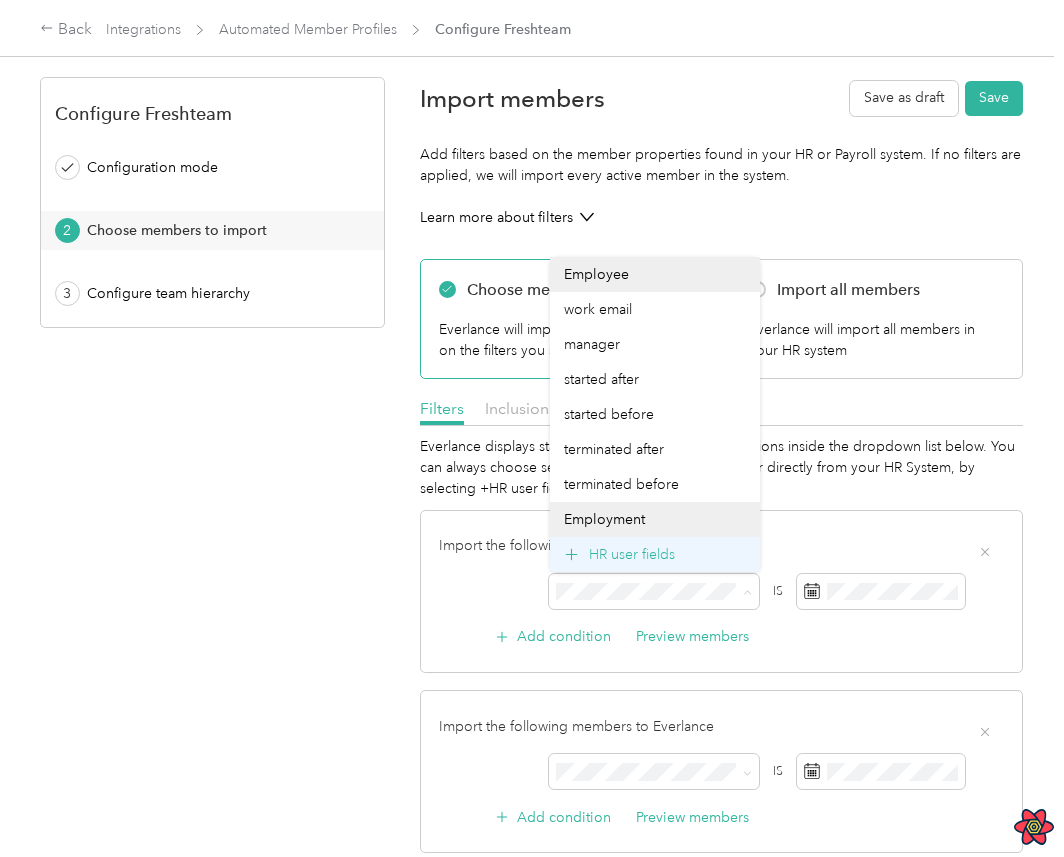 click on "HR user fields" at bounding box center [632, 554] 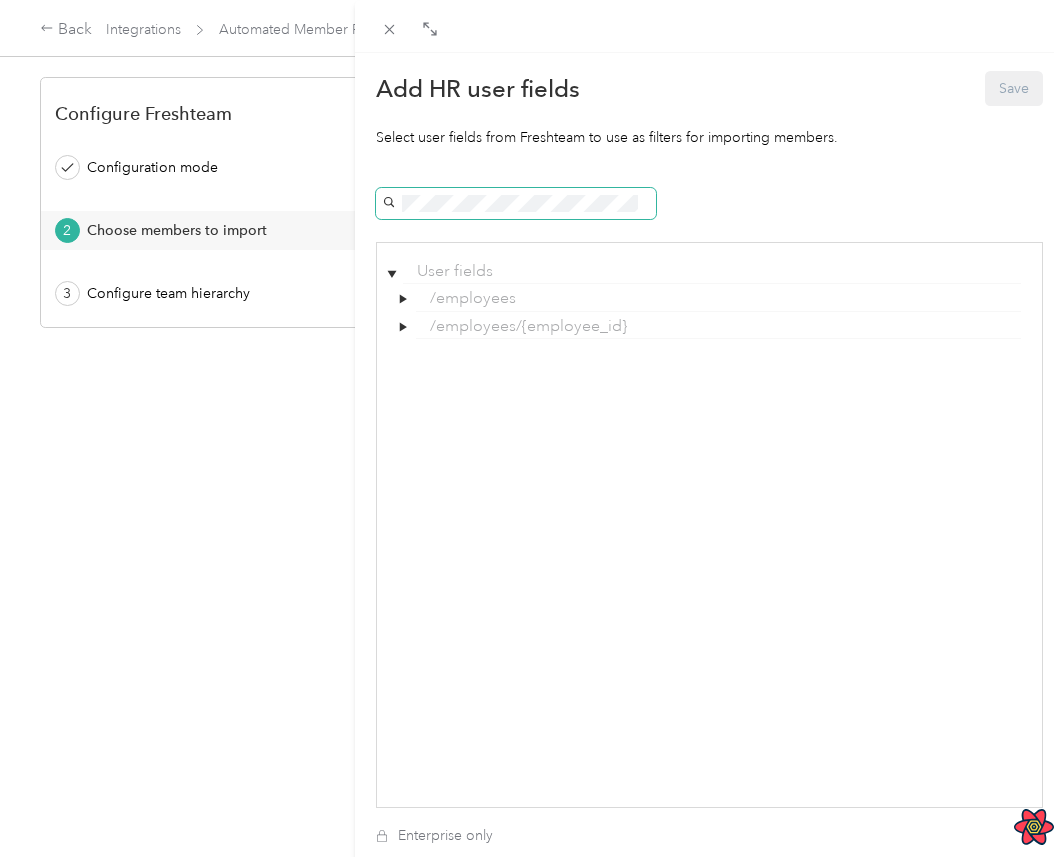 scroll, scrollTop: 58, scrollLeft: 0, axis: vertical 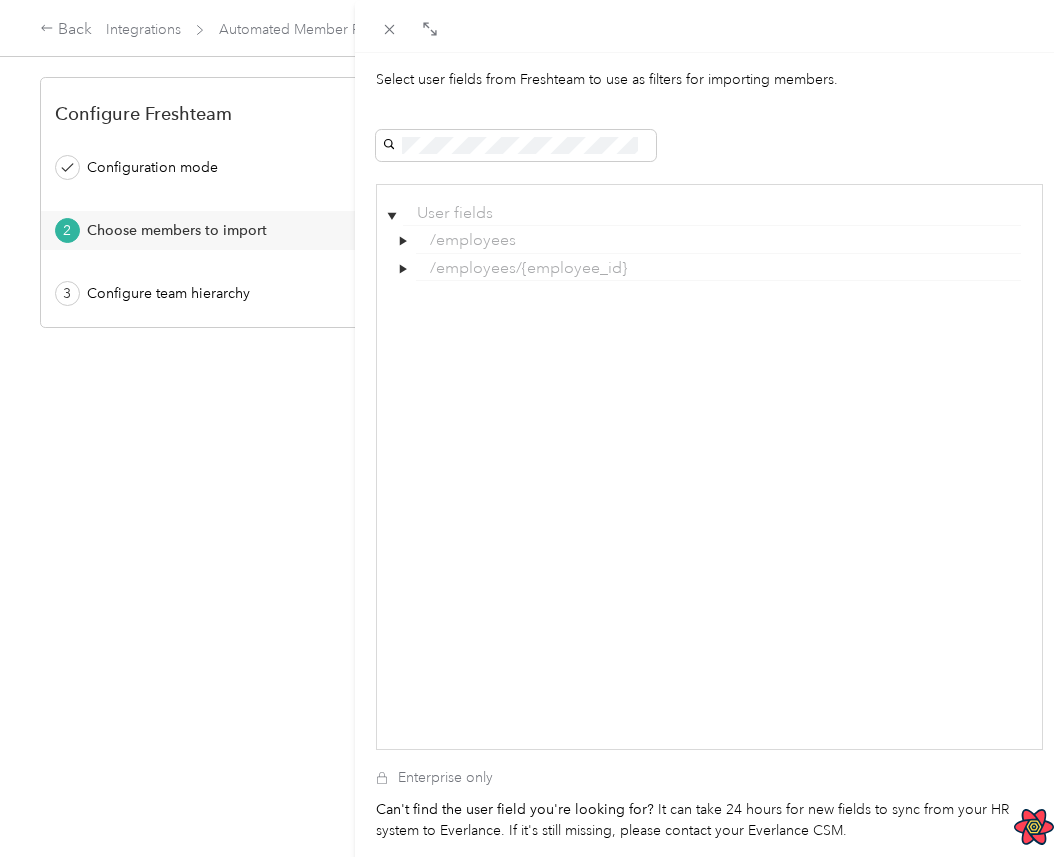 click on "Enterprise only" at bounding box center [709, 777] 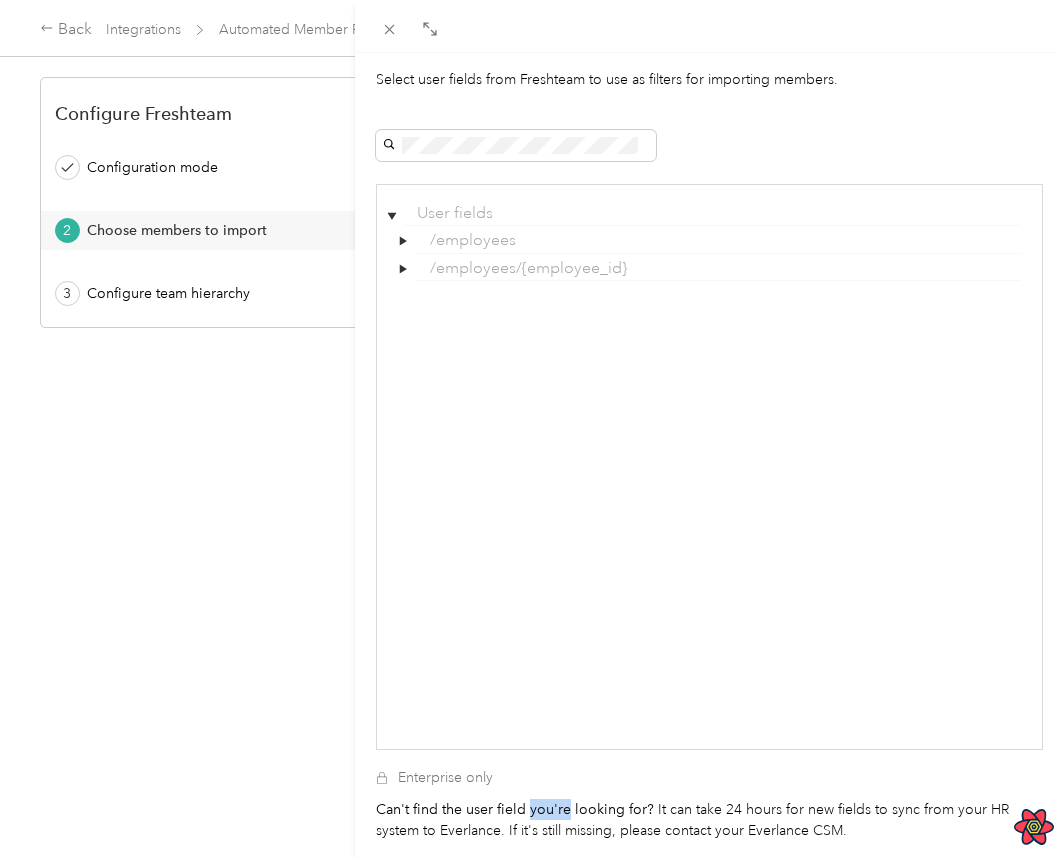 click on "Enterprise only Can't find the user field you're looking for?   It can take 24 hours for new fields to sync from your HR system to Everlance. If it's still missing, please contact your Everlance CSM." at bounding box center [709, 804] 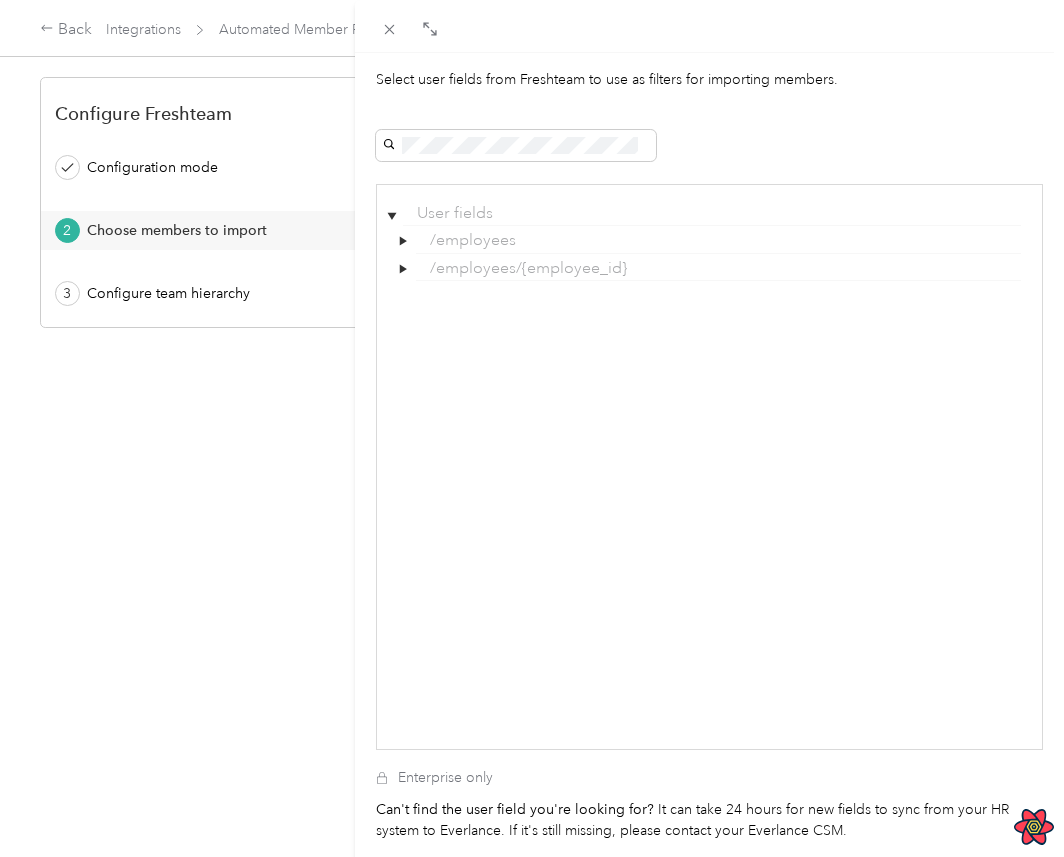 click on "Add HR user fields Save Select user fields
from Freshteam to use as filters for importing members. ▶ User fields {}   2 keys ▶ /employees {}   30 keys ▶ /employees/{employee_id} {}   46 keys   Enterprise only Can't find the user field you're looking for?   It can take 24 hours for new fields to sync from your HR system to Everlance. If it's still missing, please contact your Everlance CSM." at bounding box center [532, 428] 